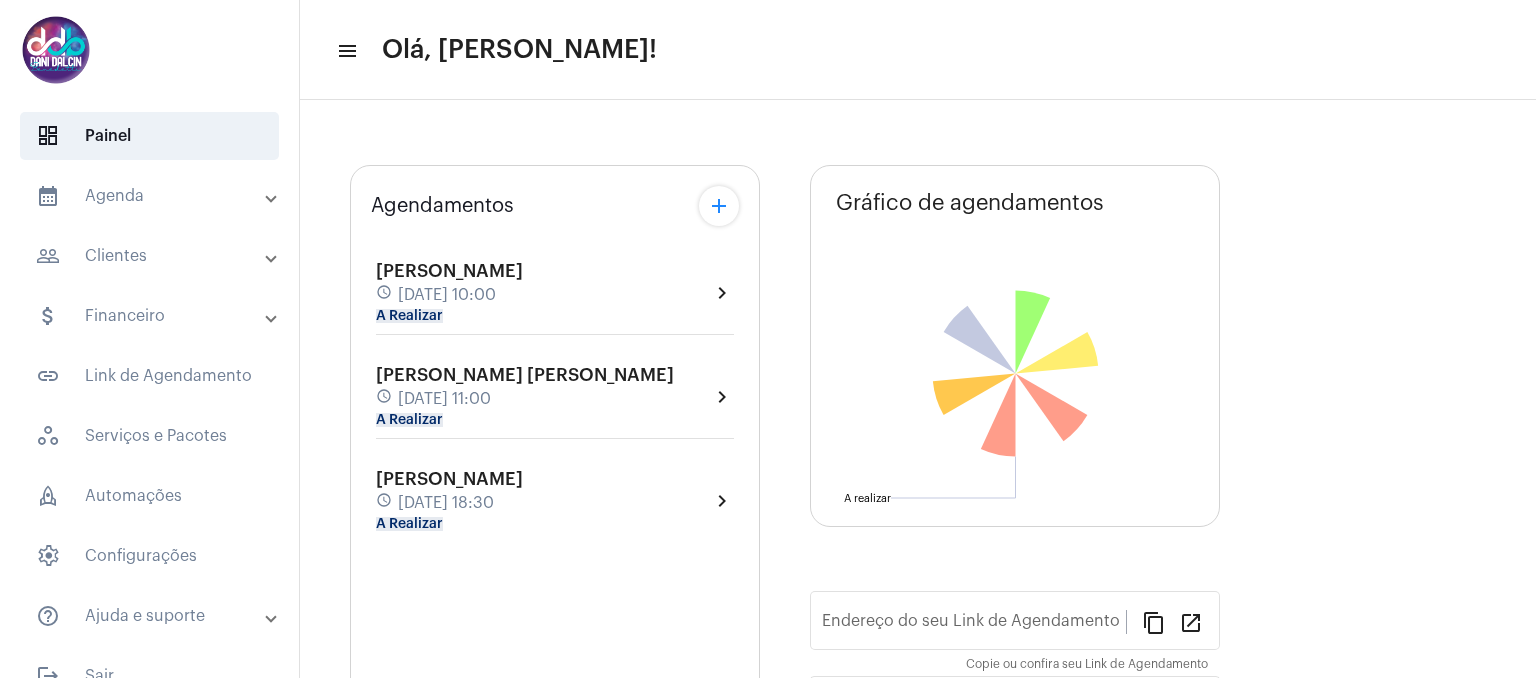 type on "https://neft.com.br/danielle-dalcin-benedetti" 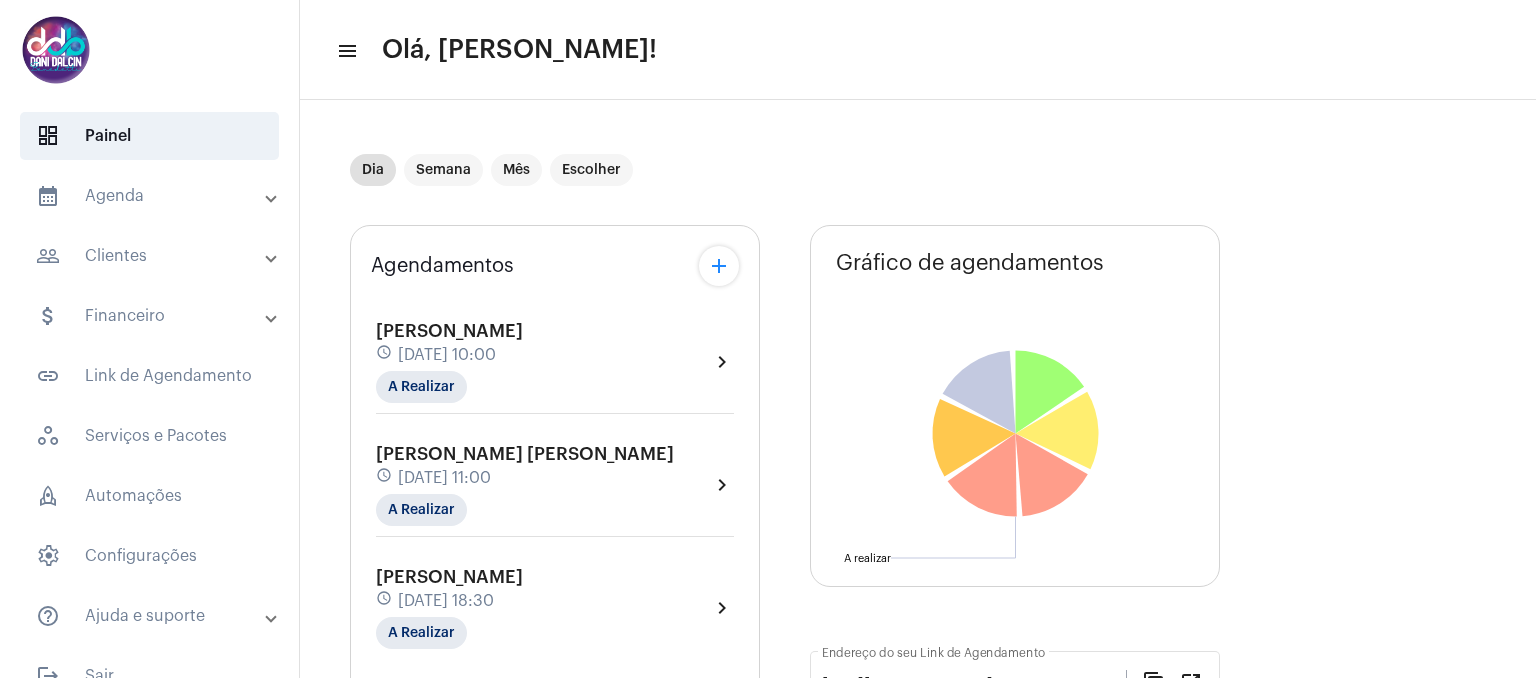 scroll, scrollTop: 0, scrollLeft: 0, axis: both 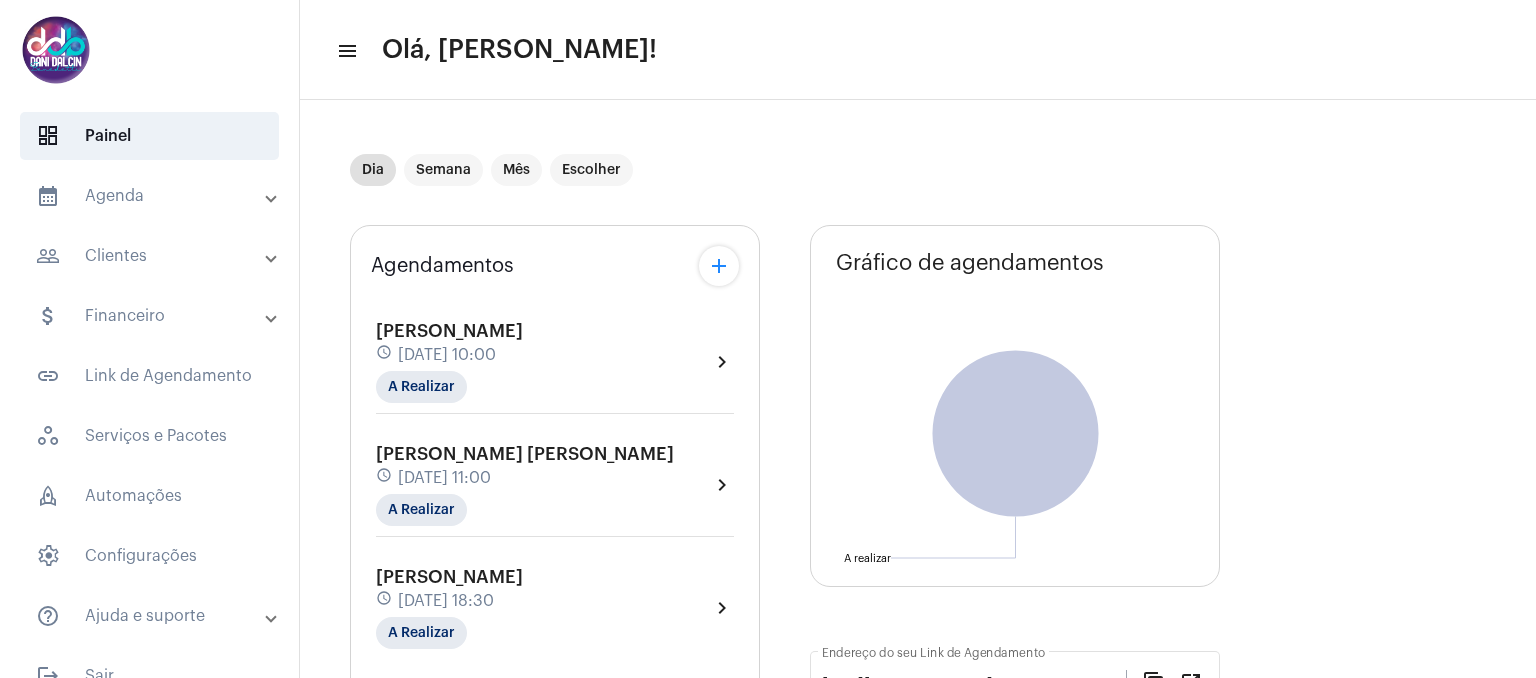 click on "calendar_month_outlined  Agenda" at bounding box center (151, 196) 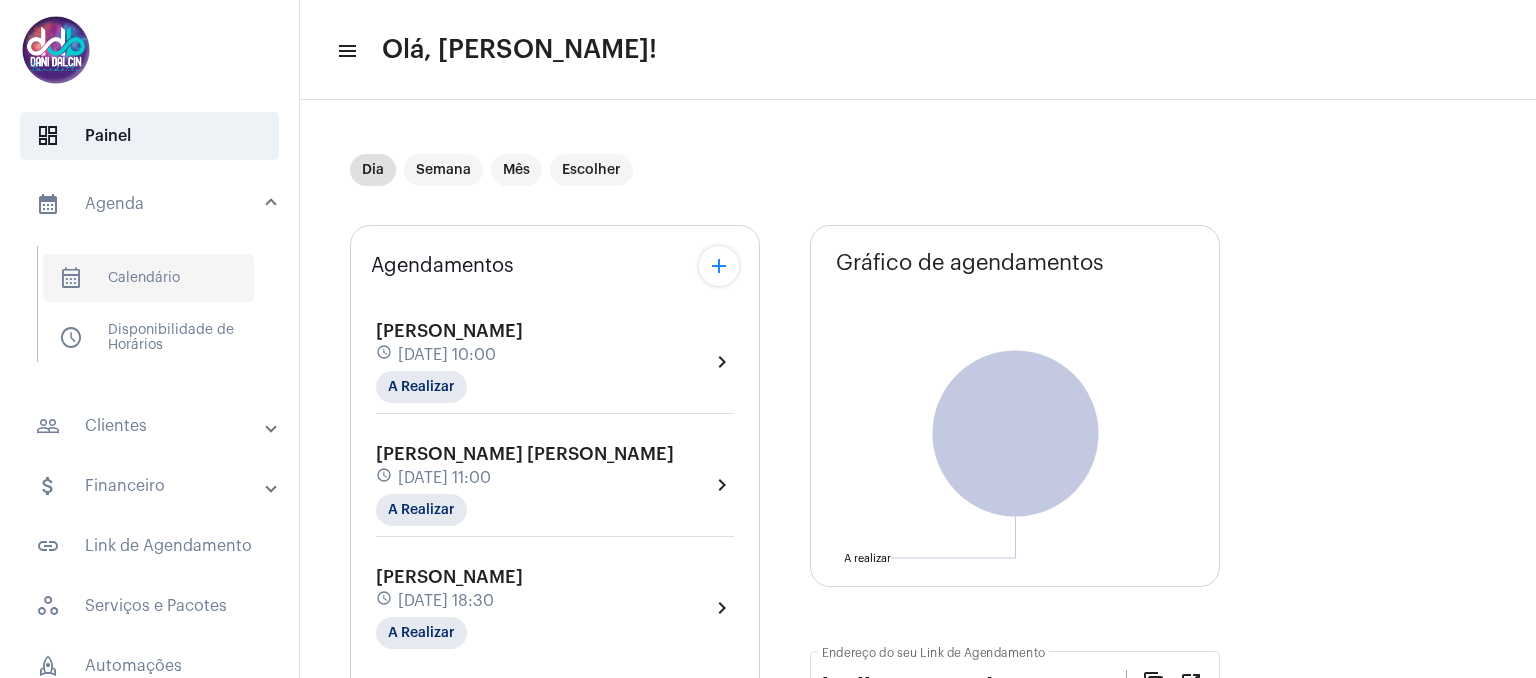 click on "calendar_month_outlined   Calendário" at bounding box center [148, 278] 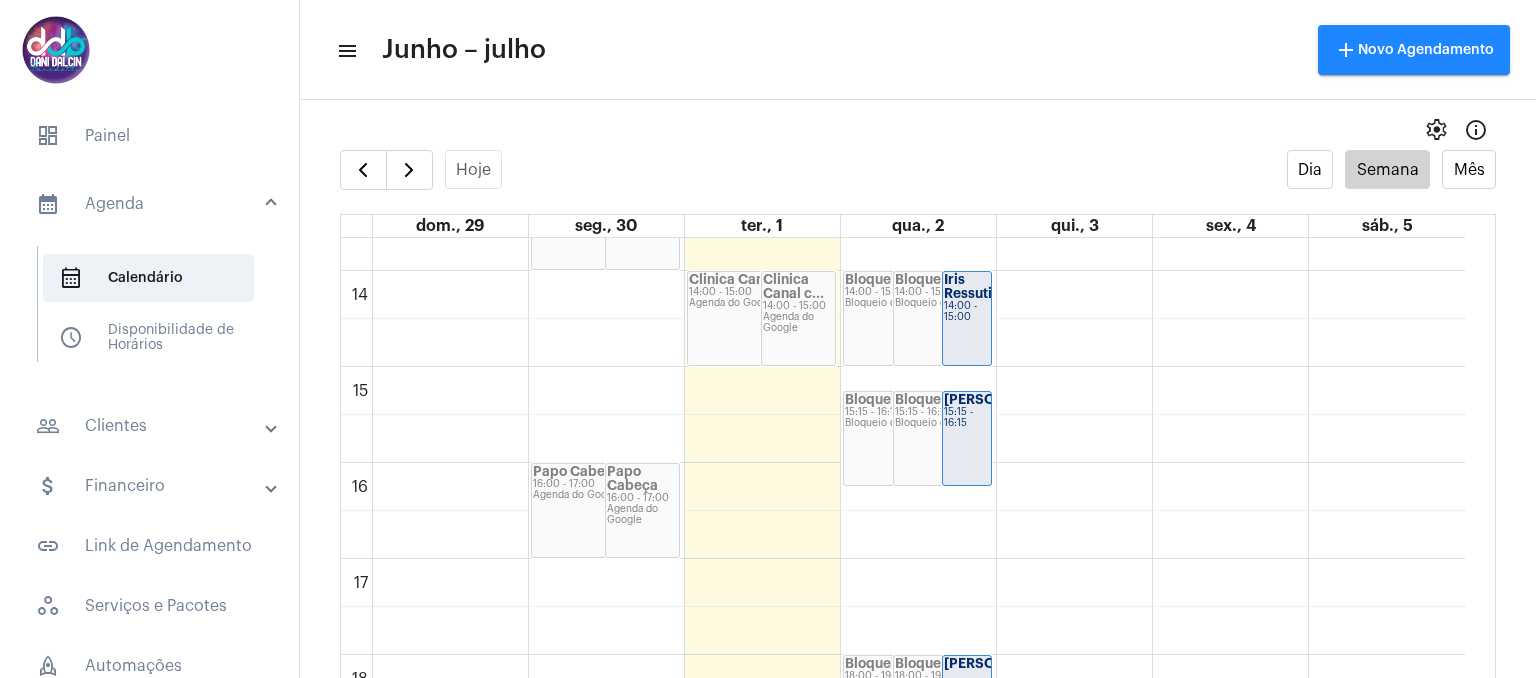 scroll, scrollTop: 1276, scrollLeft: 0, axis: vertical 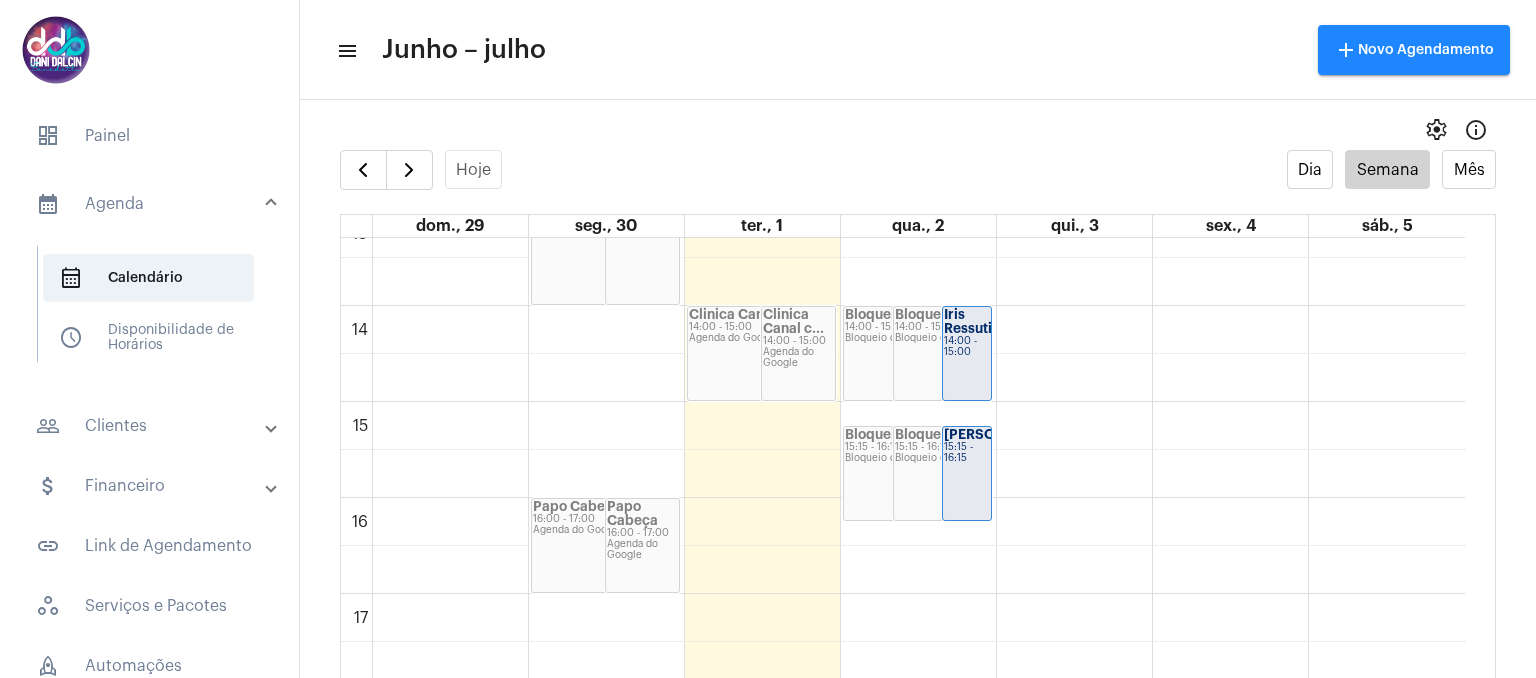click on "Clinica Canal c..." 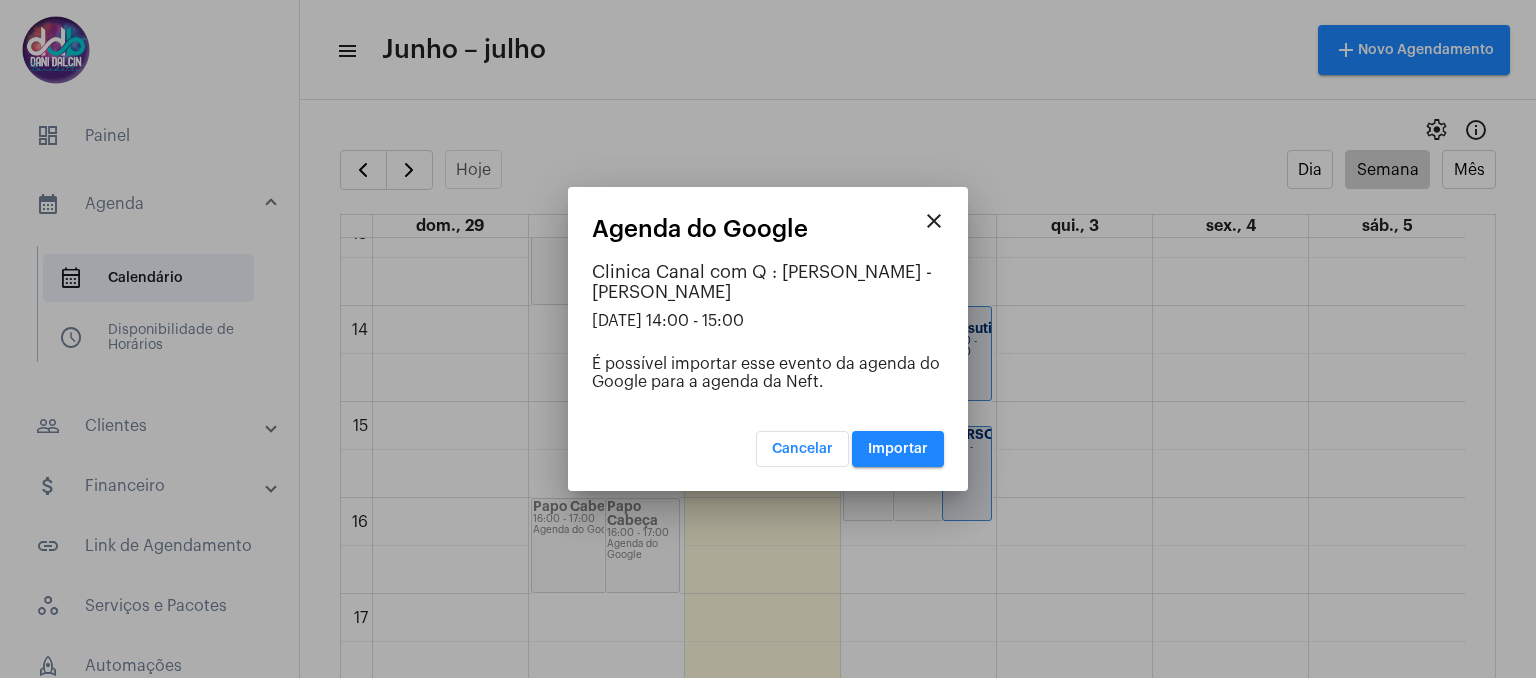 click on "close" at bounding box center (934, 221) 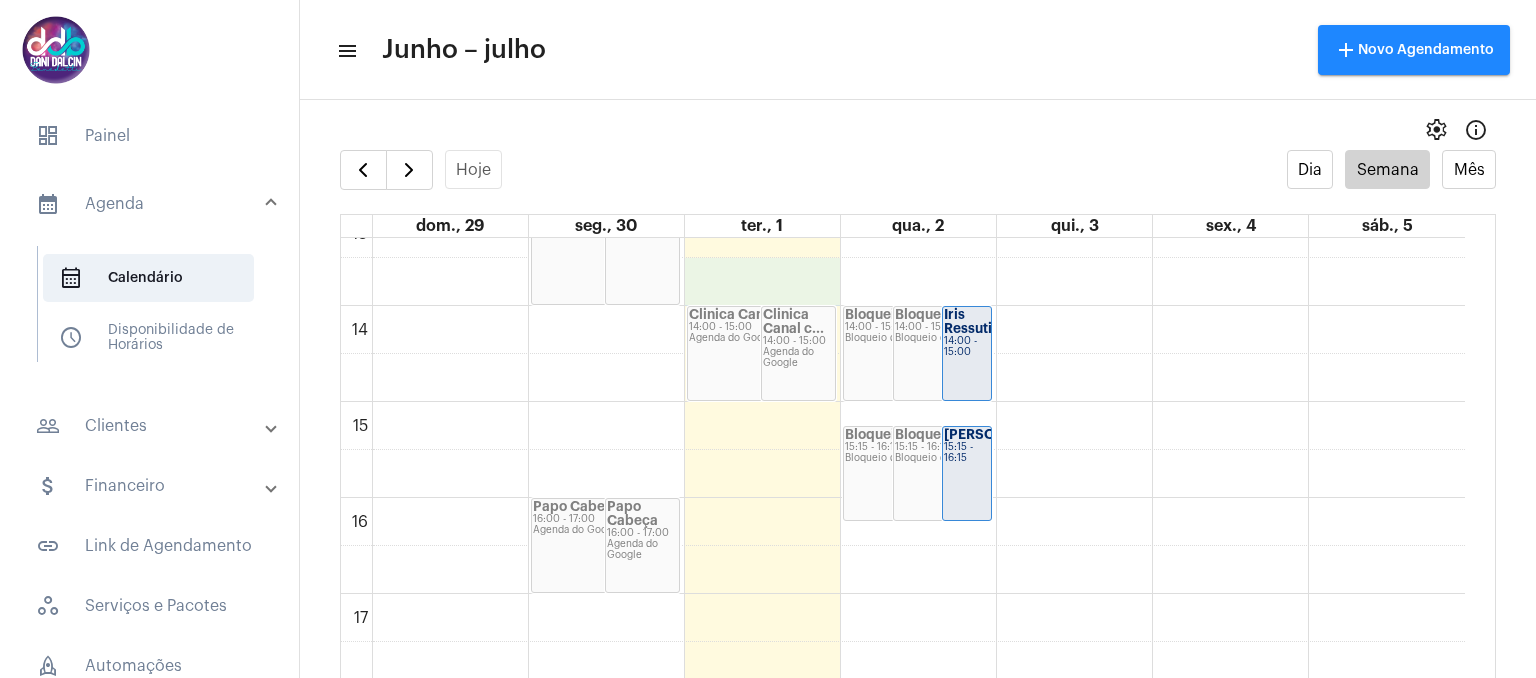 click on "00 01 02 03 04 05 06 07 08 09 10 11 12 13 14 15 16 17 18 19 20 21 22 23
Astrid Azevedo ...
09:00 - 10:00
Bloqueio
09:00 - 10:00
Bloqueio de agenda
Bloqueio
09:00 - 10:00
Bloqueio de agenda
Bloqueio
18:20 - 19:20
Bloqueio de agenda
Bloqueio
18:20 - 19:20
Bloqueio de agenda
Bruna Angela da...
18:20 - 19:20
Festa Junina Th...
11:00 - 14:00
Agenda do Google
Festa Junina Th...
11:00 - 14:00
Agenda do Google
Papo Cabeça
16:00 - 17:00
Agenda do Google" 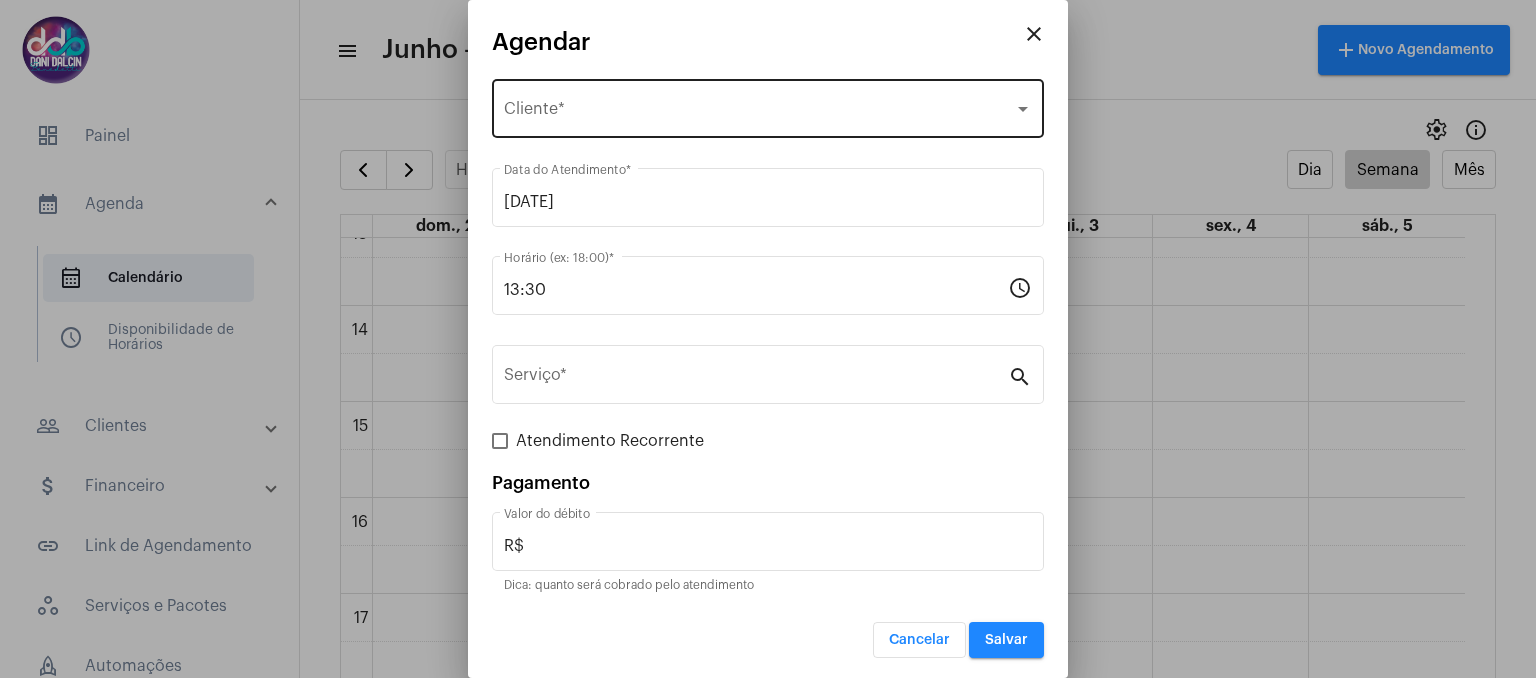 click on "Selecione o Cliente" at bounding box center [759, 113] 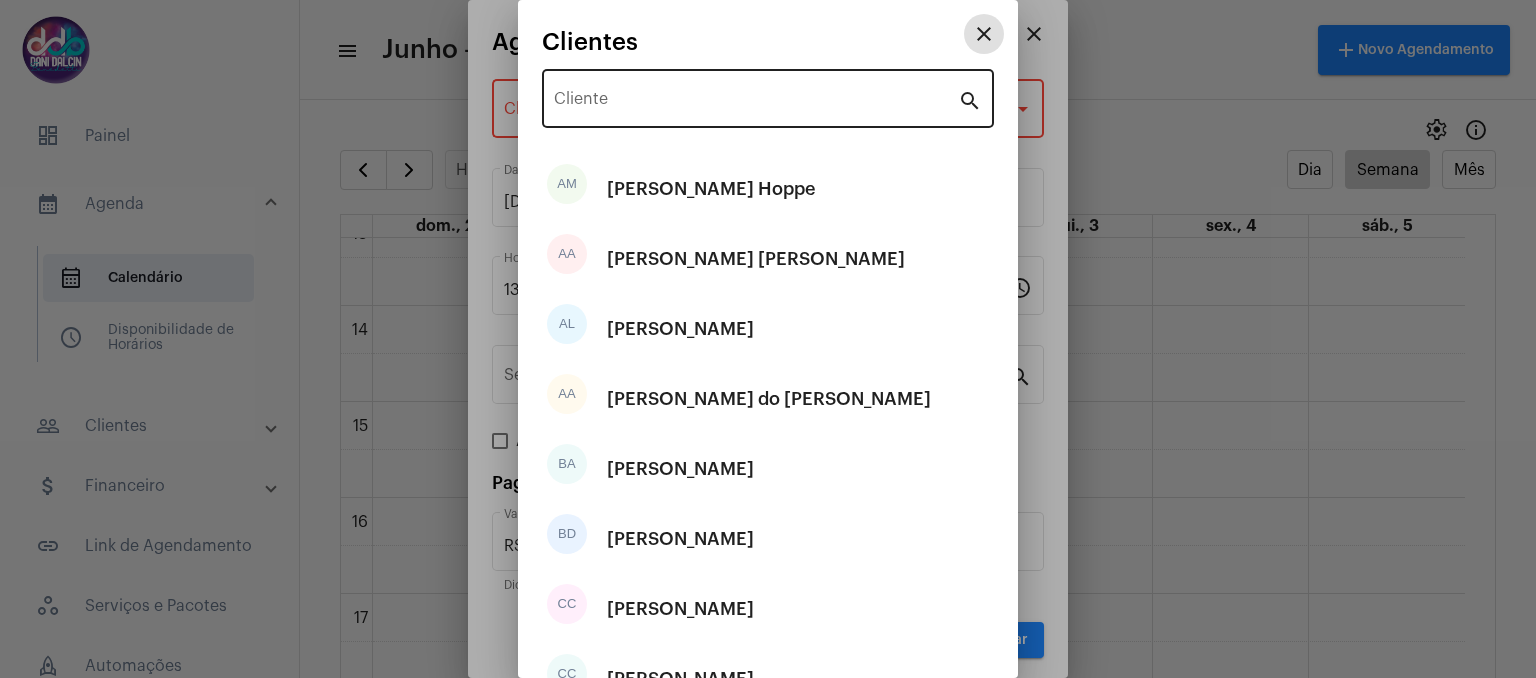 click on "Cliente" at bounding box center [756, 103] 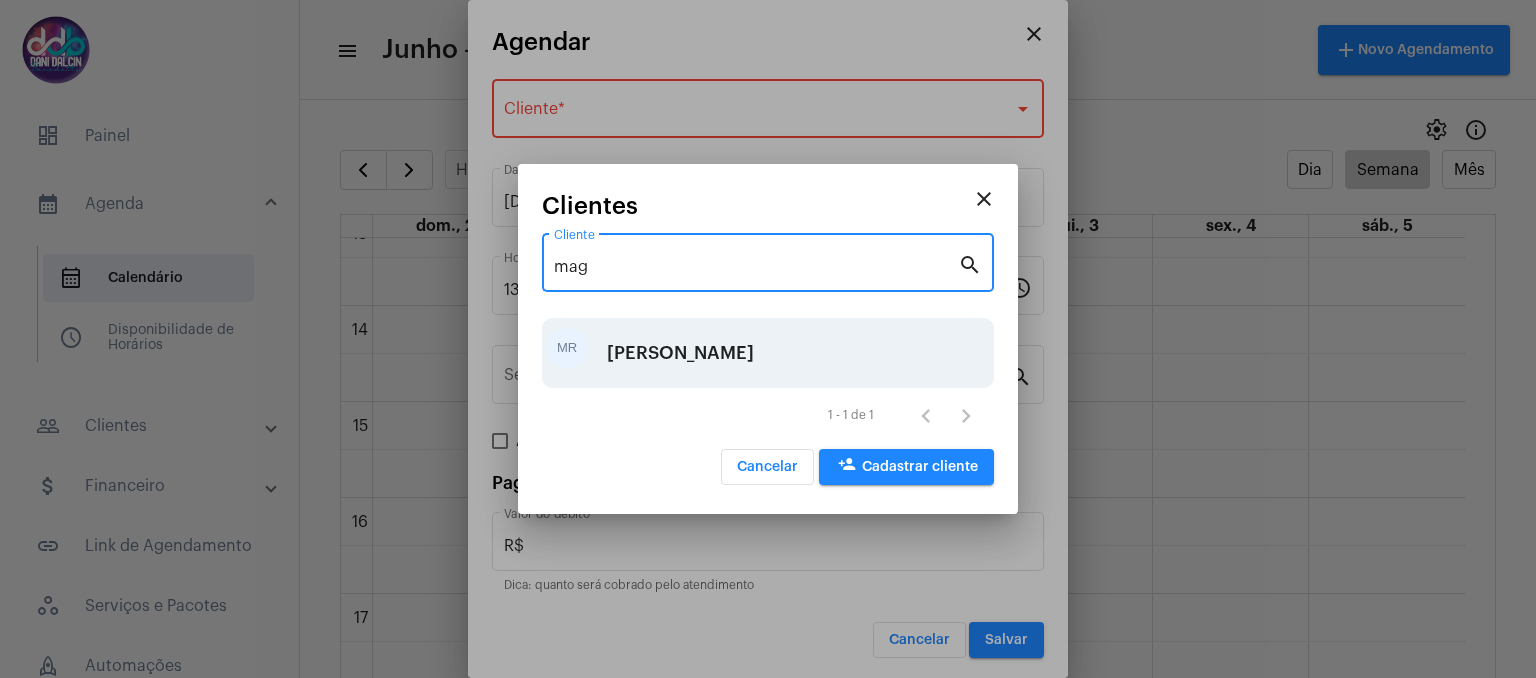 type on "mag" 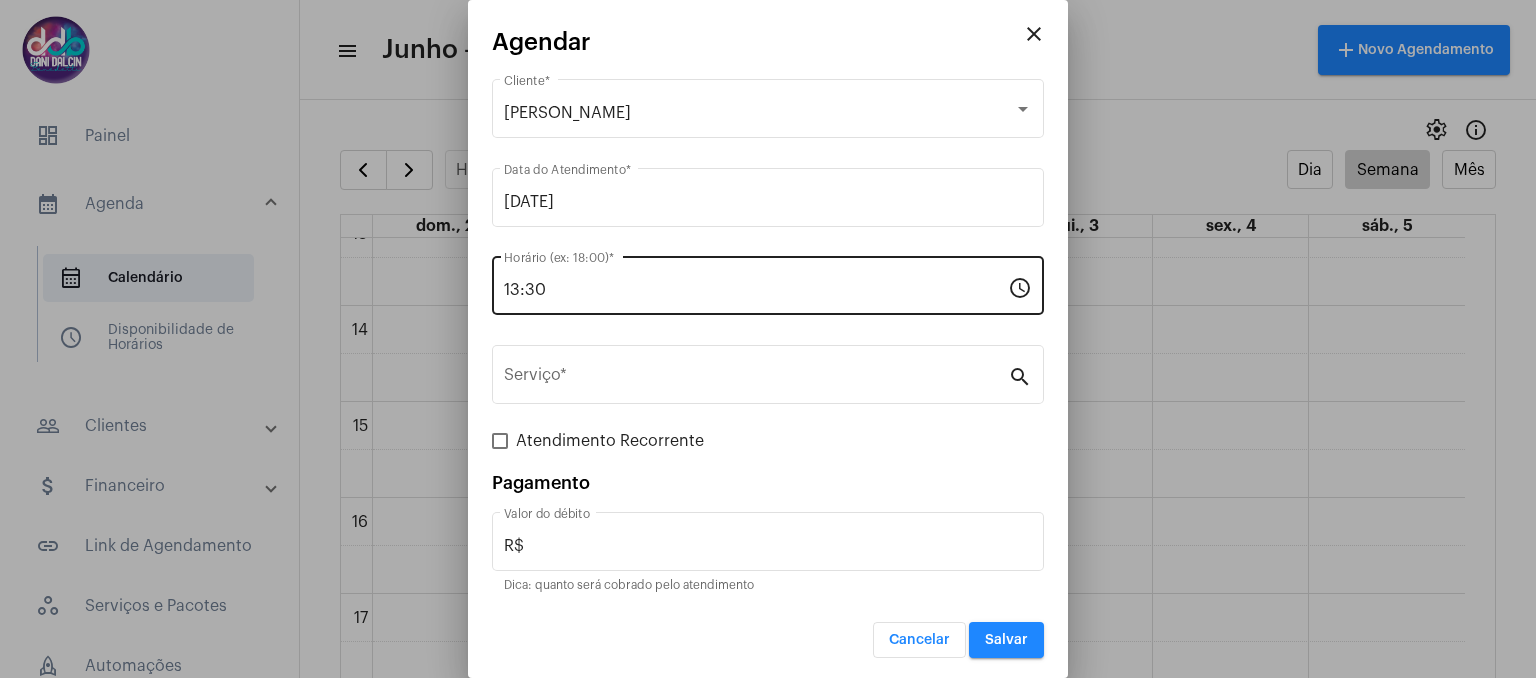 click on "13:30 Horário (ex: 18:00)  *" at bounding box center [756, 283] 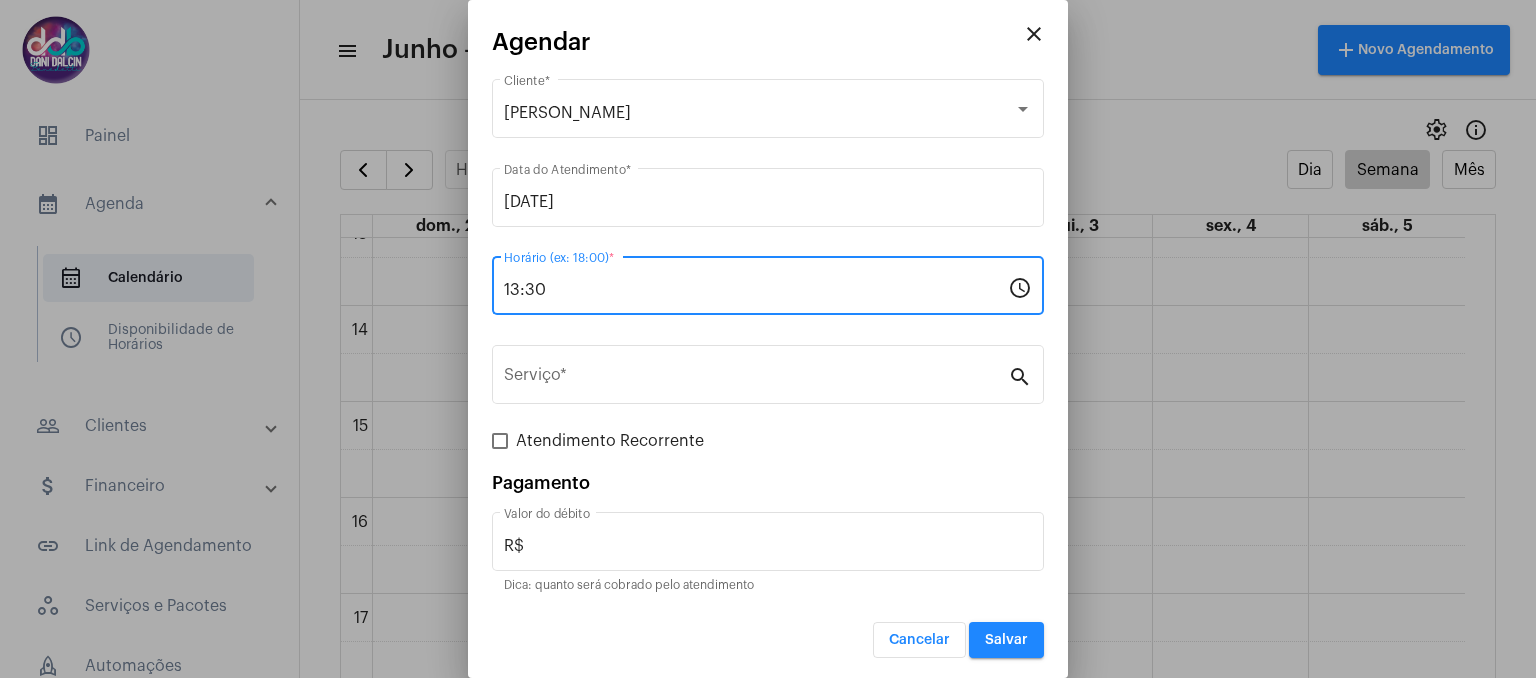 click on "13:30" at bounding box center [756, 290] 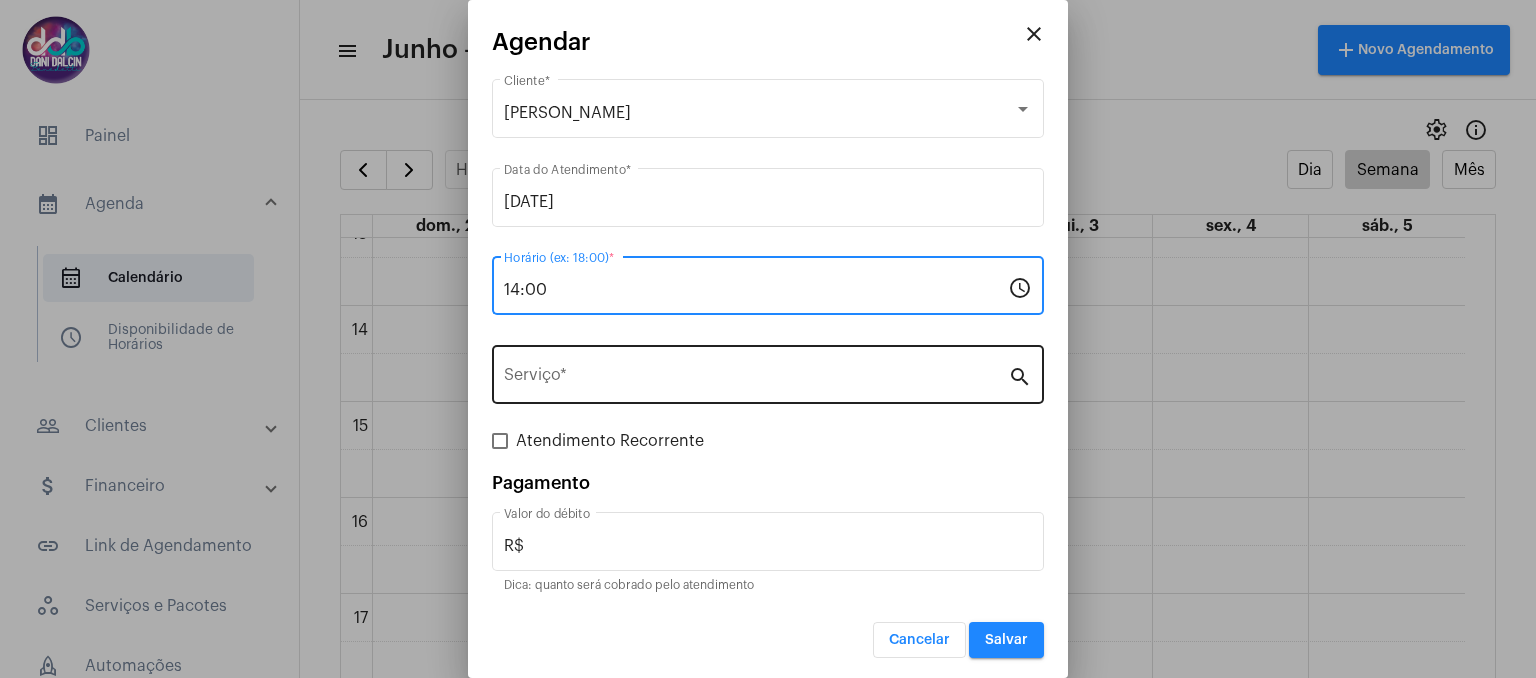 type on "14:00" 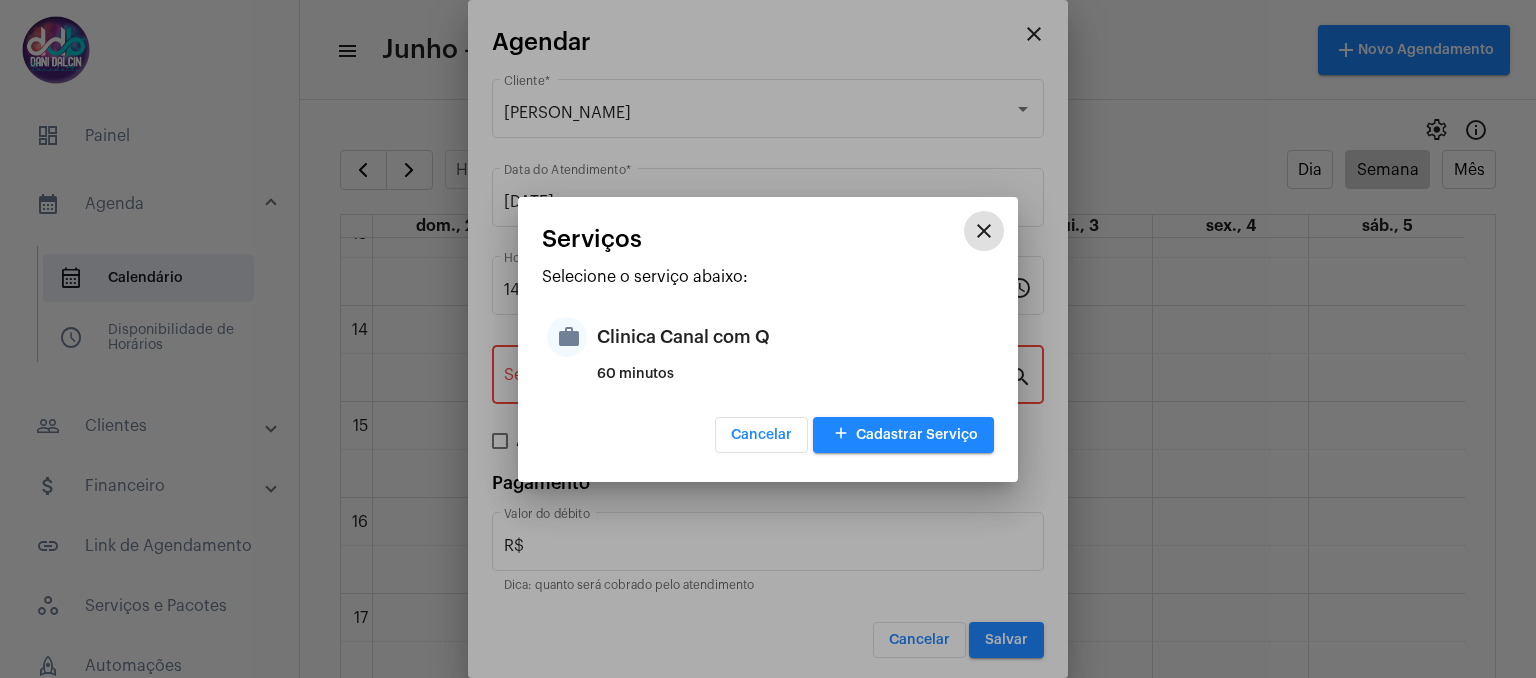 click on "60 minutos" at bounding box center (793, 382) 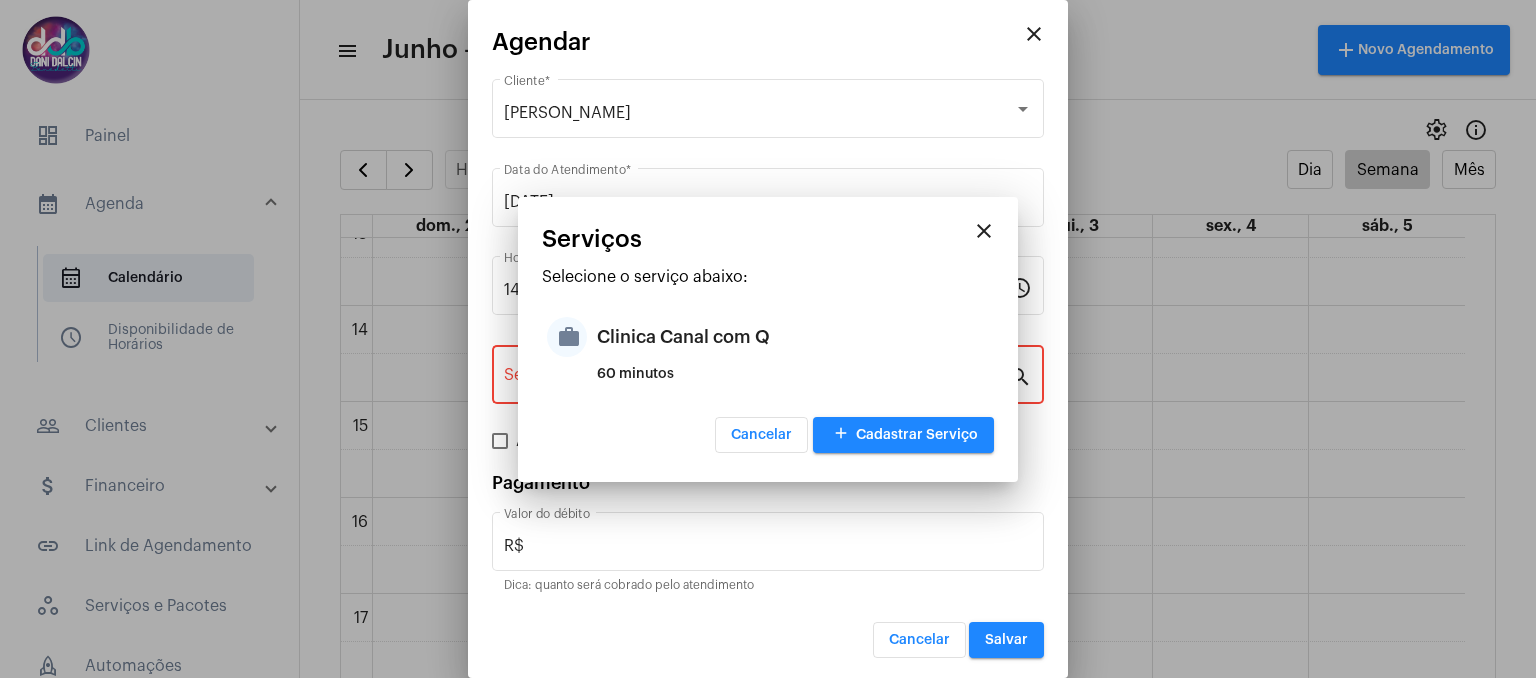 type on "Clinica Canal com Q" 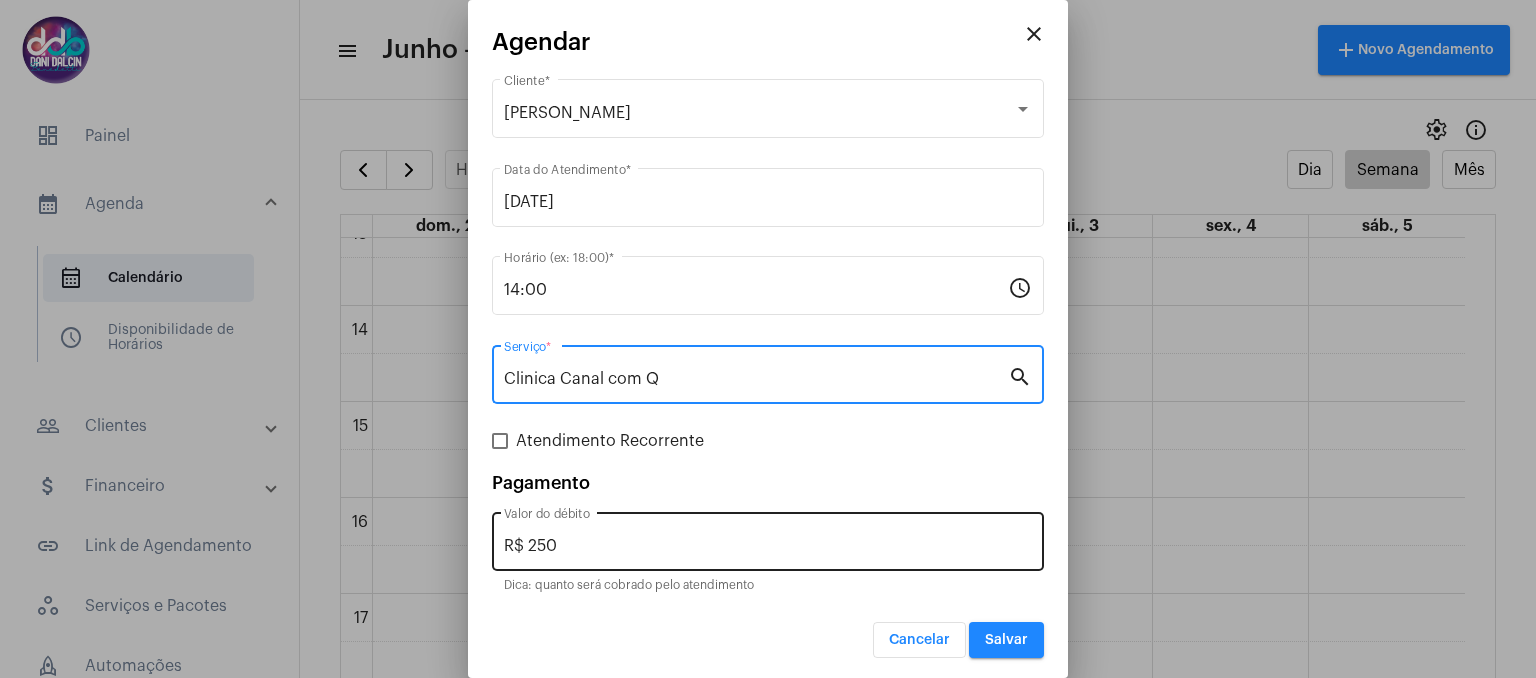 click on "R$ 250" at bounding box center [768, 546] 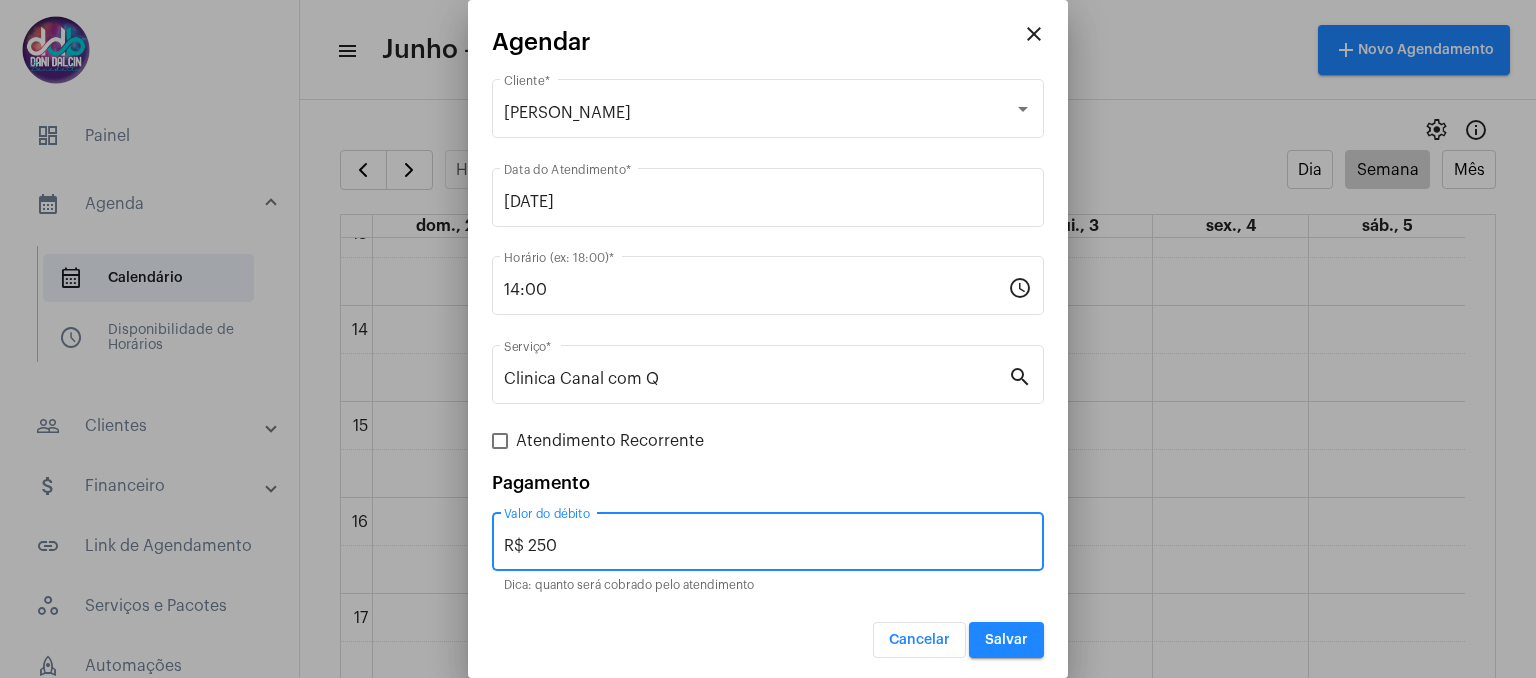 click on "R$ 250" at bounding box center [768, 546] 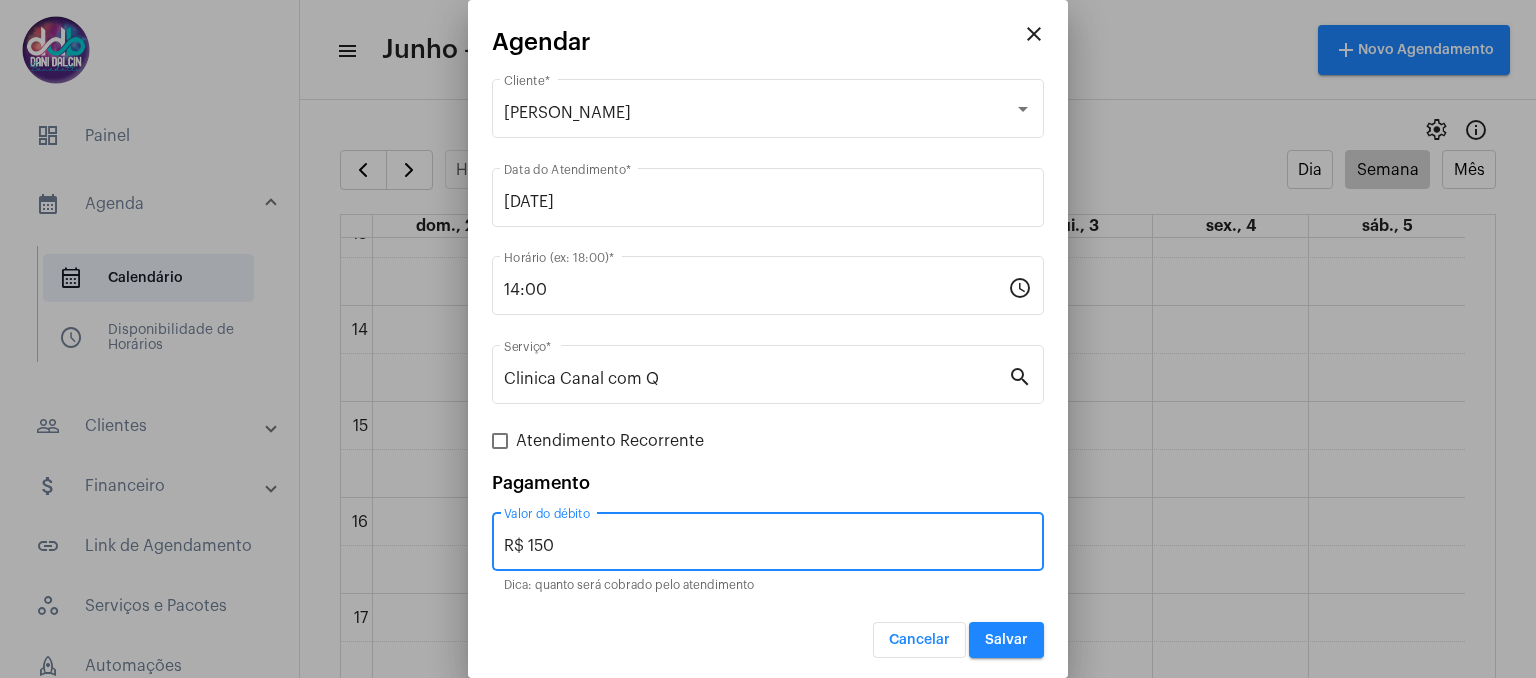 scroll, scrollTop: 3, scrollLeft: 0, axis: vertical 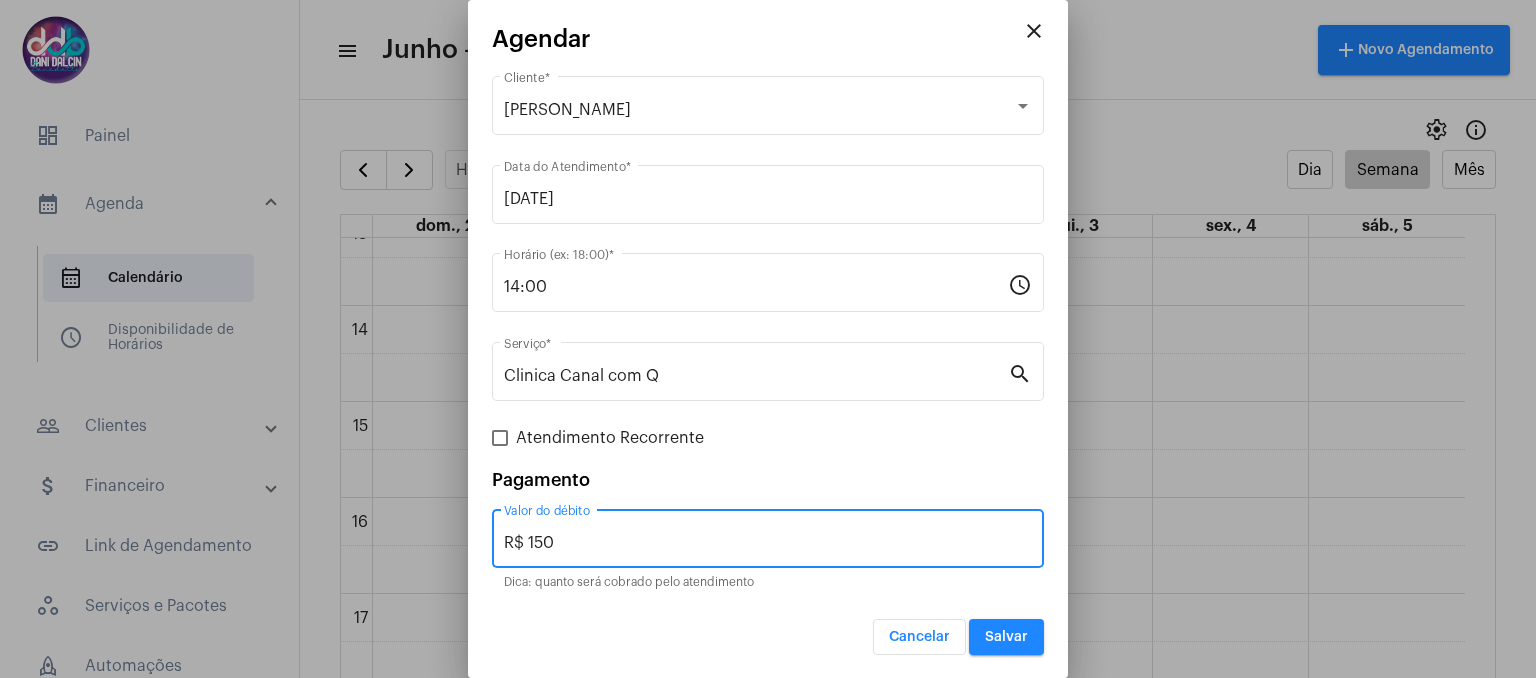 type on "R$ 150" 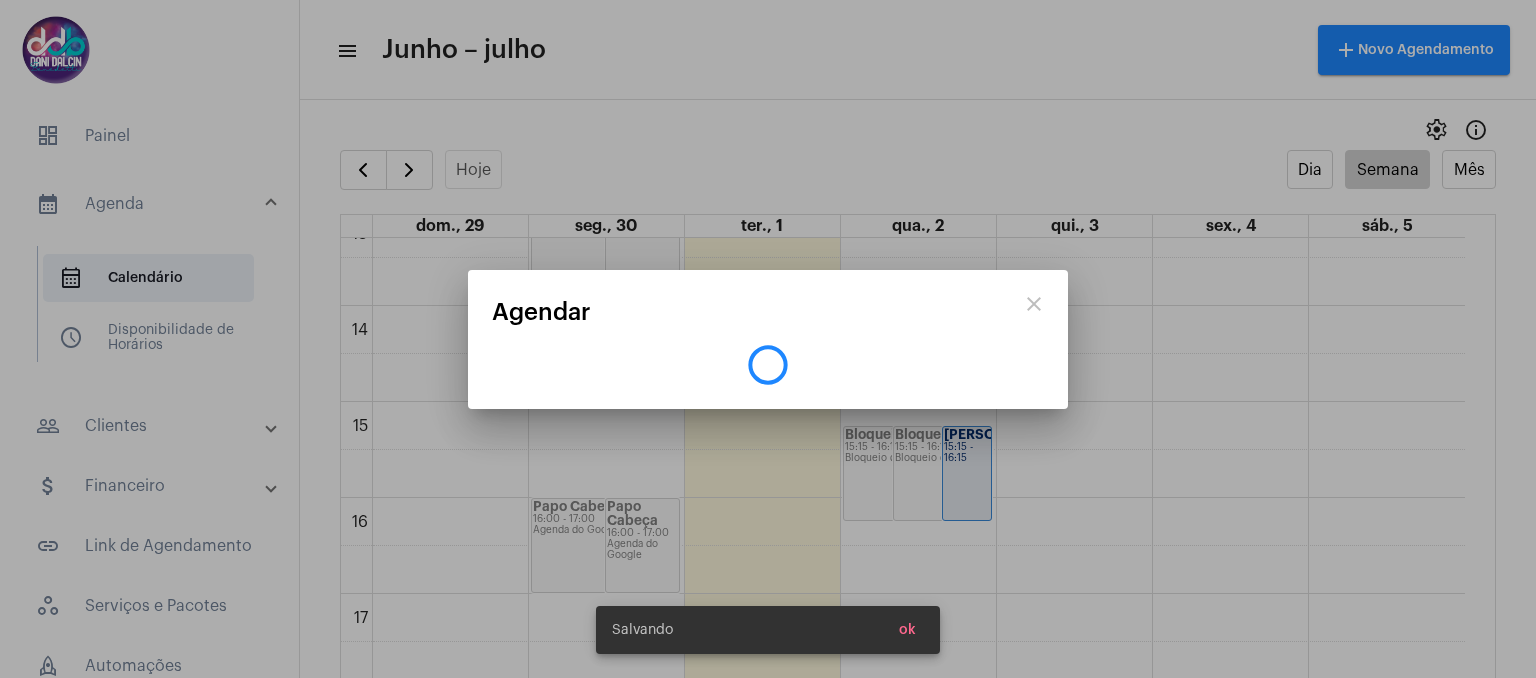 scroll, scrollTop: 0, scrollLeft: 0, axis: both 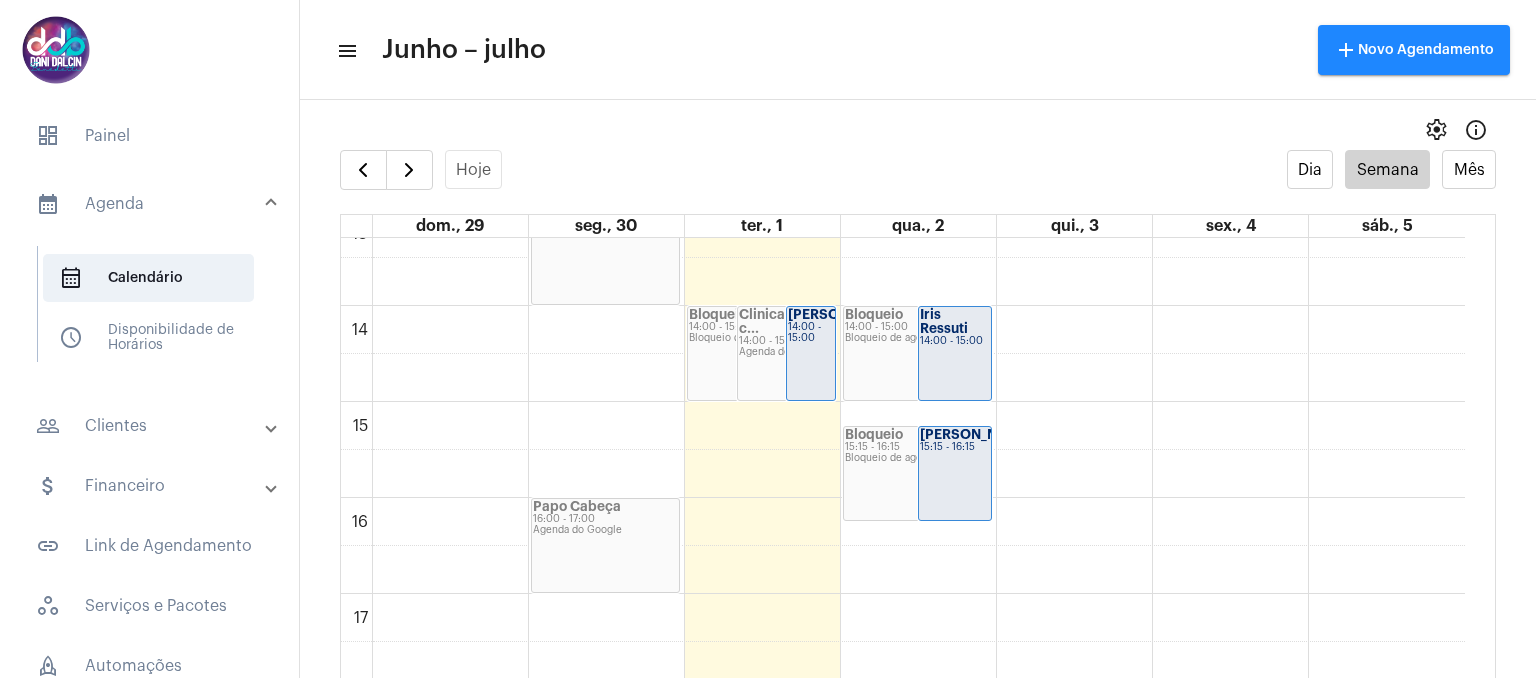 click on "00 01 02 03 04 05 06 07 08 09 10 11 12 13 14 15 16 17 18 19 20 21 22 23
Astrid Azevedo ...
09:00 - 10:00
Bloqueio
09:00 - 10:00
Bloqueio de agenda
Bloqueio
18:20 - 19:20
Bloqueio de agenda
Bruna Angela da...
18:20 - 19:20
Festa Junina Th...
11:00 - 14:00
Agenda do Google
Papo Cabeça
16:00 - 17:00
Agenda do Google
Bloqueio
14:00 - 15:00
Bloqueio de agenda
Clinica Canal c...
14:00 - 15:00
Agenda do Google
Magda Rodrigues...
14:00 - 15:00" 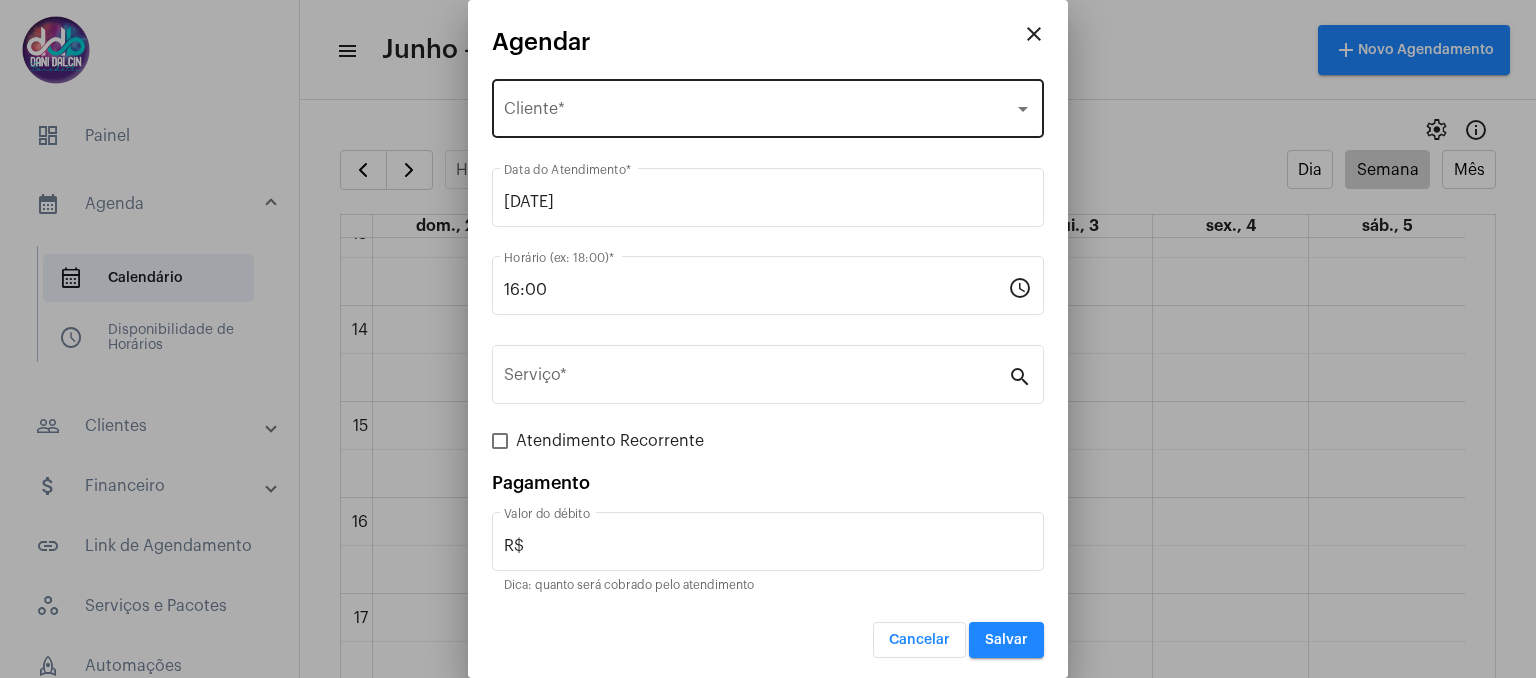 click on "Selecione o Cliente Cliente  *" at bounding box center (768, 106) 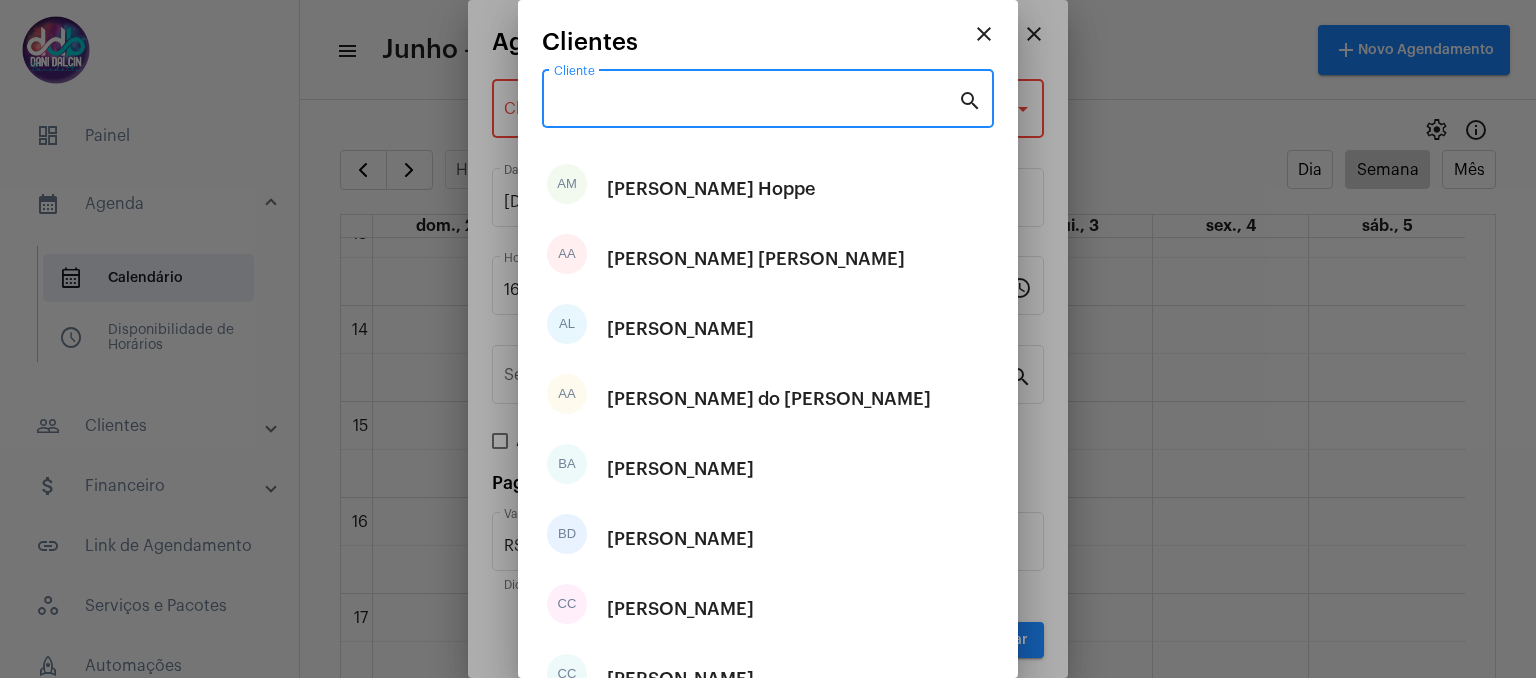 click on "Cliente" at bounding box center [756, 103] 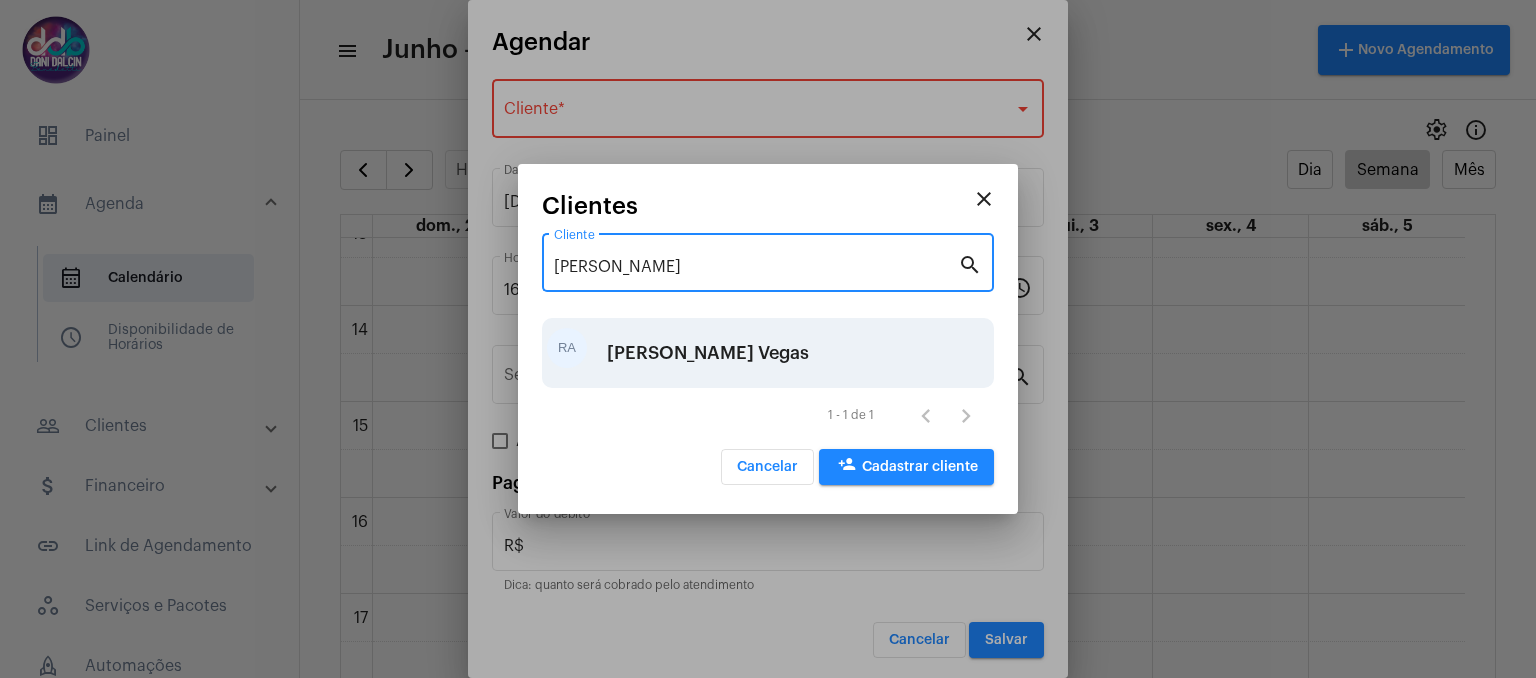type on "rafael" 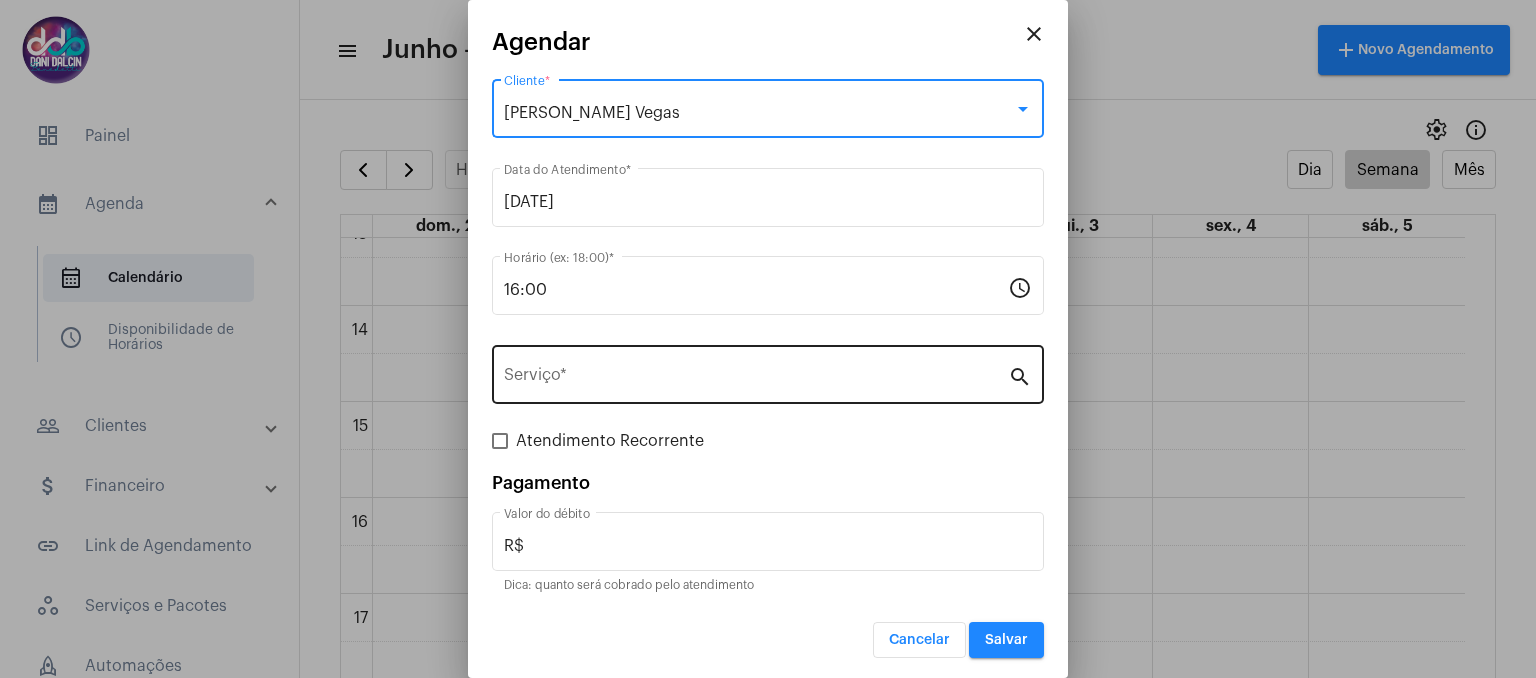 click on "Serviço  *" at bounding box center (756, 372) 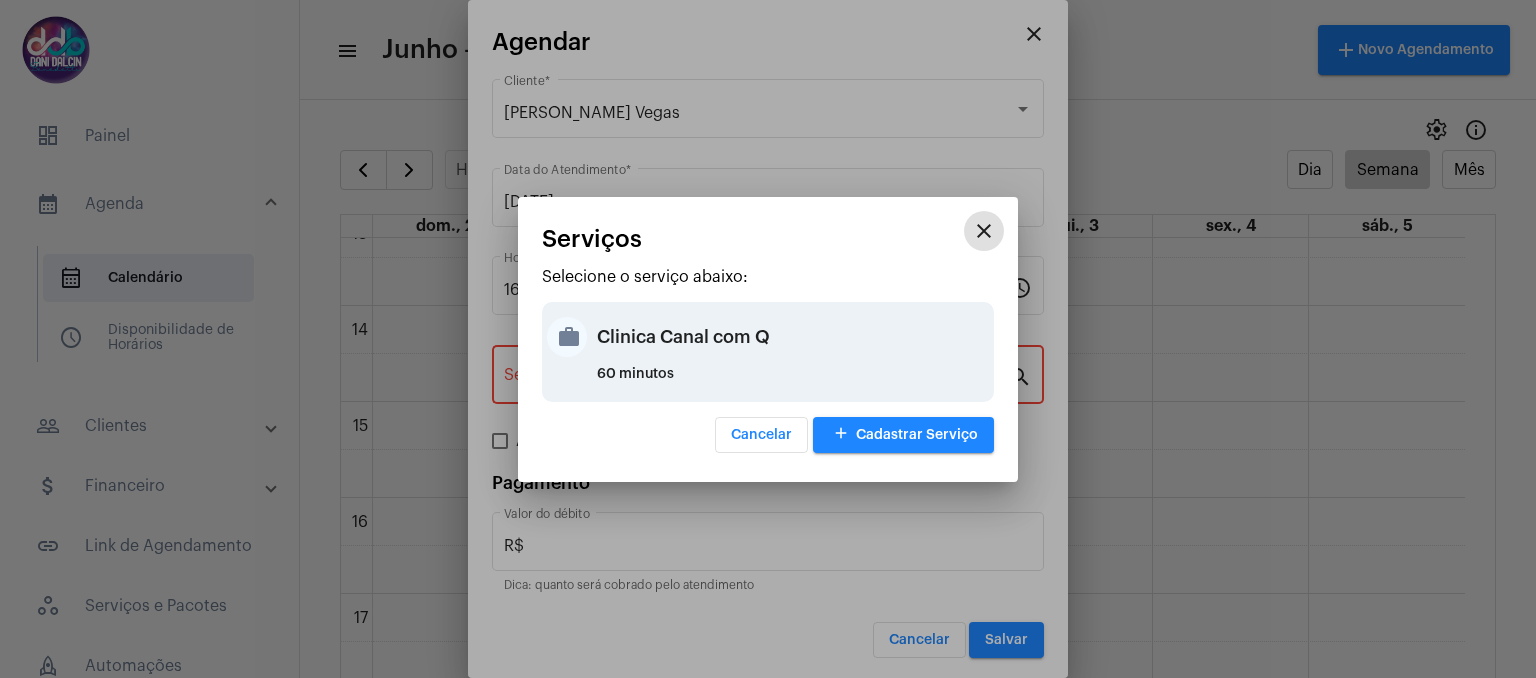 click on "Clinica Canal com Q" at bounding box center (793, 337) 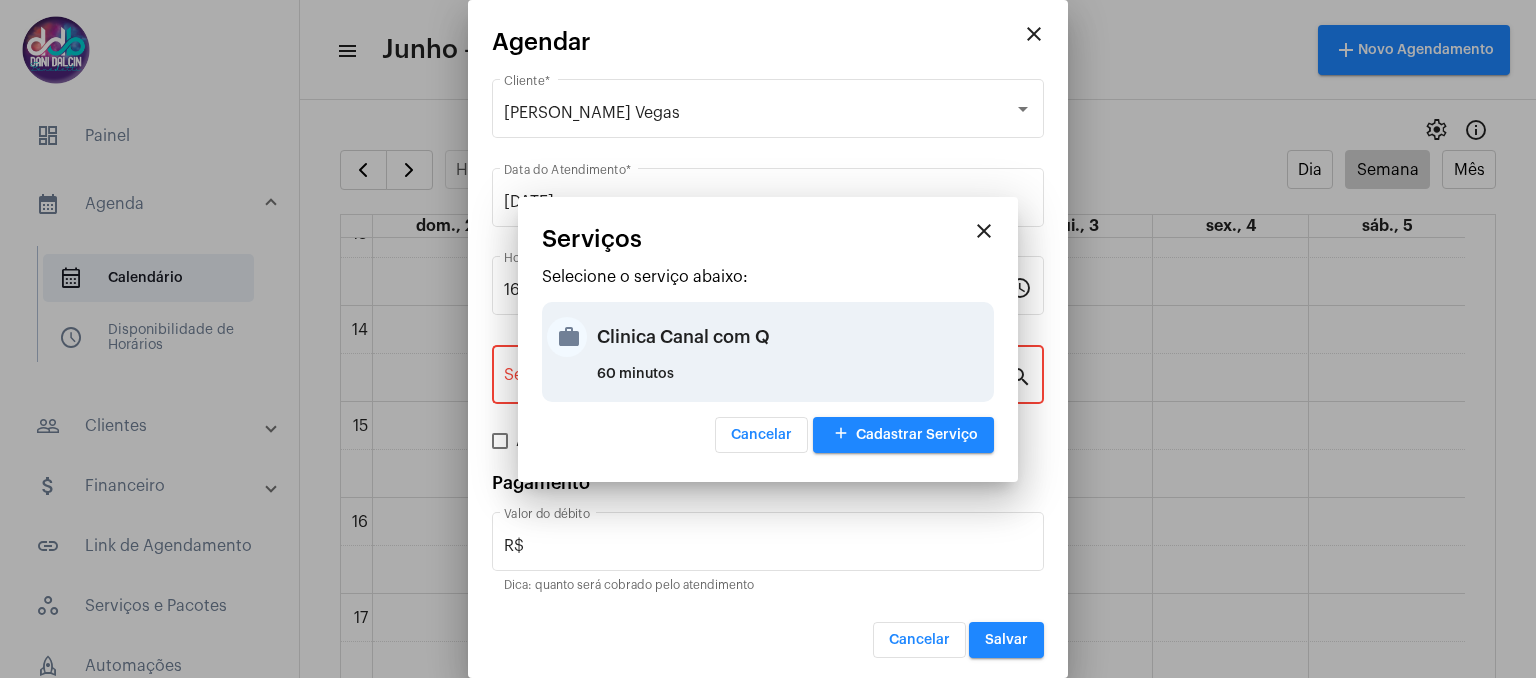 type on "Clinica Canal com Q" 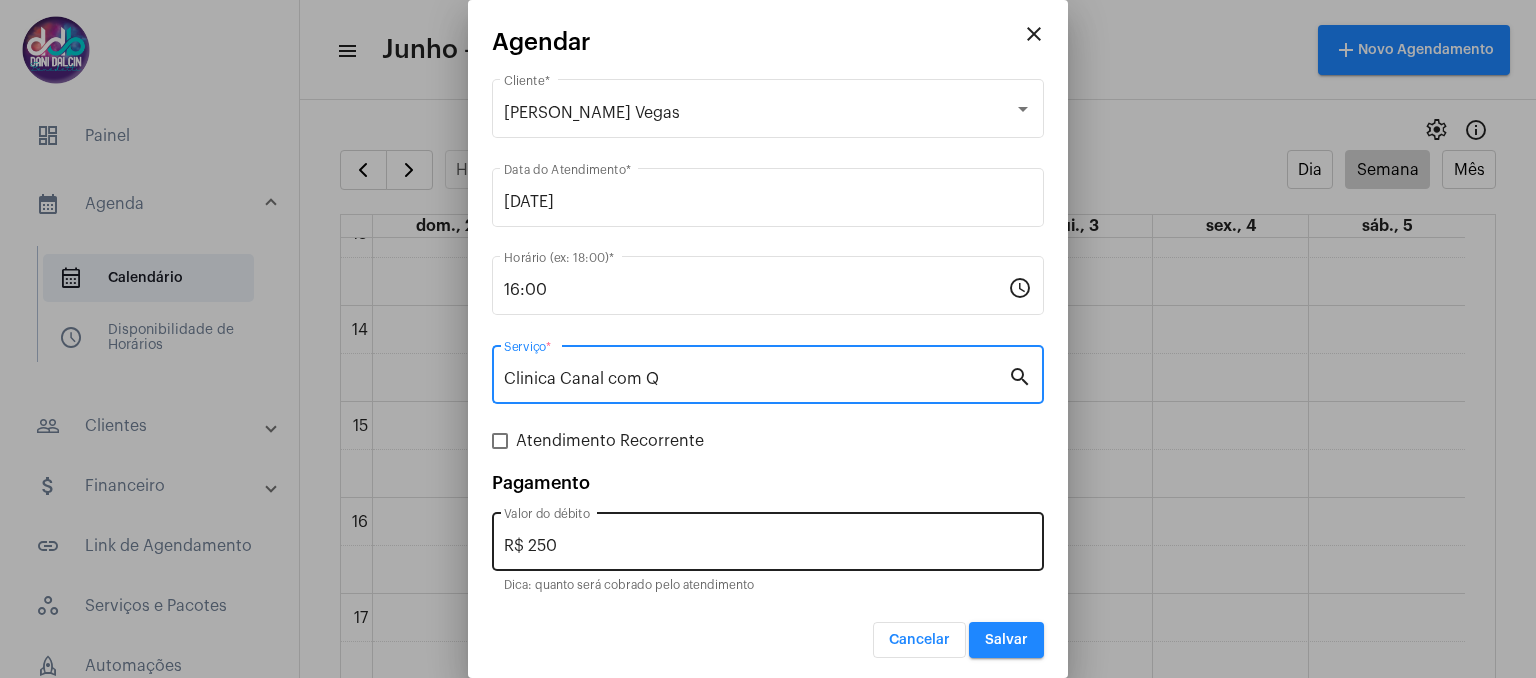 click on "R$ 250 Valor do débito" at bounding box center [768, 539] 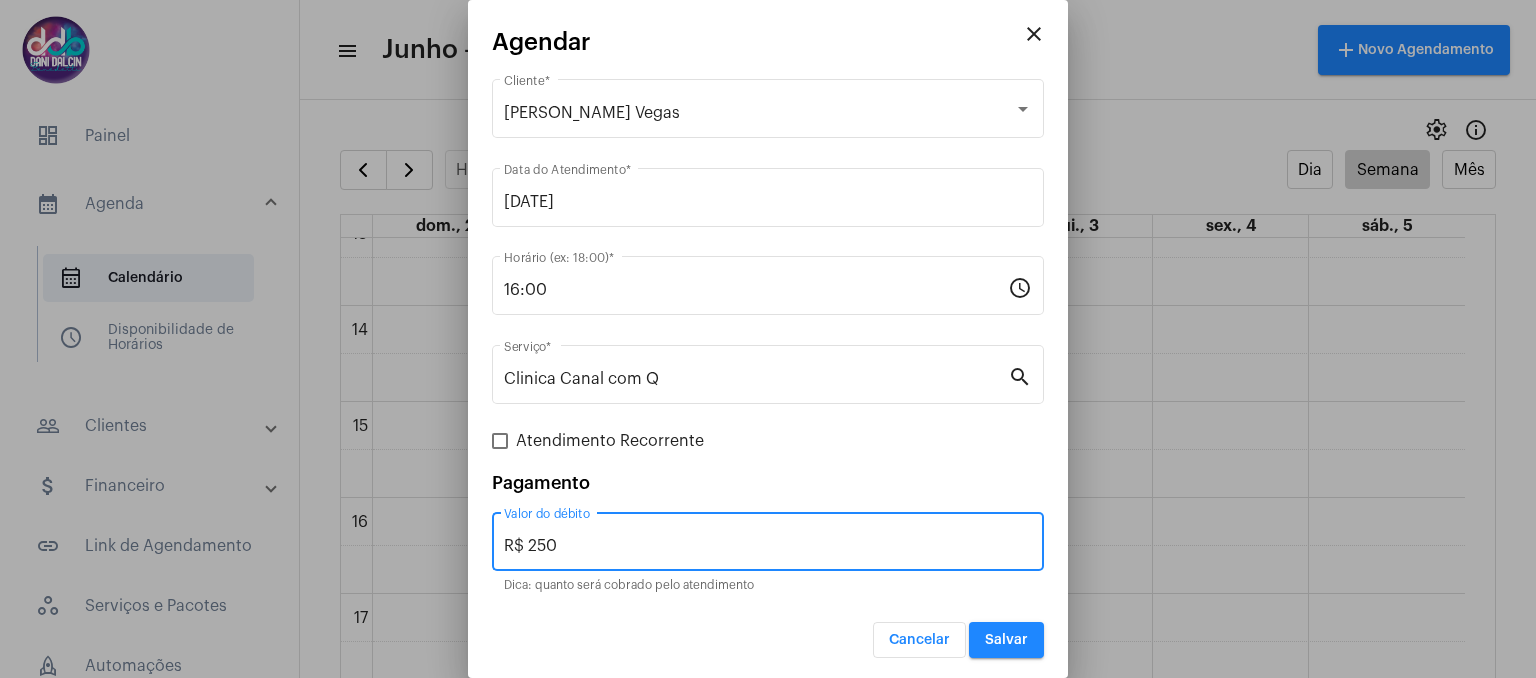 click on "R$ 250" at bounding box center (768, 546) 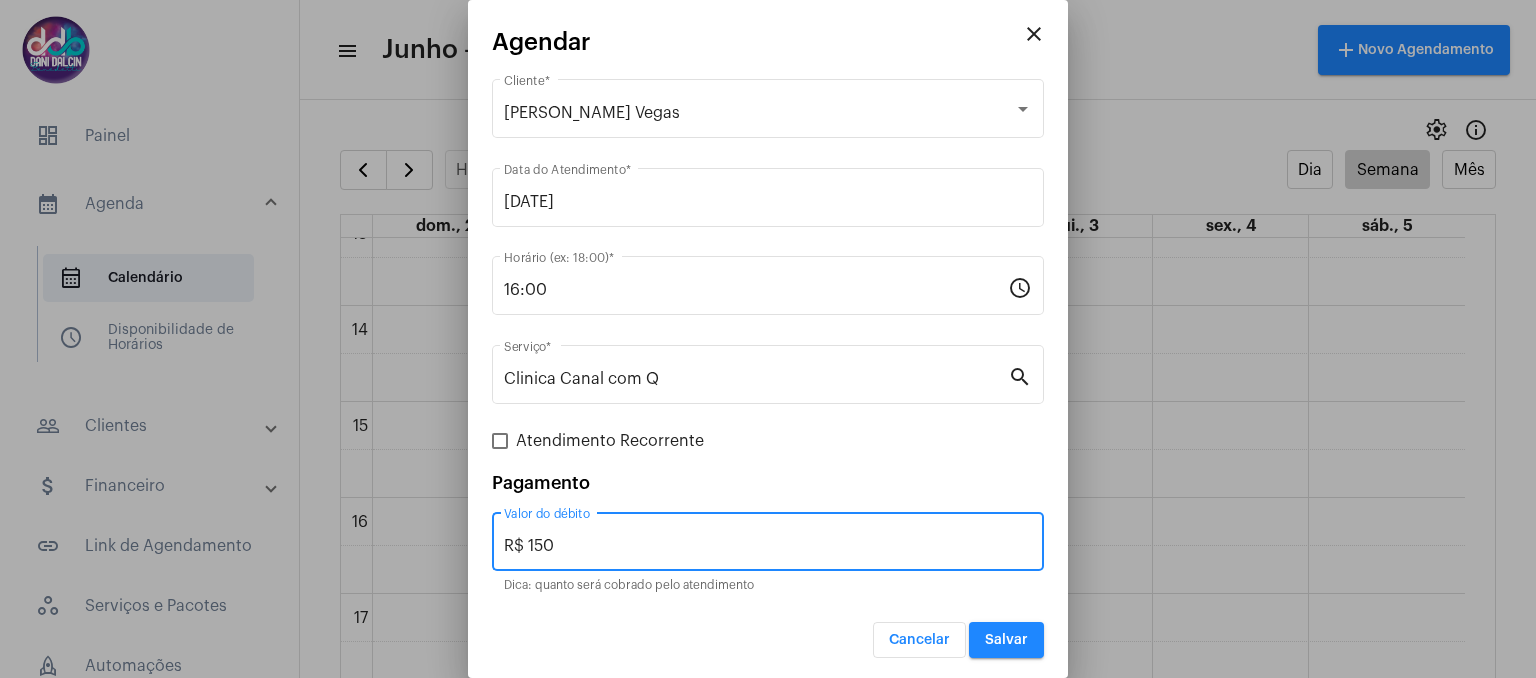 type on "R$ 150" 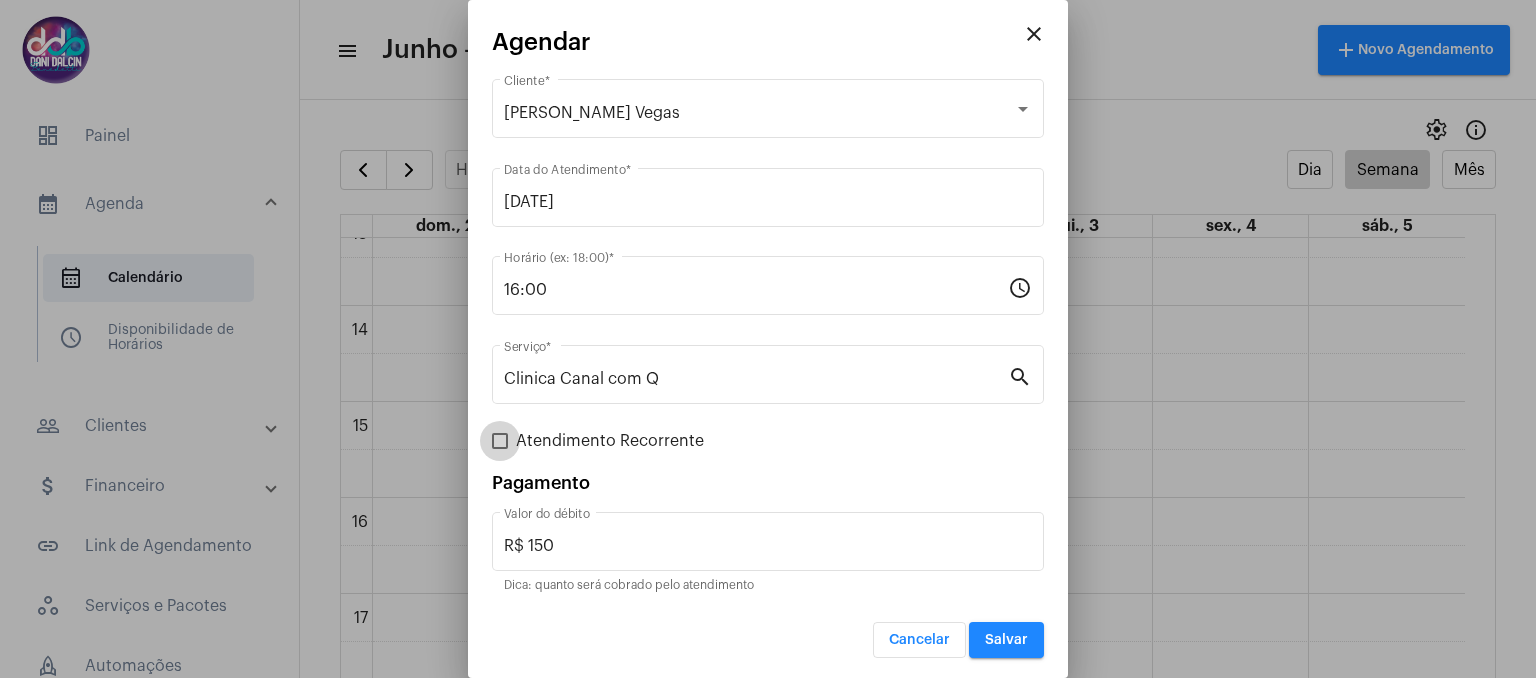 click on "Atendimento Recorrente" at bounding box center (610, 441) 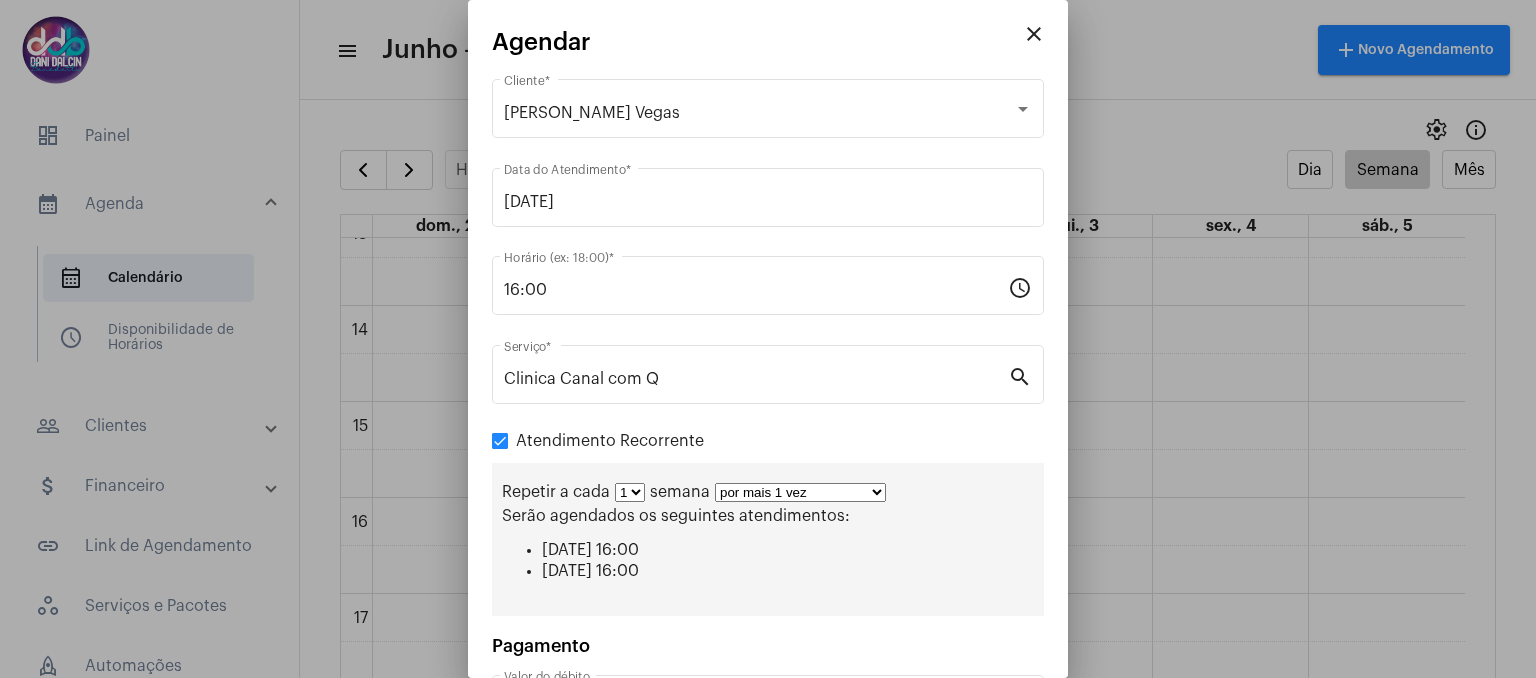 click on "por mais 1 vez por mais 2 vezes por mais 3 vezes por mais 4 vezes por mais 5 vezes por mais 6 vezes por mais 7 vezes por mais 8 vezes por mais 9 vezes por mais 10 vezes por tempo indeterminado" at bounding box center [800, 492] 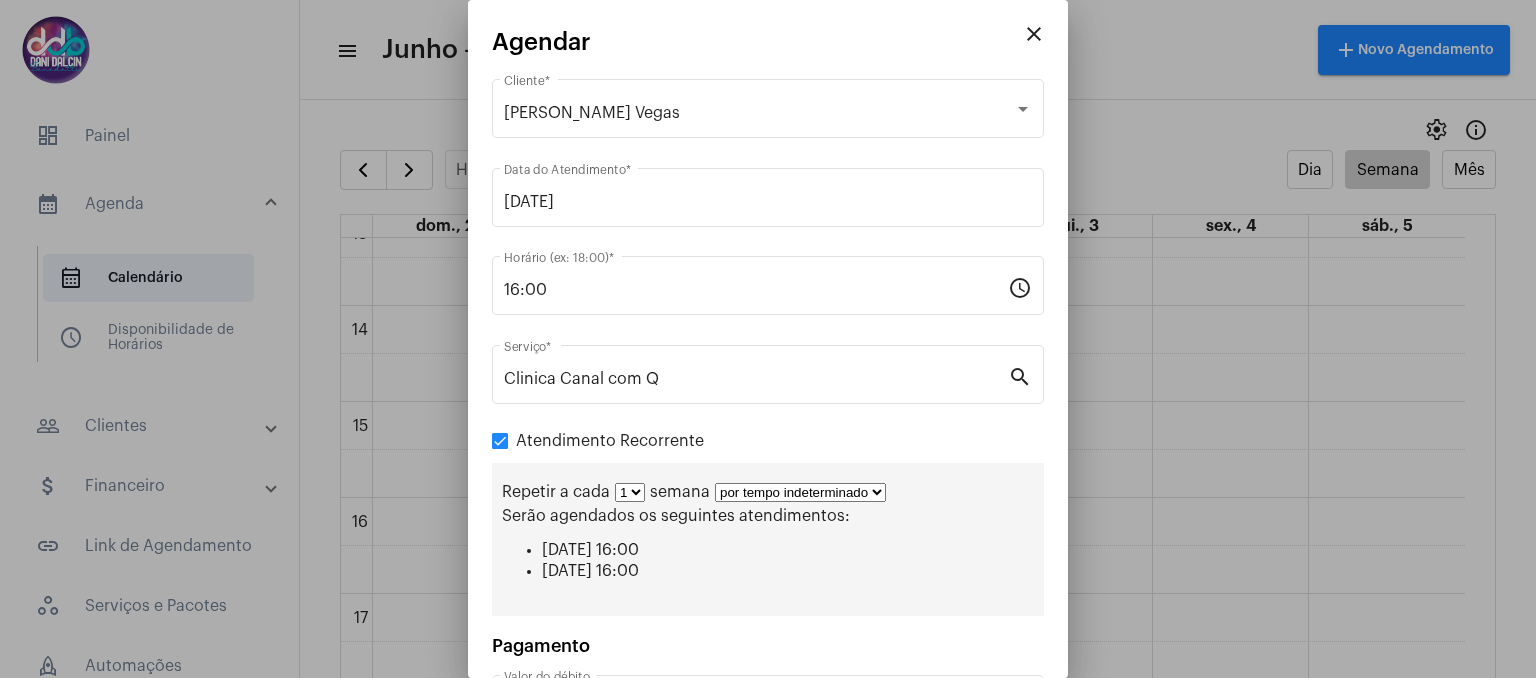 click on "por mais 1 vez por mais 2 vezes por mais 3 vezes por mais 4 vezes por mais 5 vezes por mais 6 vezes por mais 7 vezes por mais 8 vezes por mais 9 vezes por mais 10 vezes por tempo indeterminado" at bounding box center (800, 492) 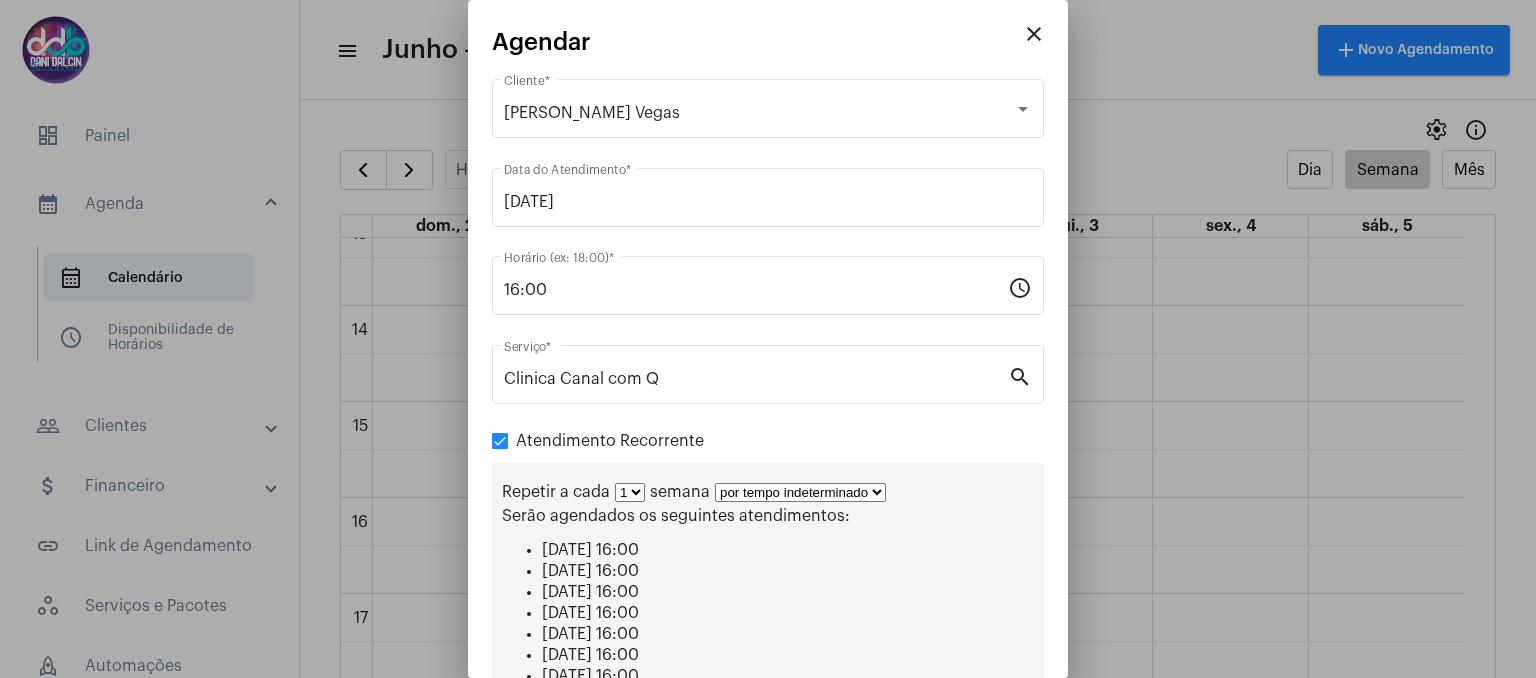 scroll, scrollTop: 370, scrollLeft: 0, axis: vertical 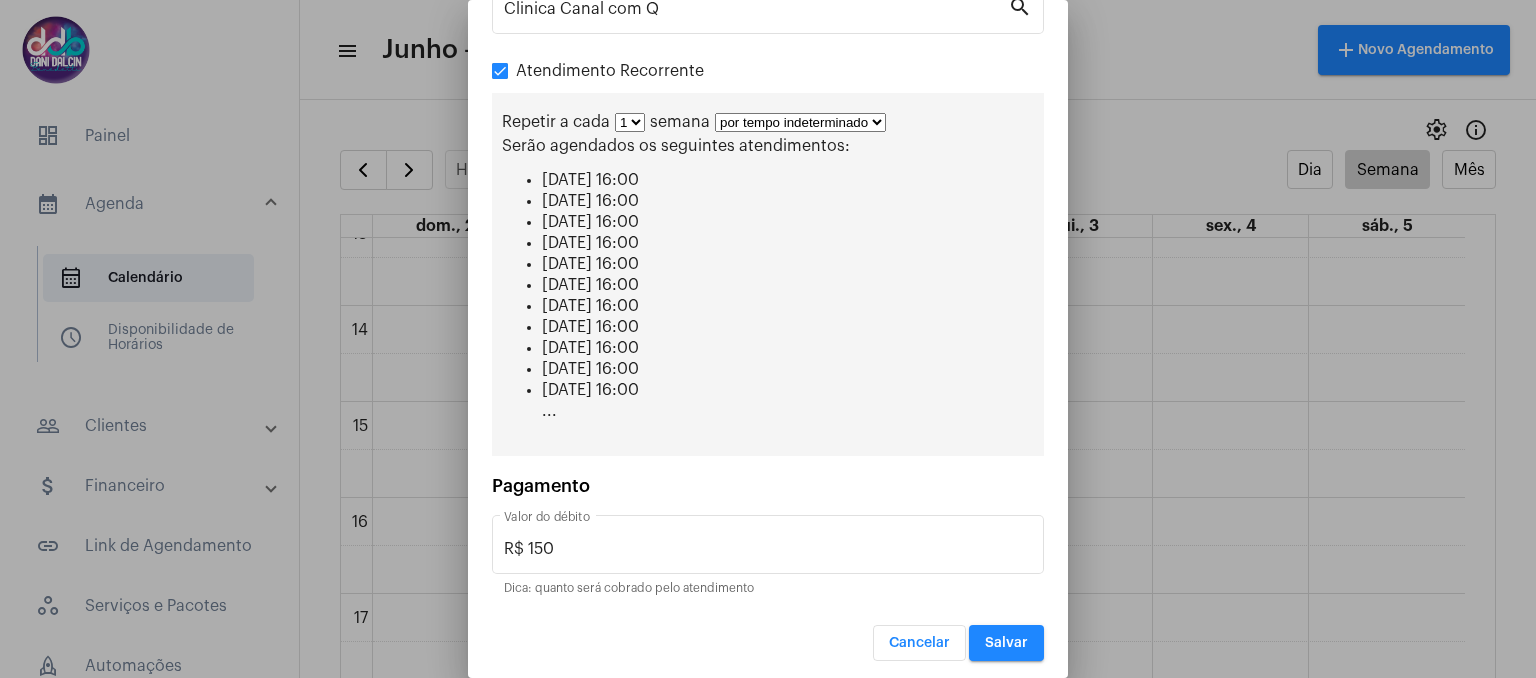 click on "Salvar" at bounding box center (1006, 643) 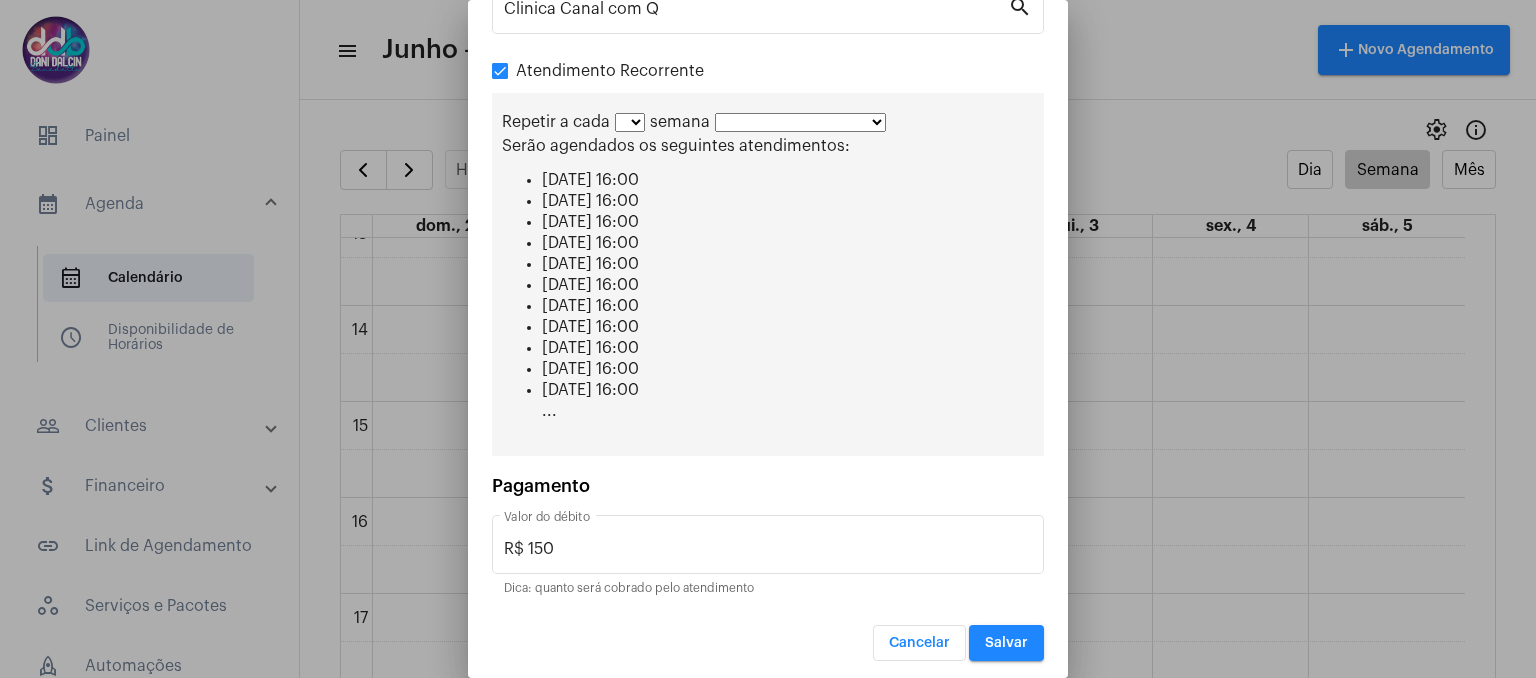 scroll, scrollTop: 0, scrollLeft: 0, axis: both 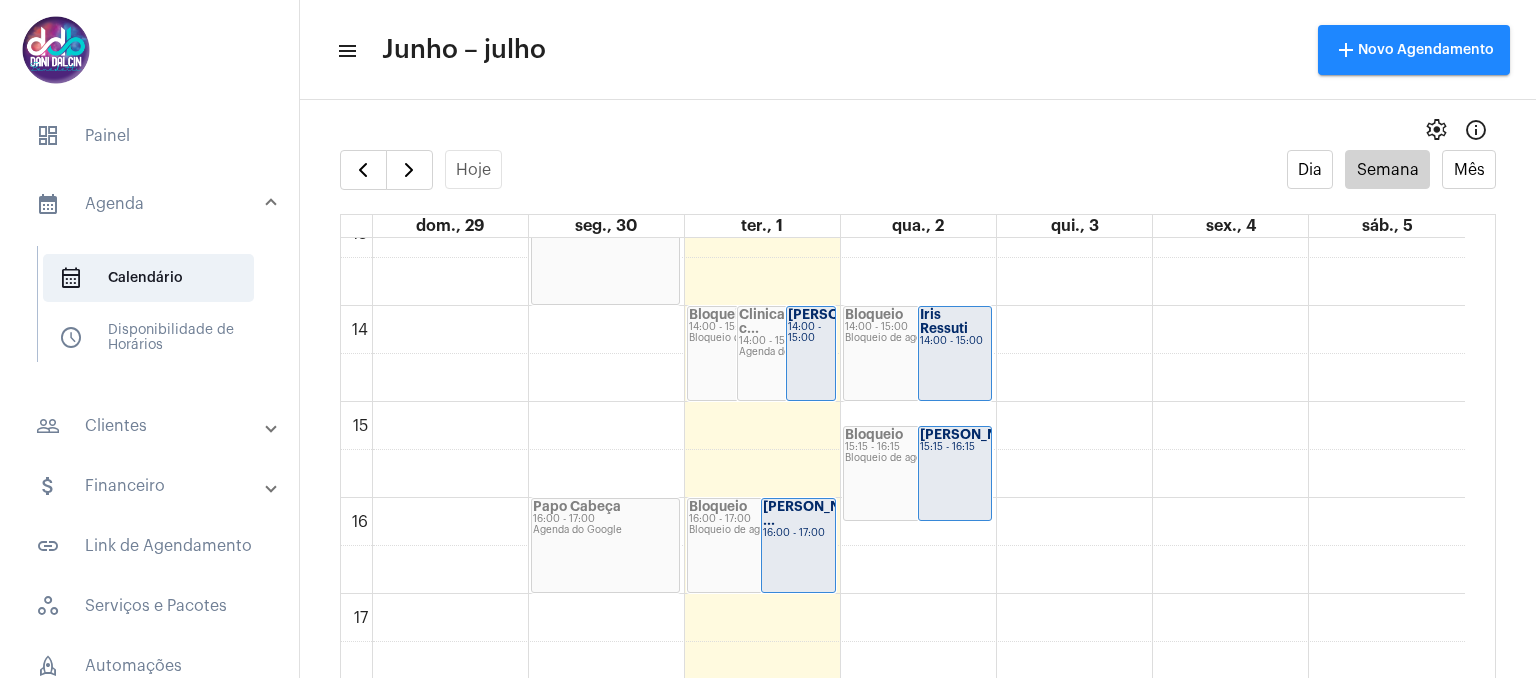 click on "15:15 - 16:15" 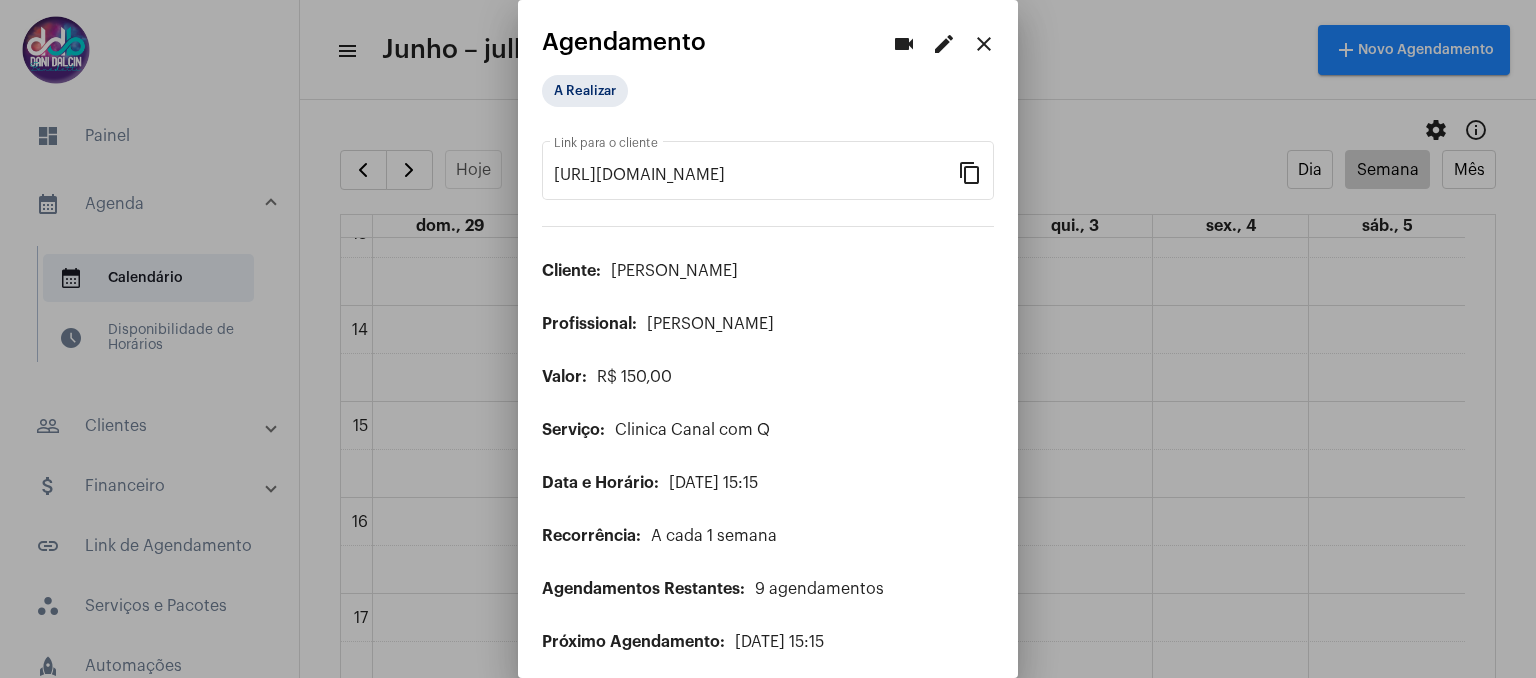 click on "edit" at bounding box center (944, 44) 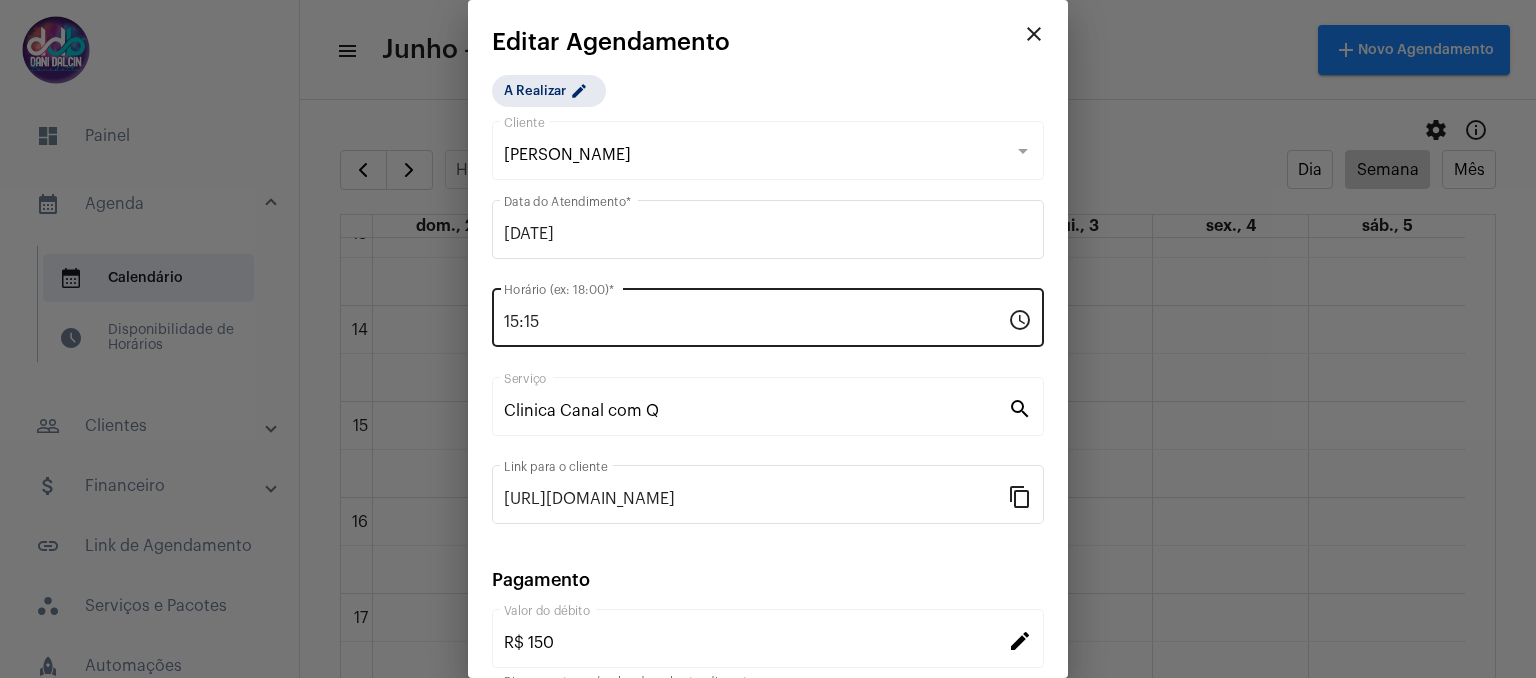 click on "15:15" at bounding box center (756, 322) 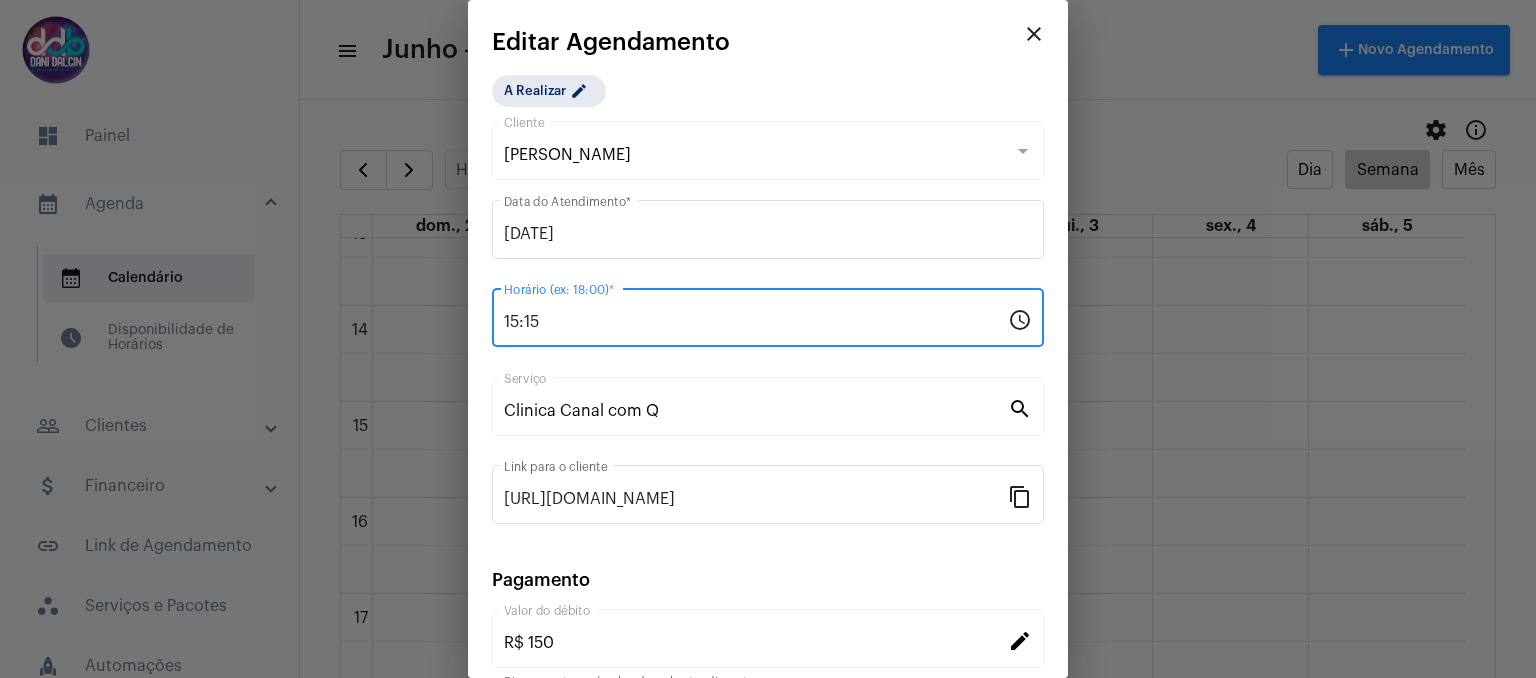 click on "15:15" at bounding box center (756, 322) 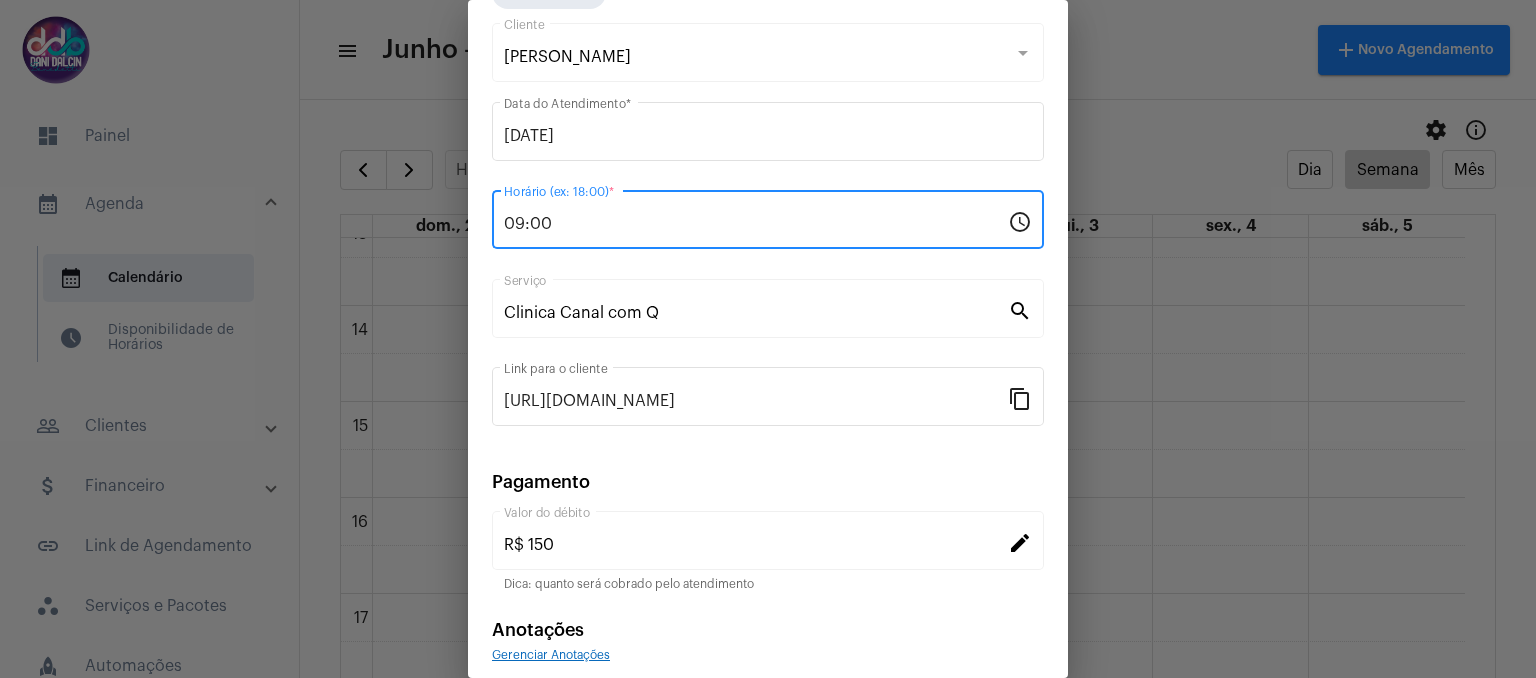 scroll, scrollTop: 180, scrollLeft: 0, axis: vertical 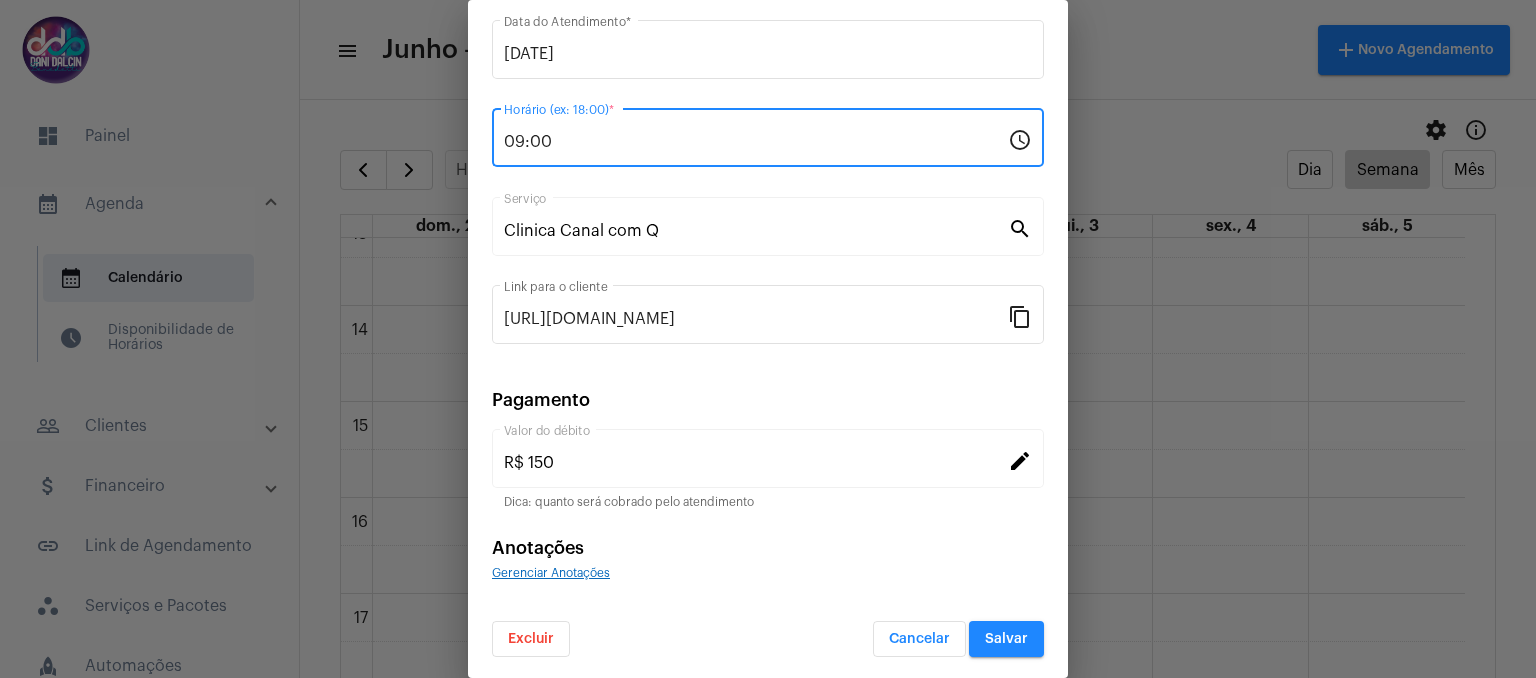 type on "09:00" 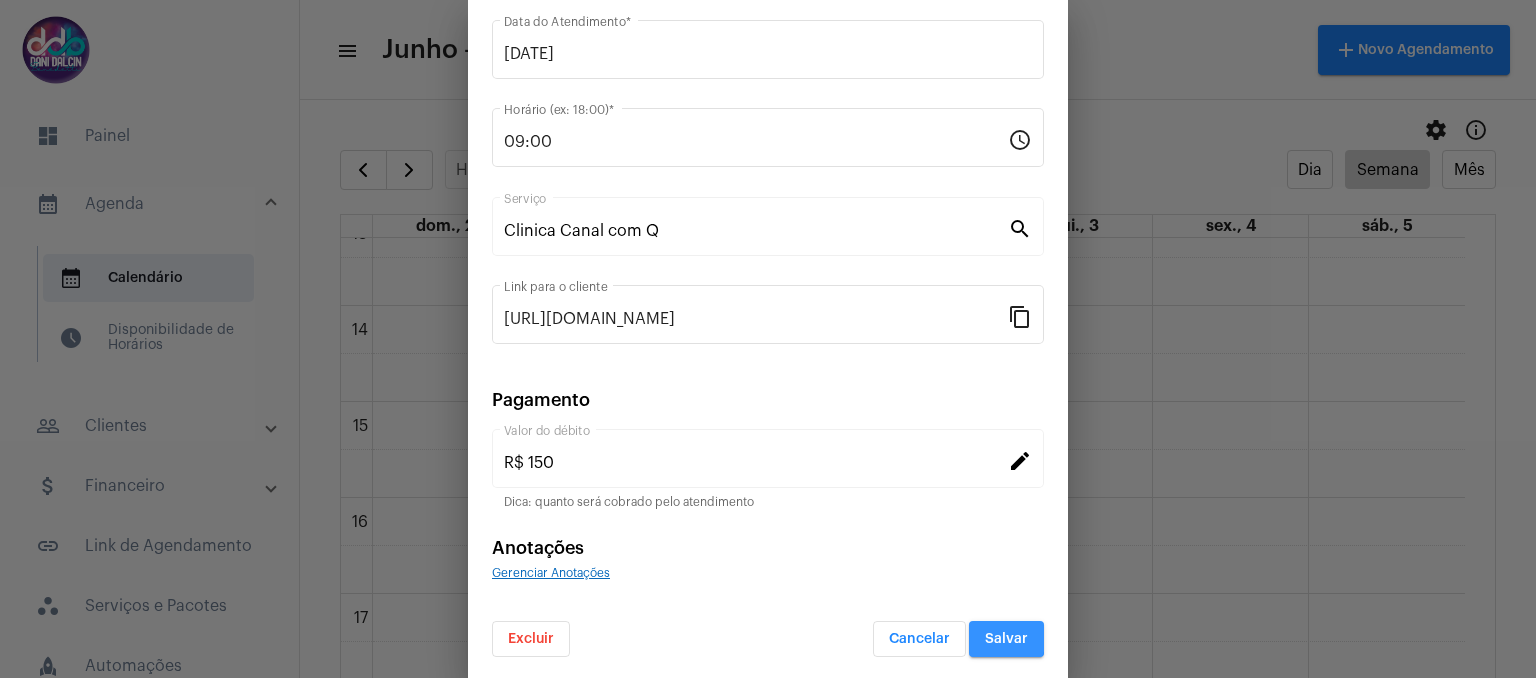 click on "Salvar" at bounding box center [1006, 639] 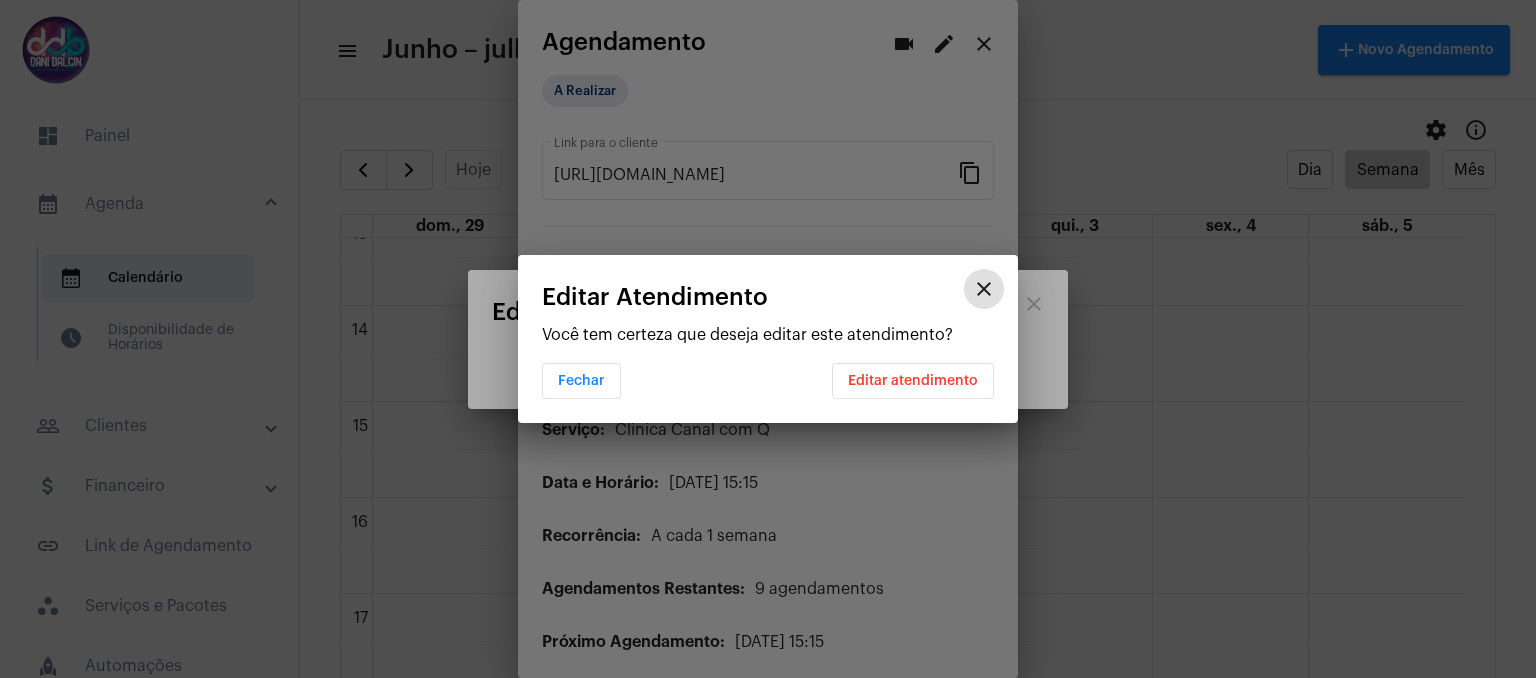 click on "Editar atendimento" at bounding box center [913, 381] 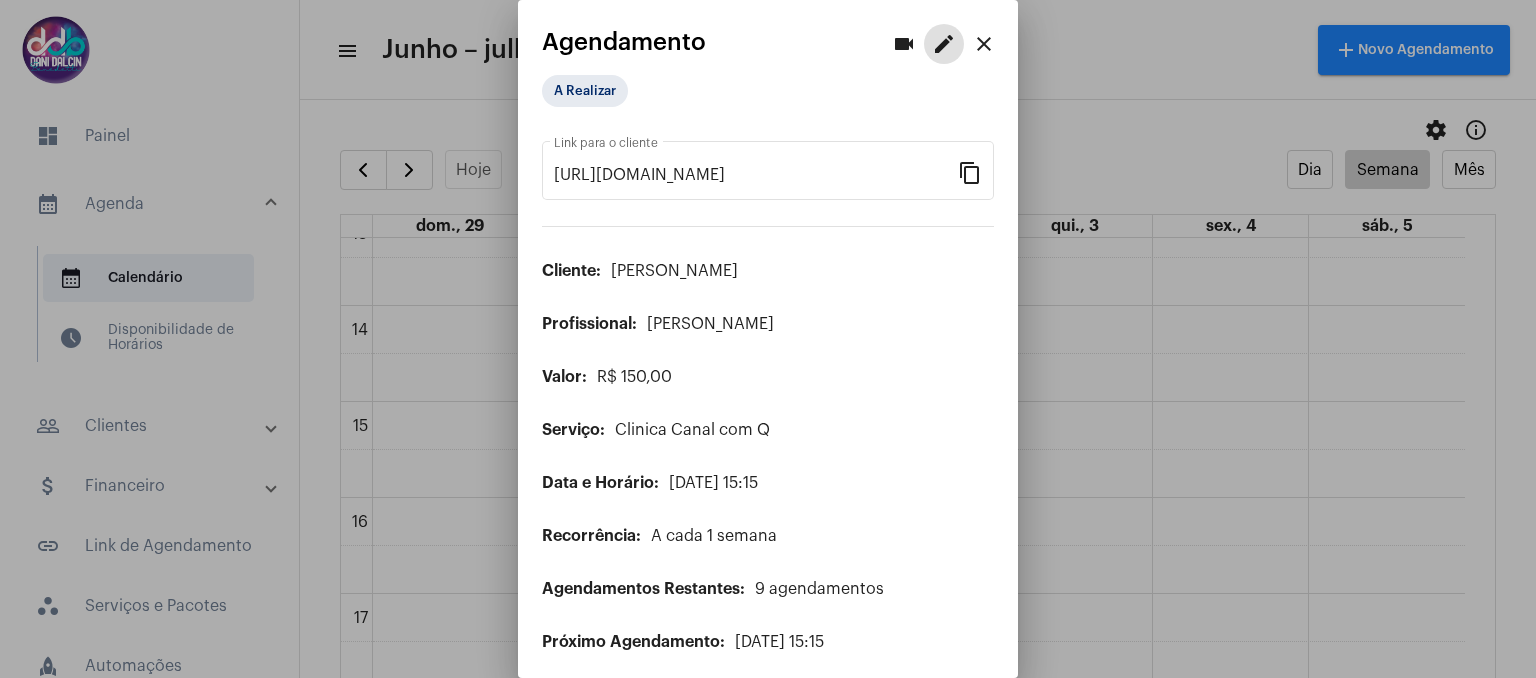 click on "close" at bounding box center [984, 44] 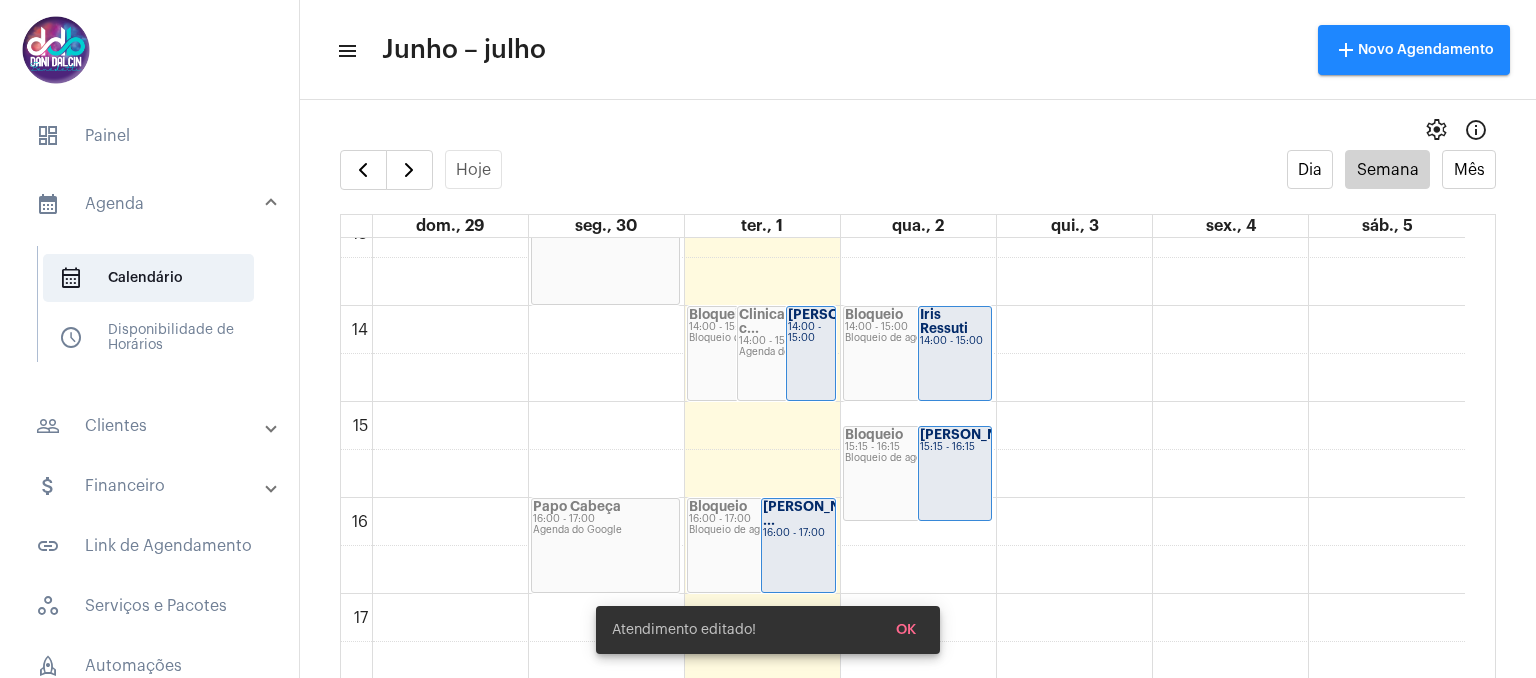 click on "Iris Ressuti" 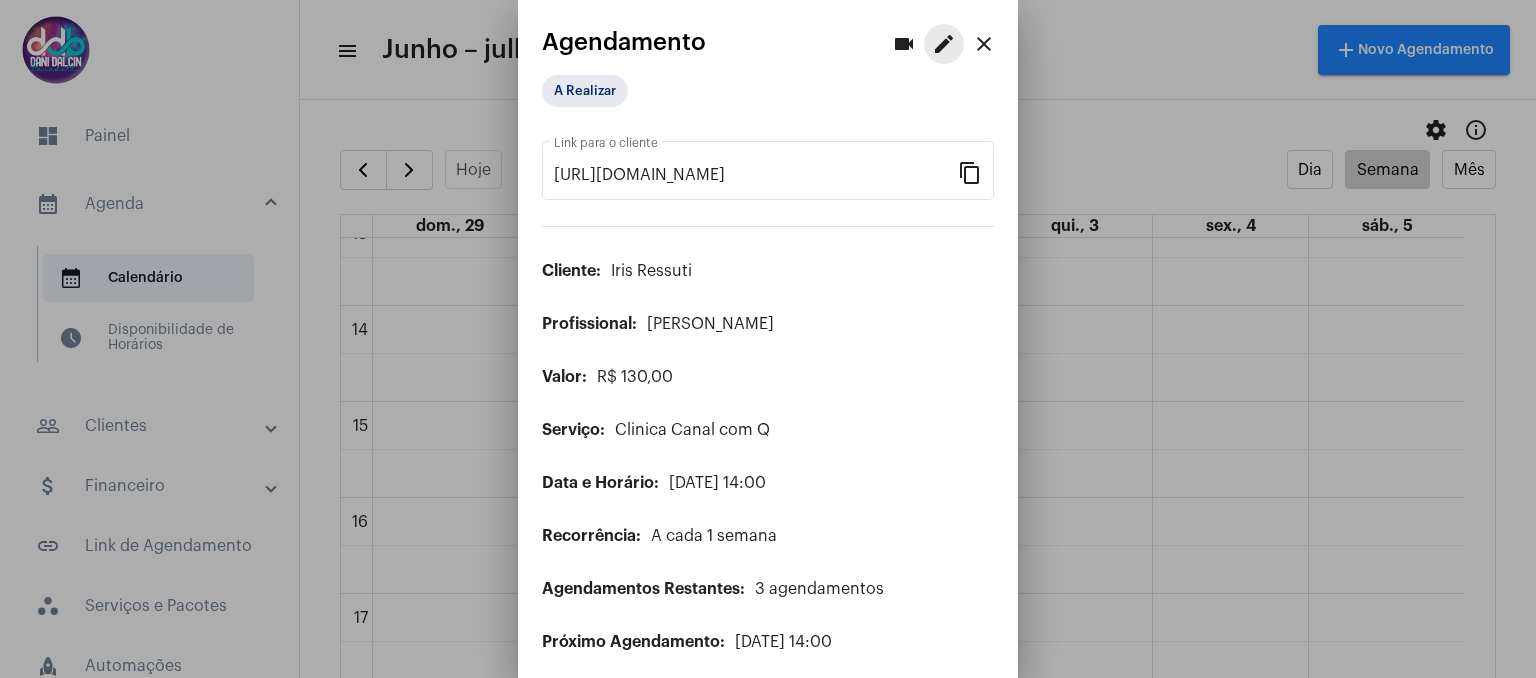 click on "edit" at bounding box center [944, 44] 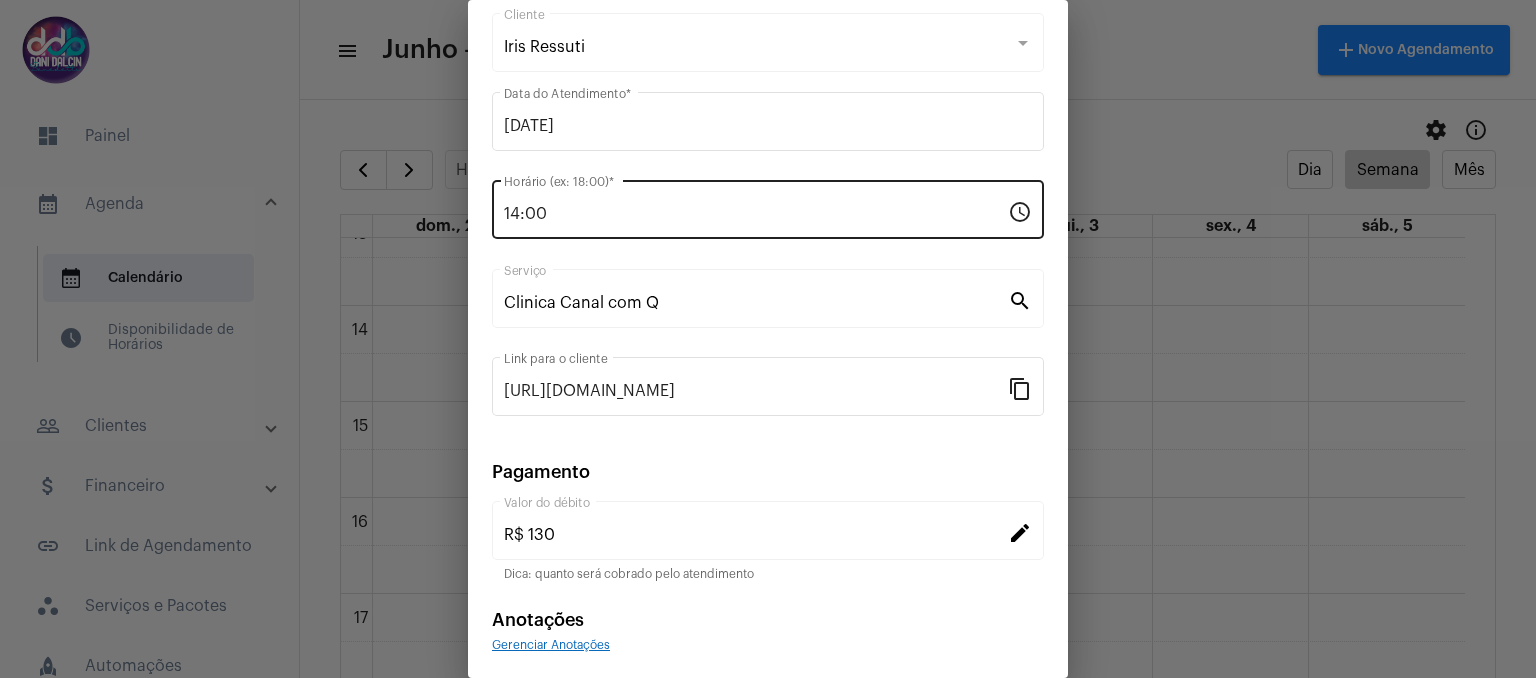 scroll, scrollTop: 180, scrollLeft: 0, axis: vertical 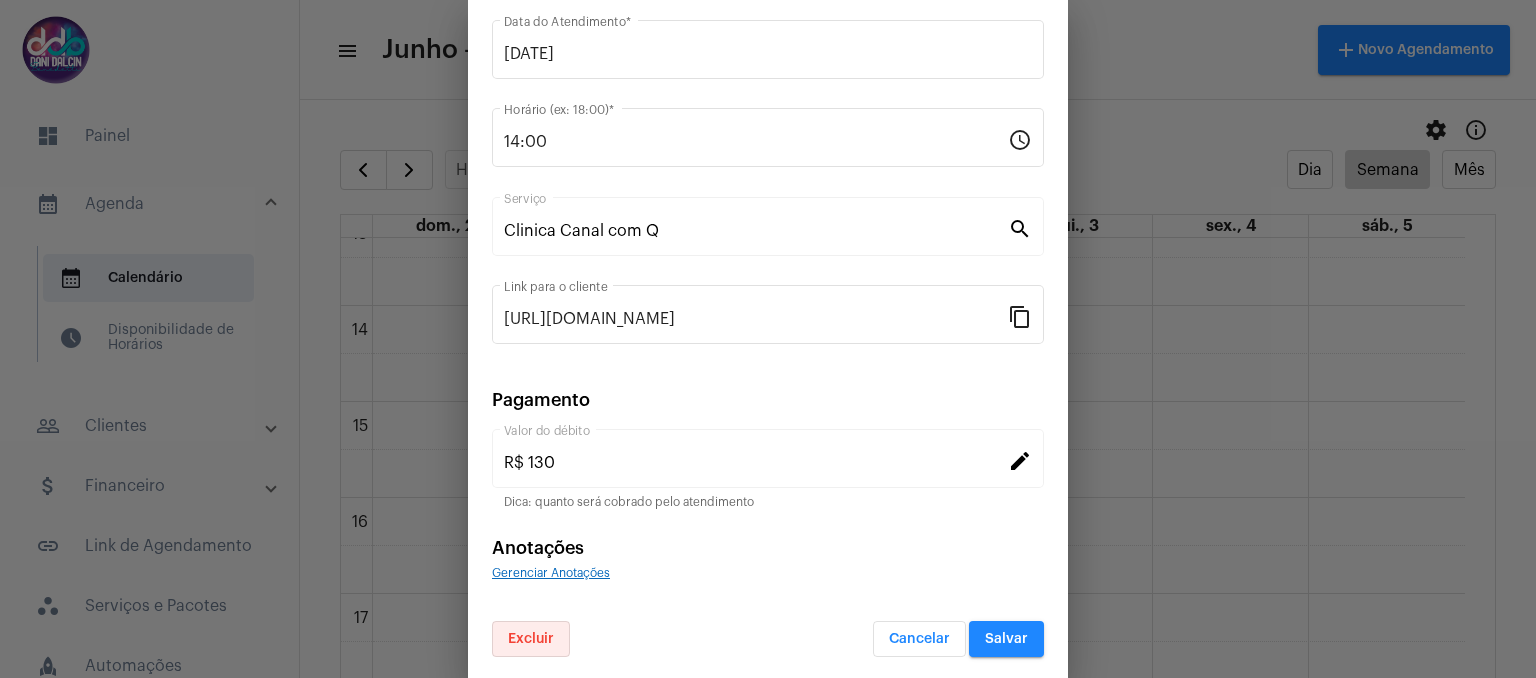 click on "Excluir" at bounding box center (531, 639) 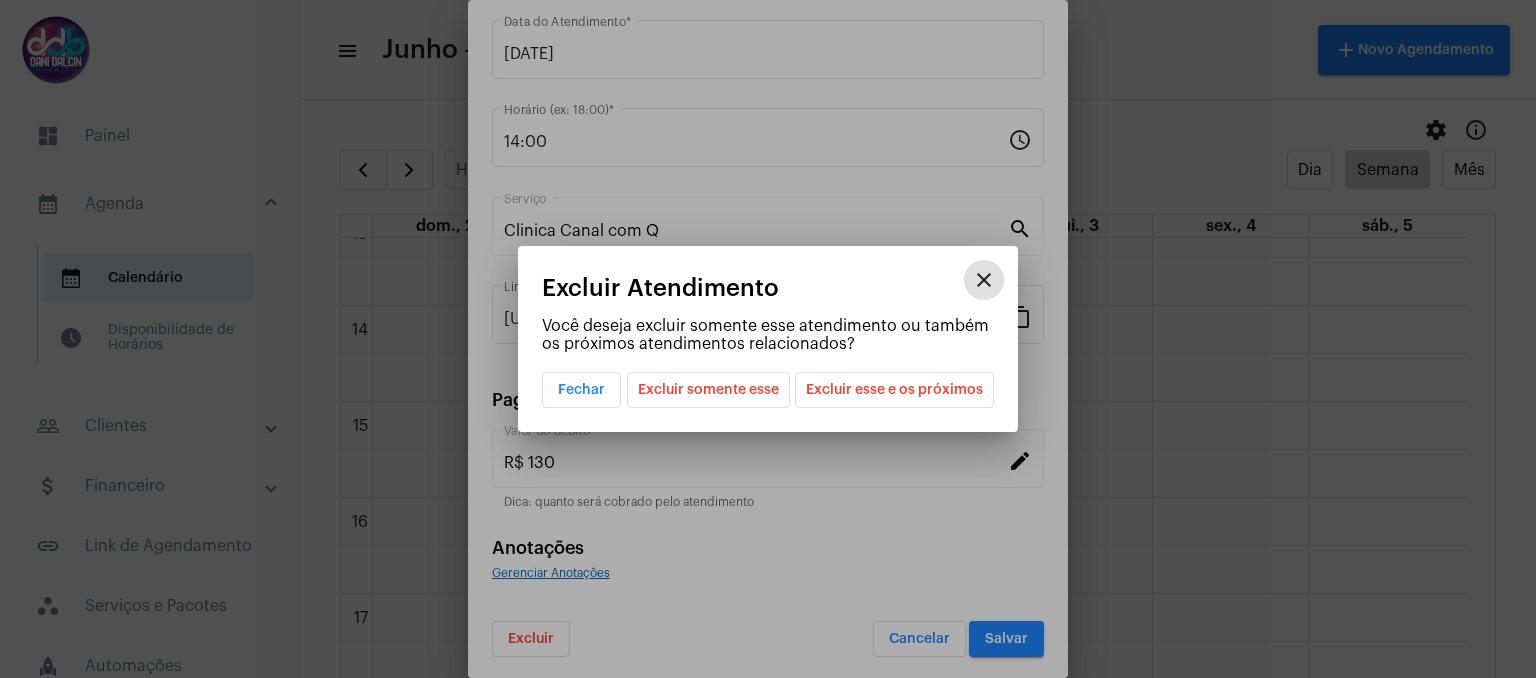 click on "Excluir esse e os próximos" at bounding box center (894, 390) 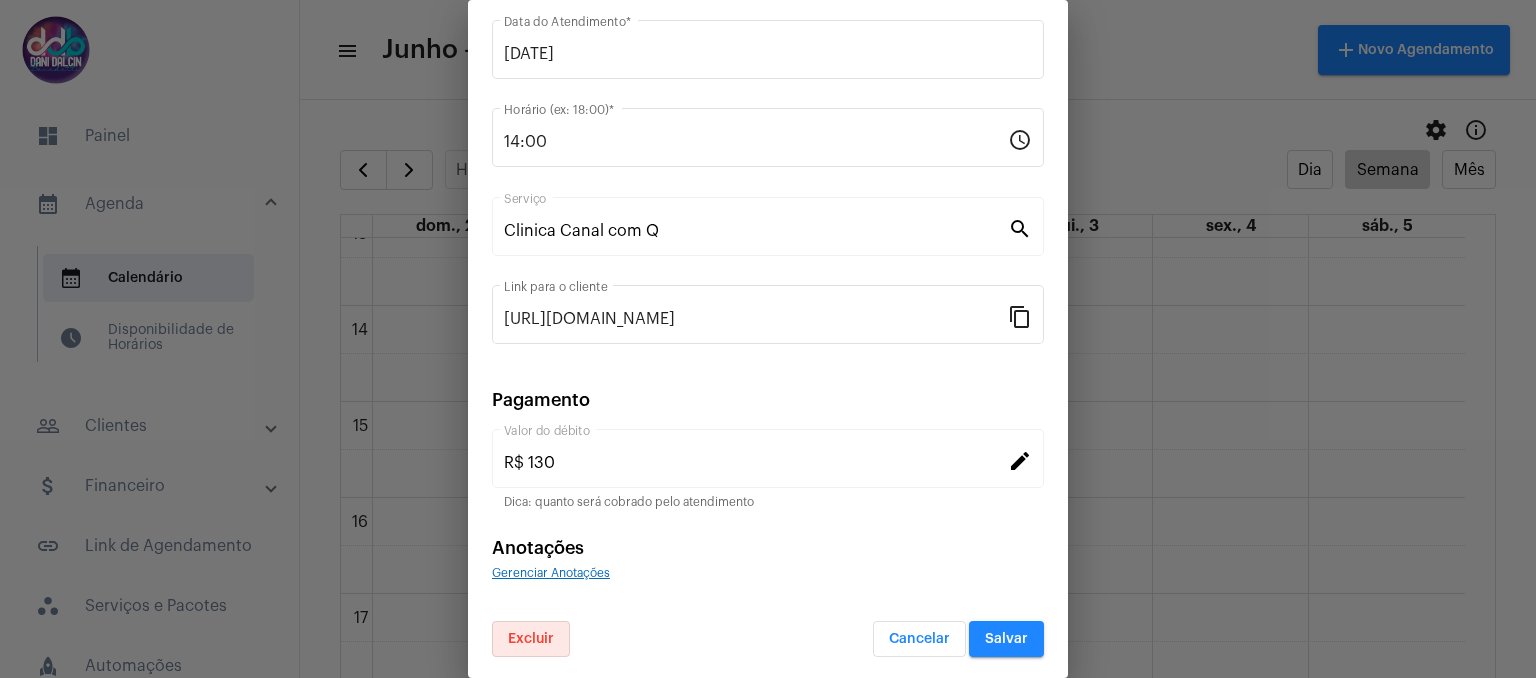 click on "Salvar" at bounding box center (1006, 639) 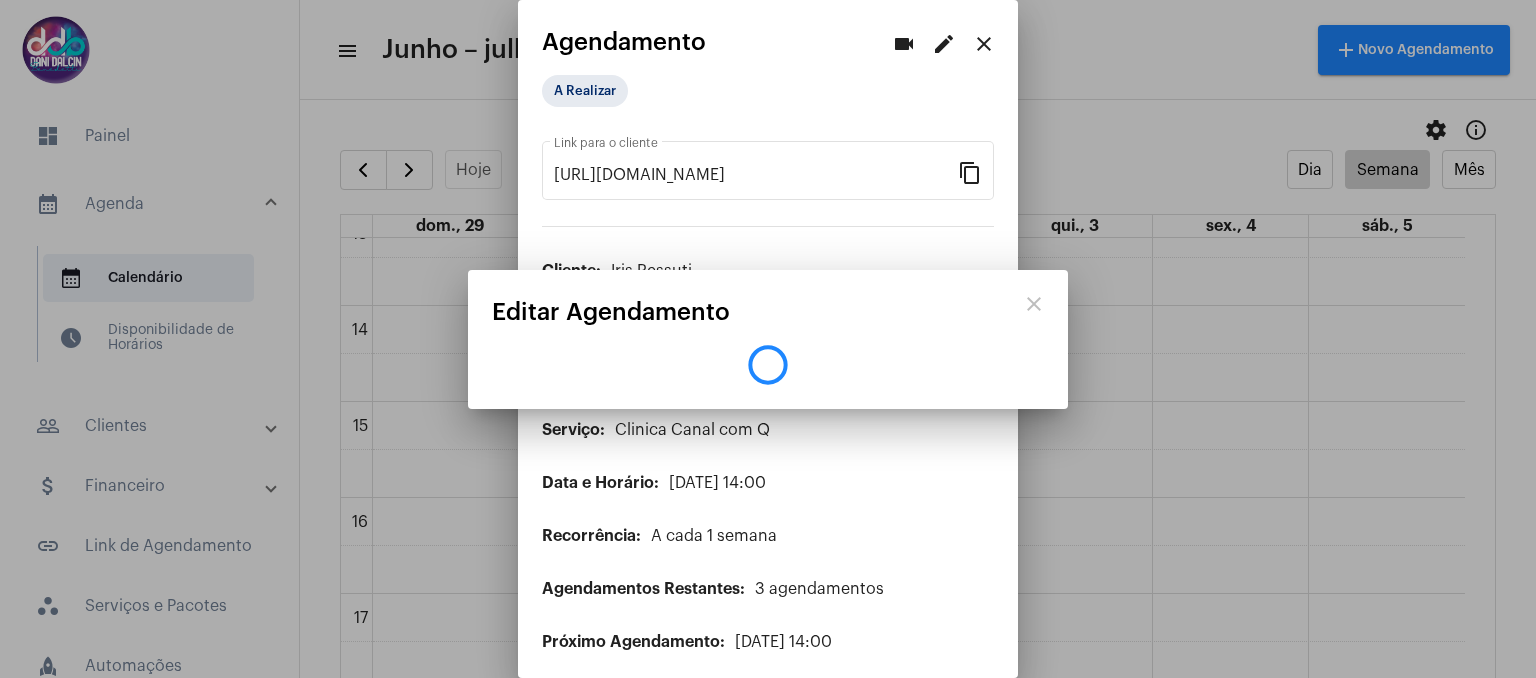 scroll, scrollTop: 0, scrollLeft: 0, axis: both 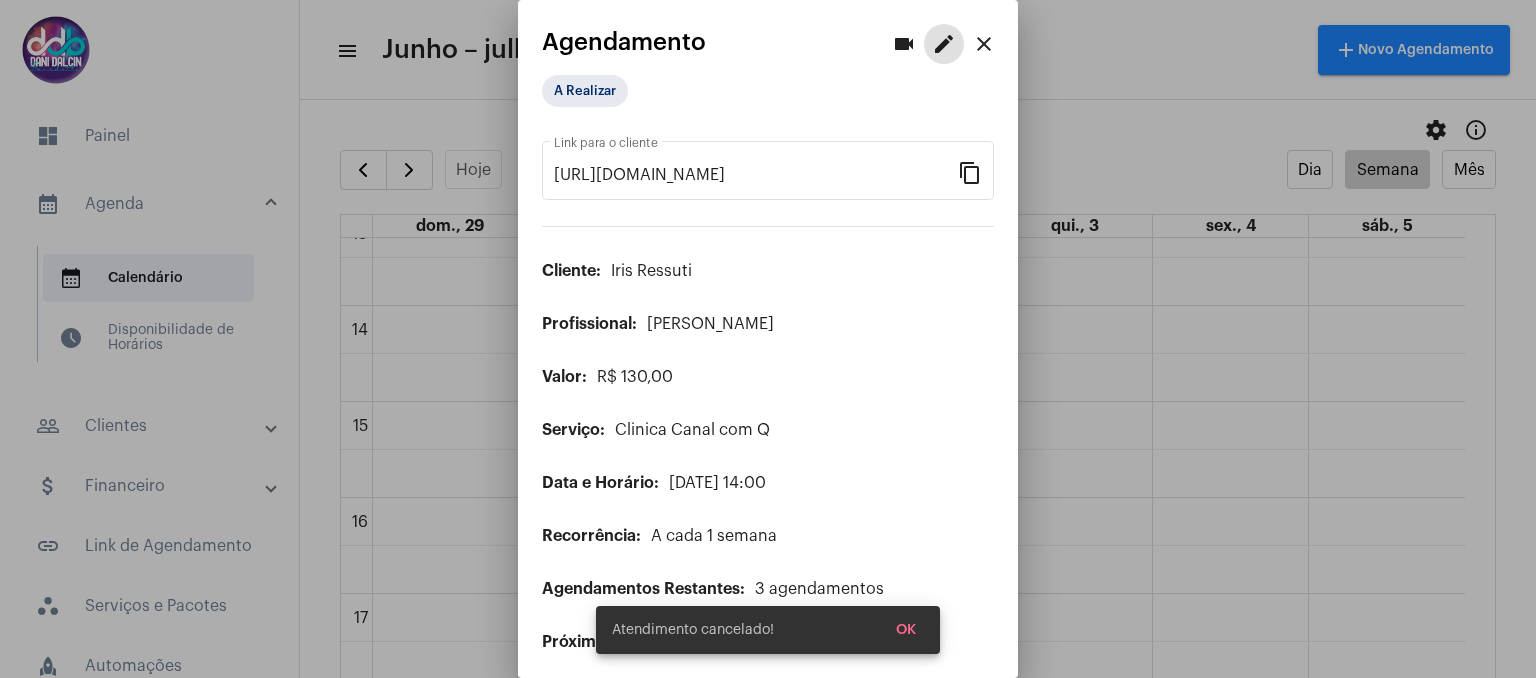 click on "OK" at bounding box center [906, 630] 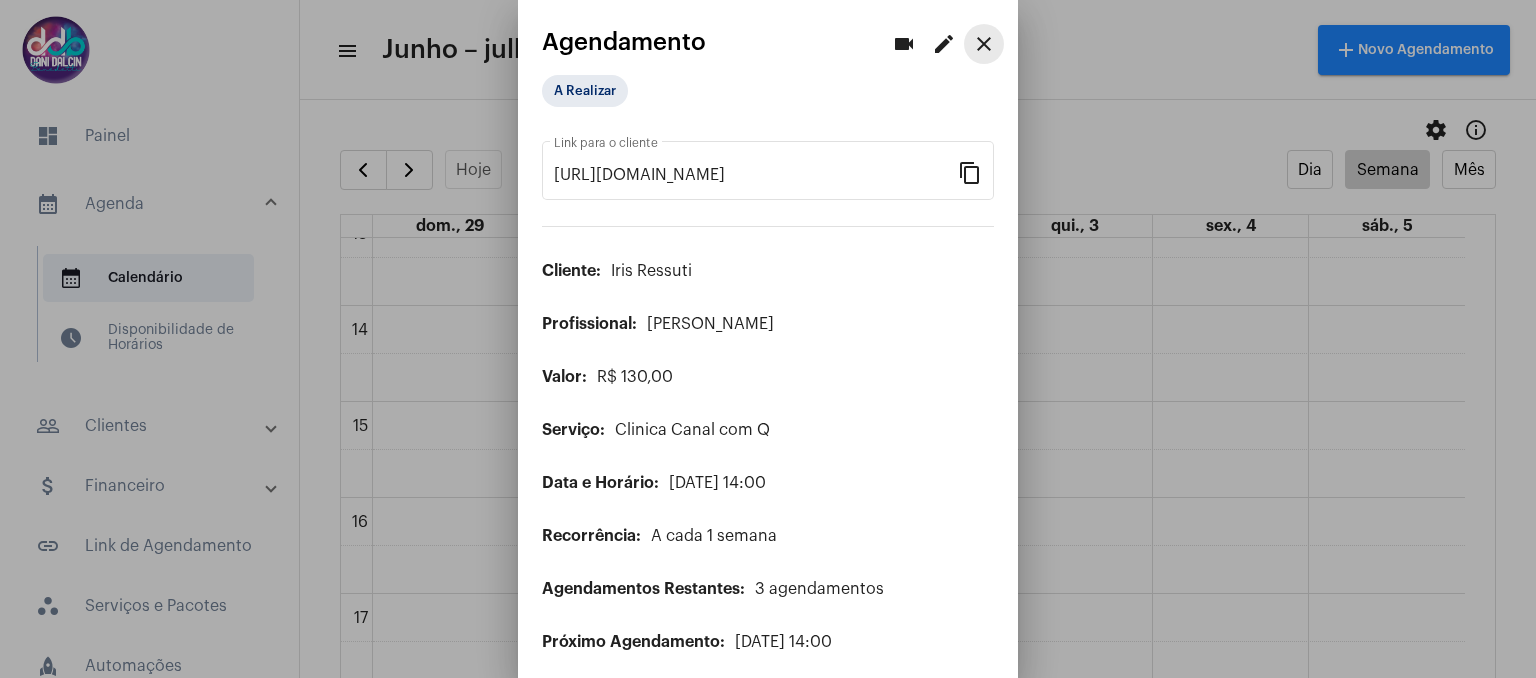 click on "close" at bounding box center (984, 44) 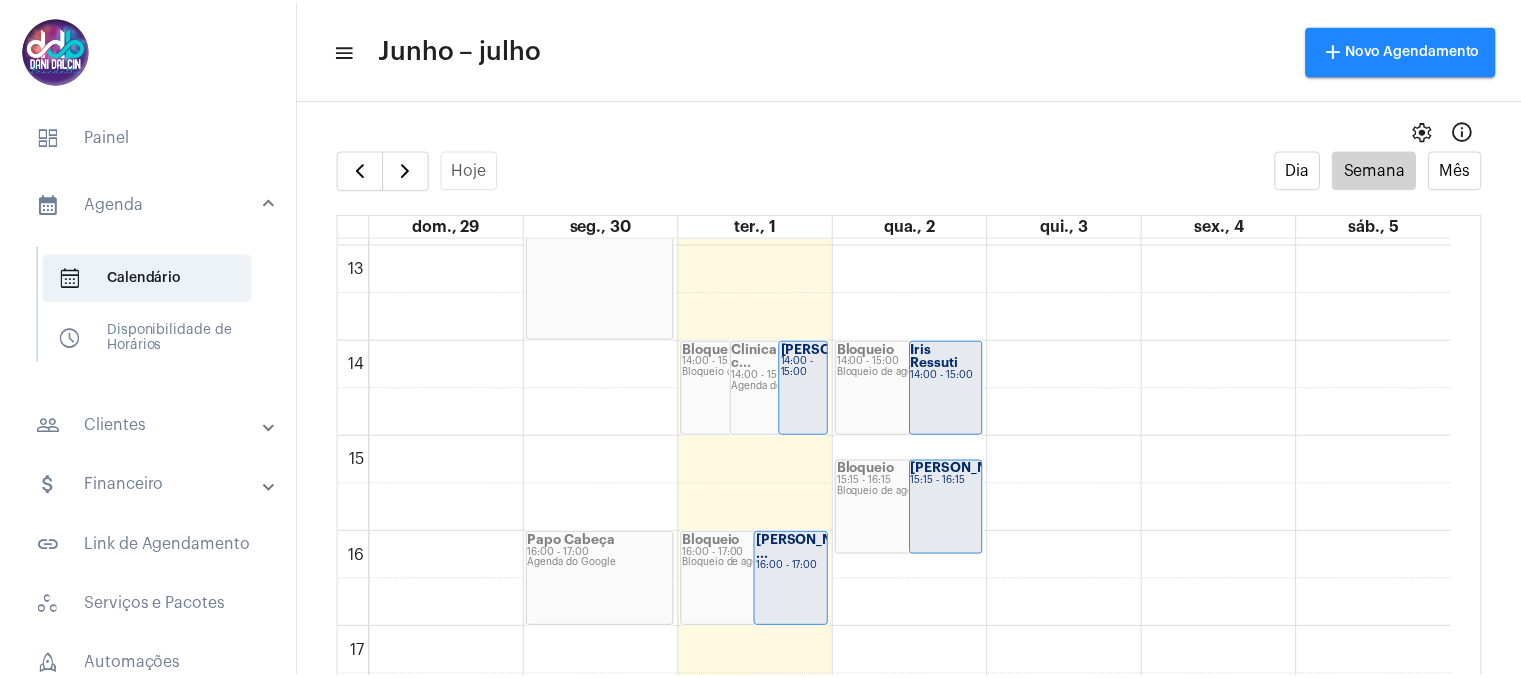 scroll, scrollTop: 1276, scrollLeft: 0, axis: vertical 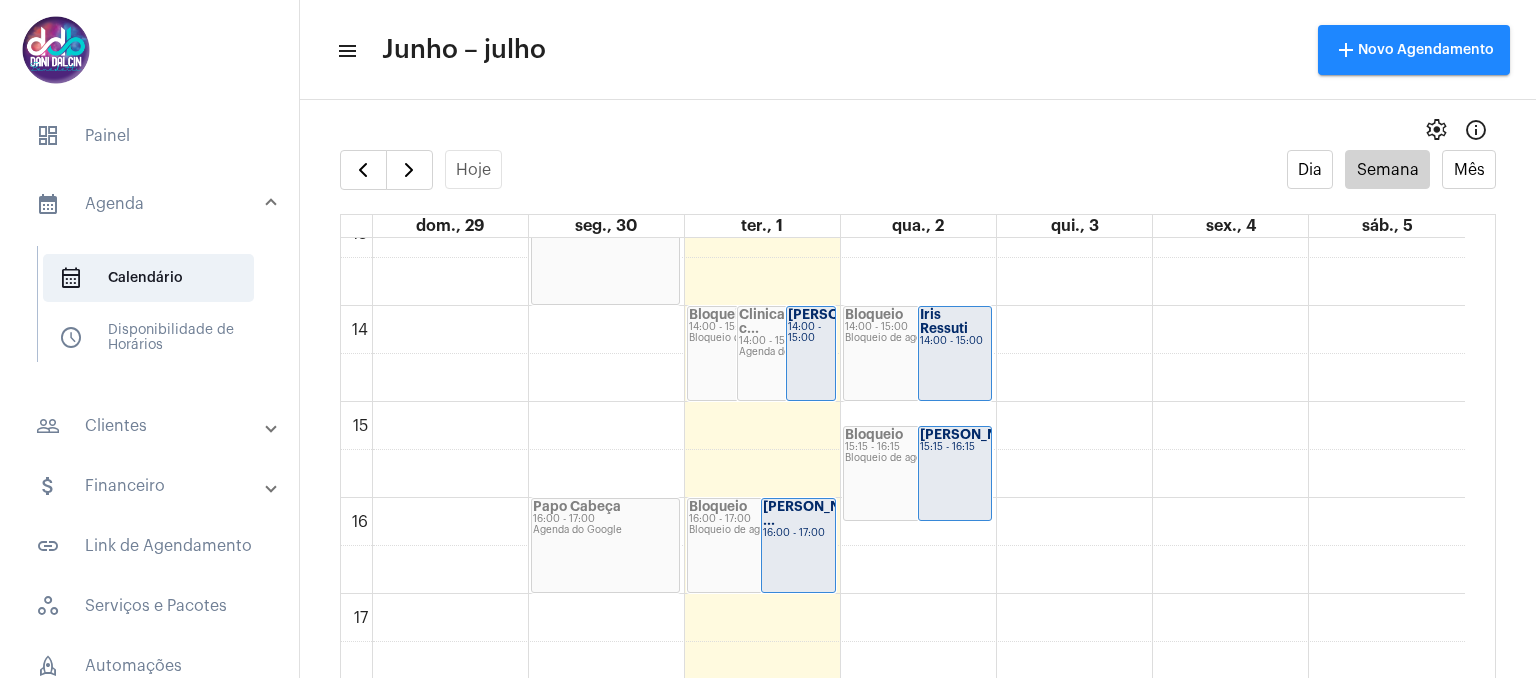click on "00 01 02 03 04 05 06 07 08 09 10 11 12 13 14 15 16 17 18 19 20 21 22 23
Astrid Azevedo ...
09:00 - 10:00
Bloqueio
09:00 - 10:00
Bloqueio de agenda
Bloqueio
18:20 - 19:20
Bloqueio de agenda
Bruna Angela da...
18:20 - 19:20
Festa Junina Th...
11:00 - 14:00
Agenda do Google
Papo Cabeça
16:00 - 17:00
Agenda do Google
Bloqueio
14:00 - 15:00
Bloqueio de agenda
Clinica Canal c...
14:00 - 15:00
Agenda do Google
Magda Rodrigues...
14:00 - 15:00" 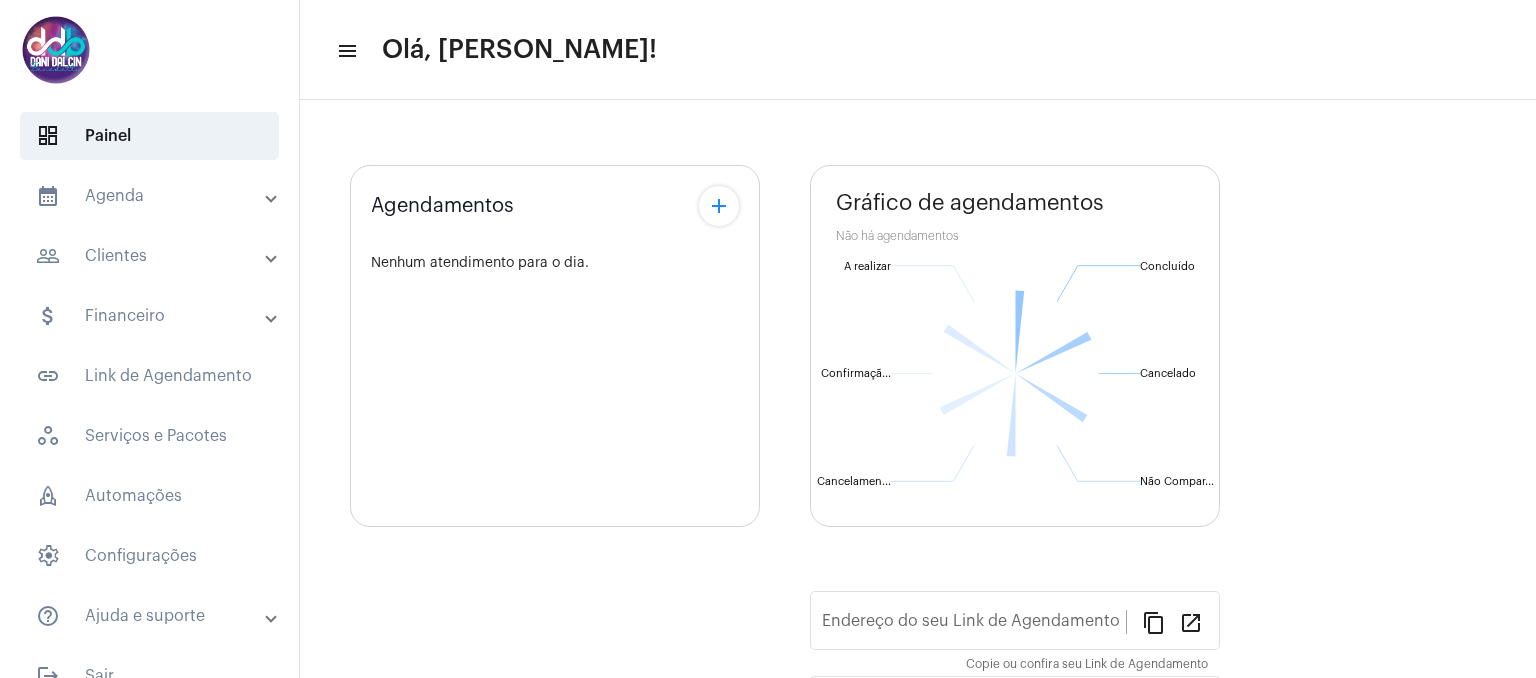 scroll, scrollTop: 0, scrollLeft: 0, axis: both 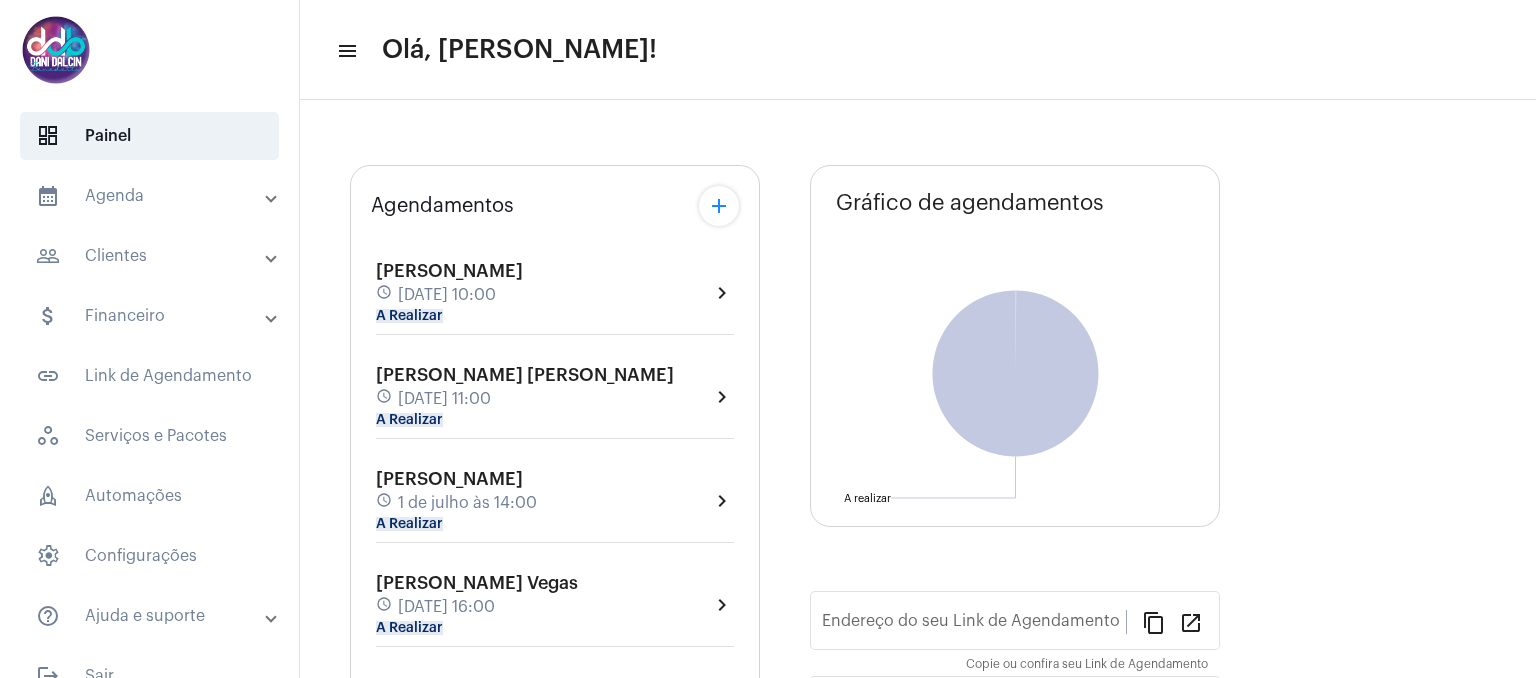 type on "[URL][DOMAIN_NAME]" 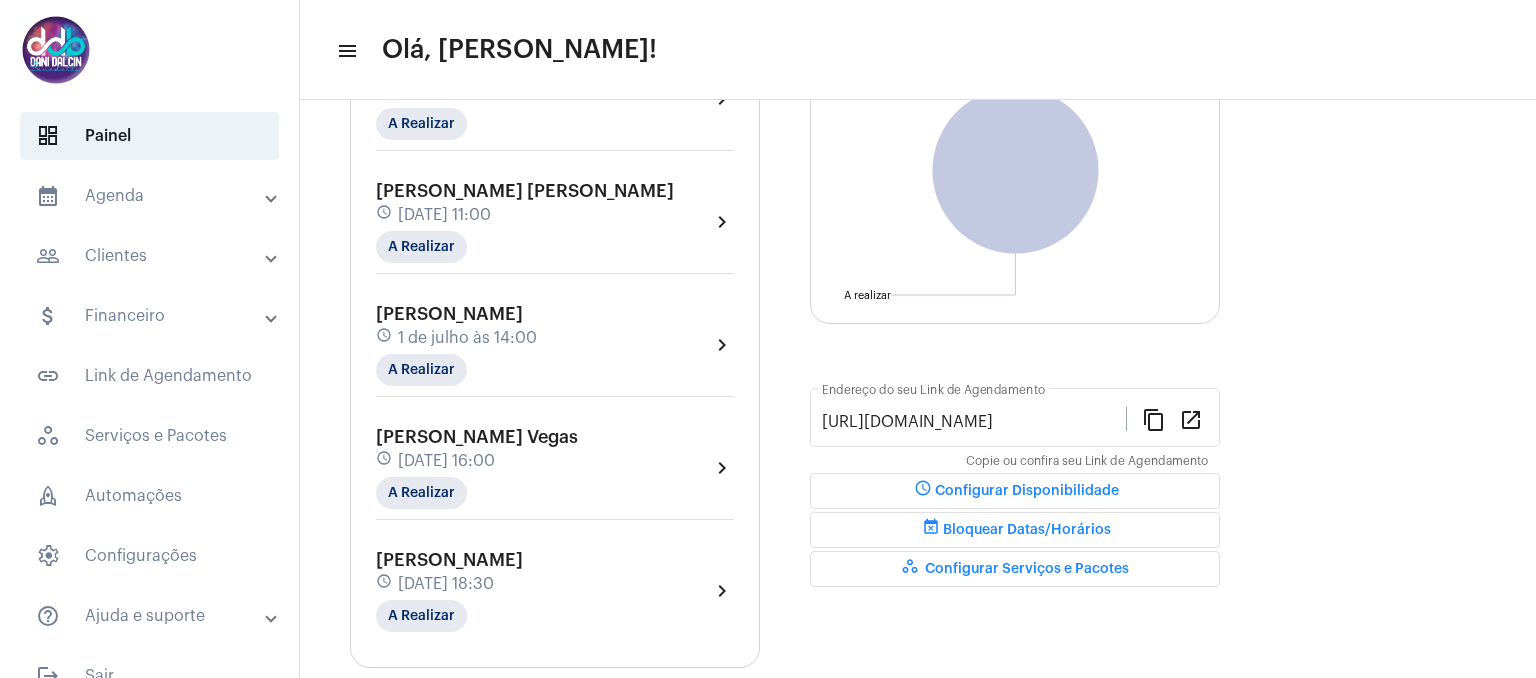 scroll, scrollTop: 297, scrollLeft: 0, axis: vertical 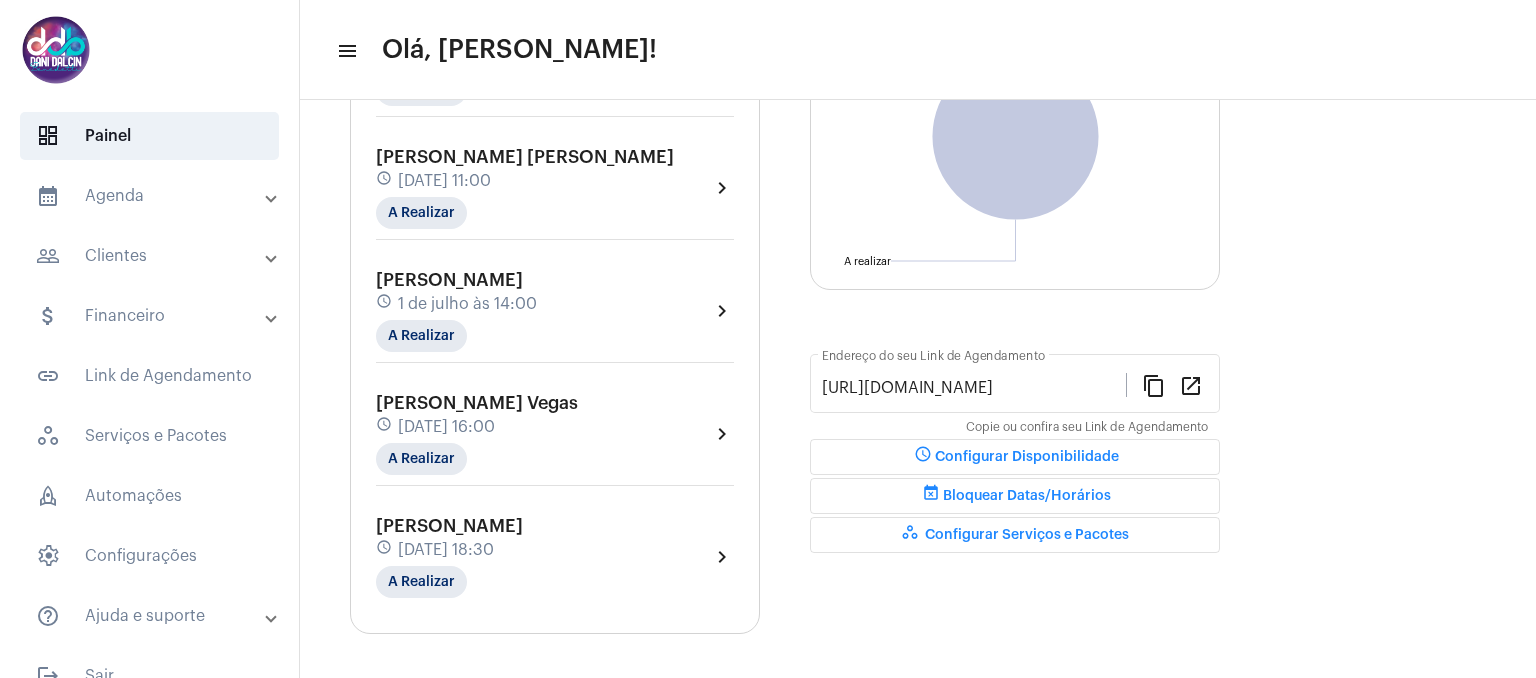 click on "calendar_month_outlined  Agenda" at bounding box center (151, 196) 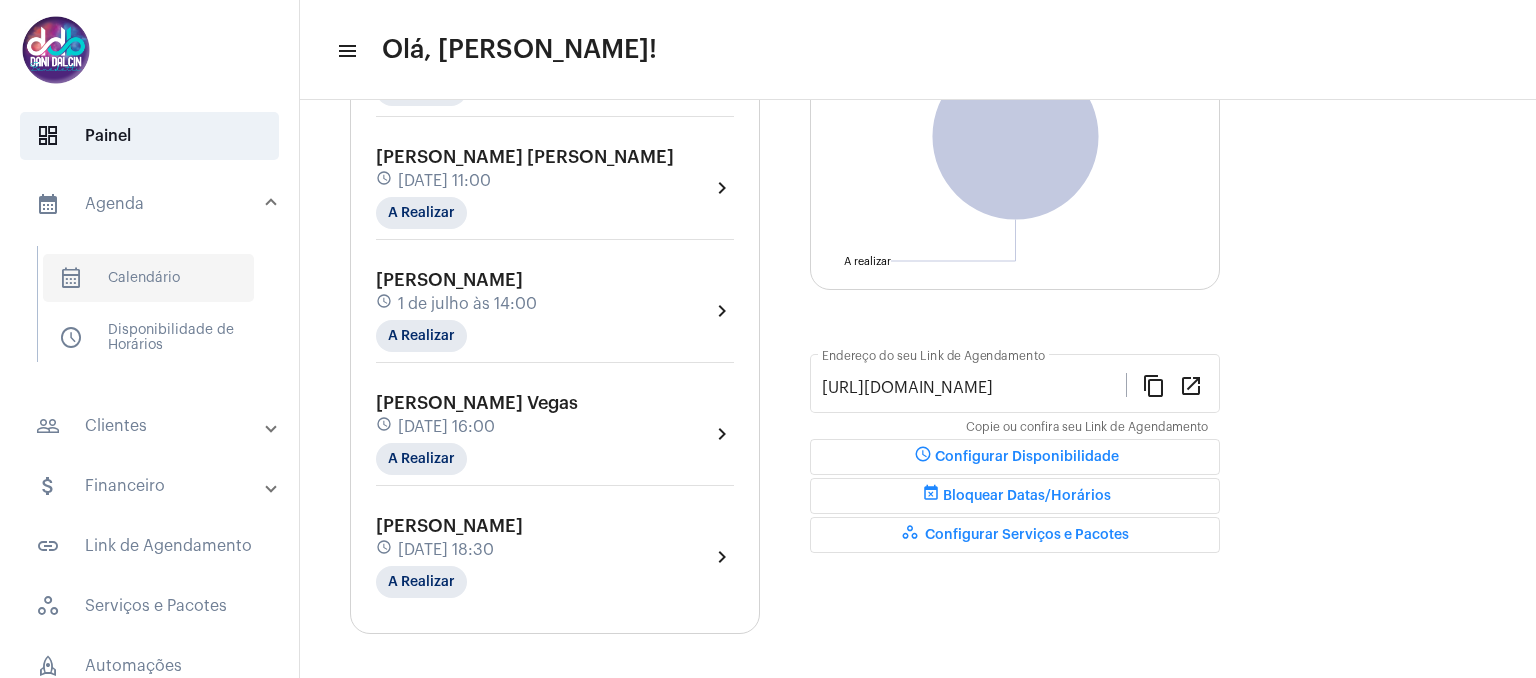 click on "calendar_month_outlined   Calendário" at bounding box center (148, 278) 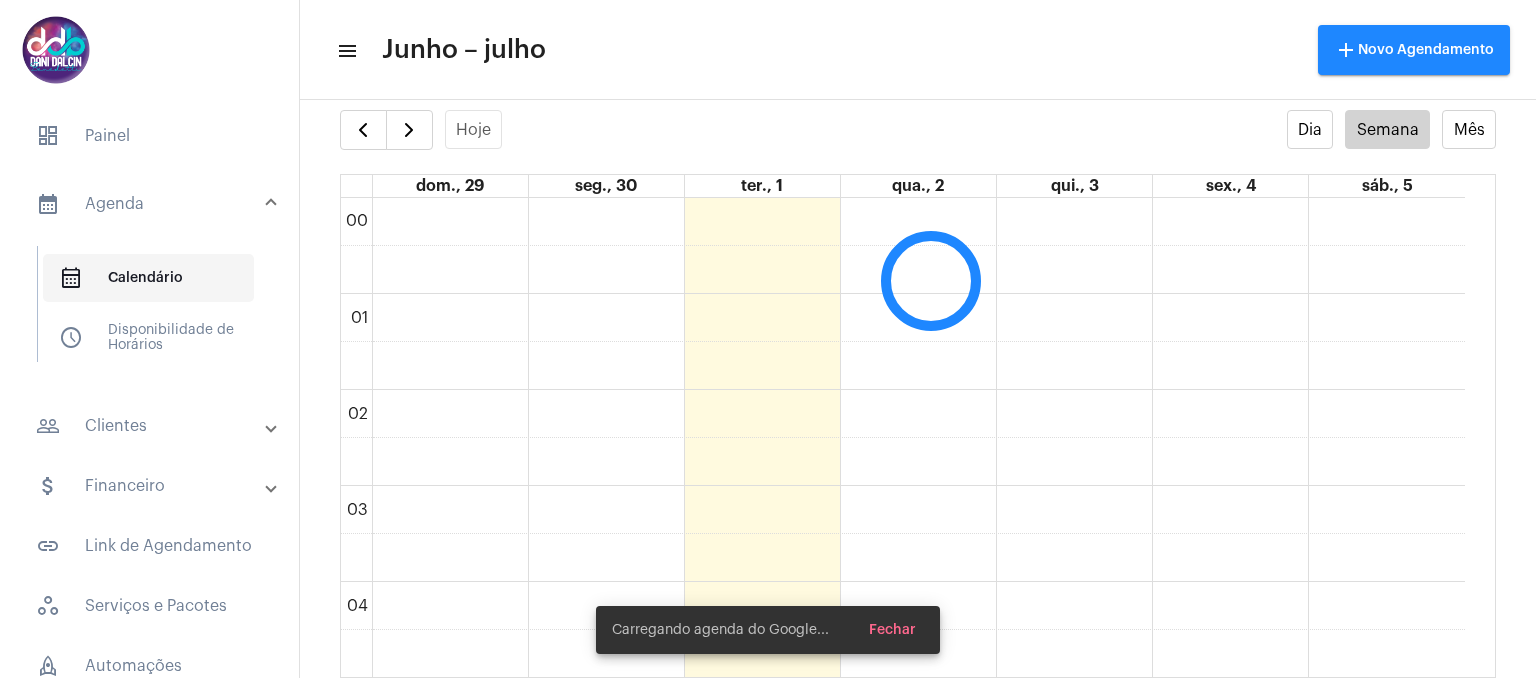 scroll, scrollTop: 40, scrollLeft: 0, axis: vertical 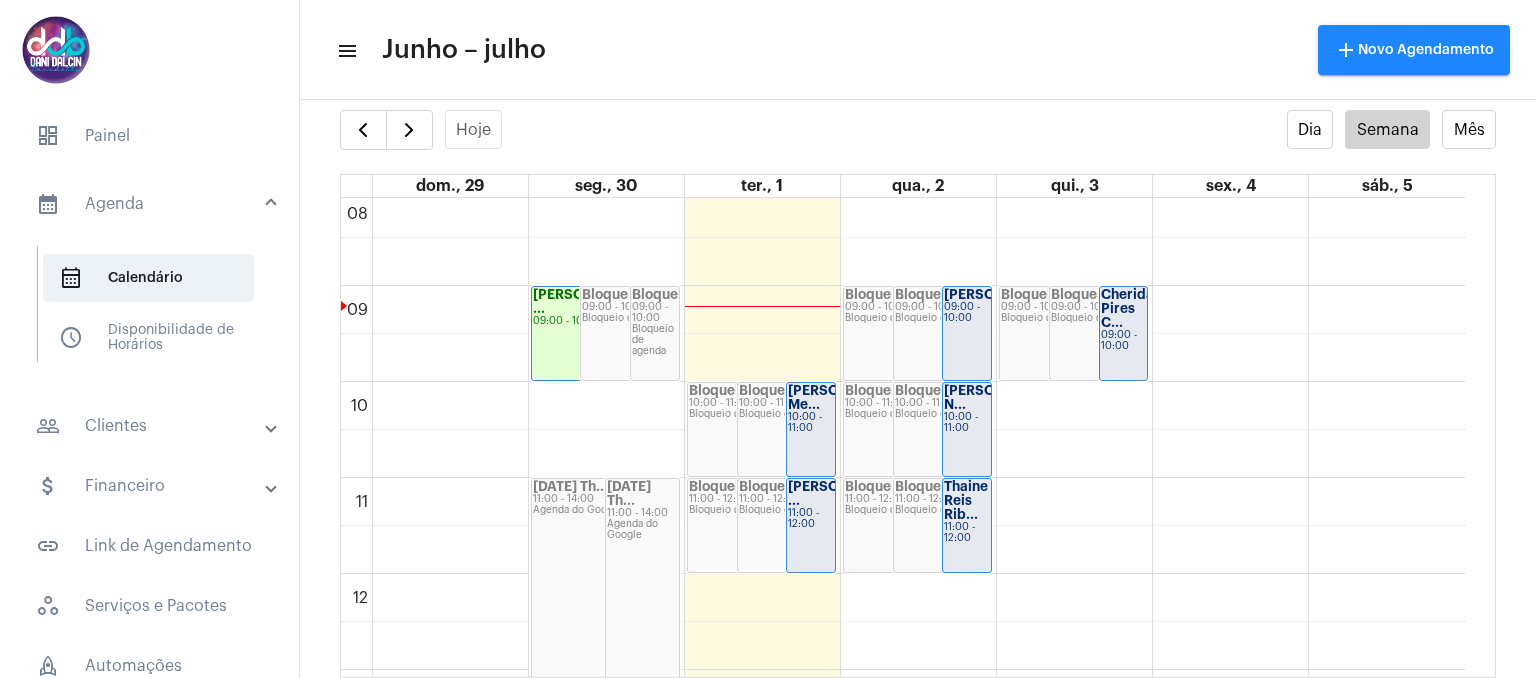 click on "[PERSON_NAME] [PERSON_NAME].." 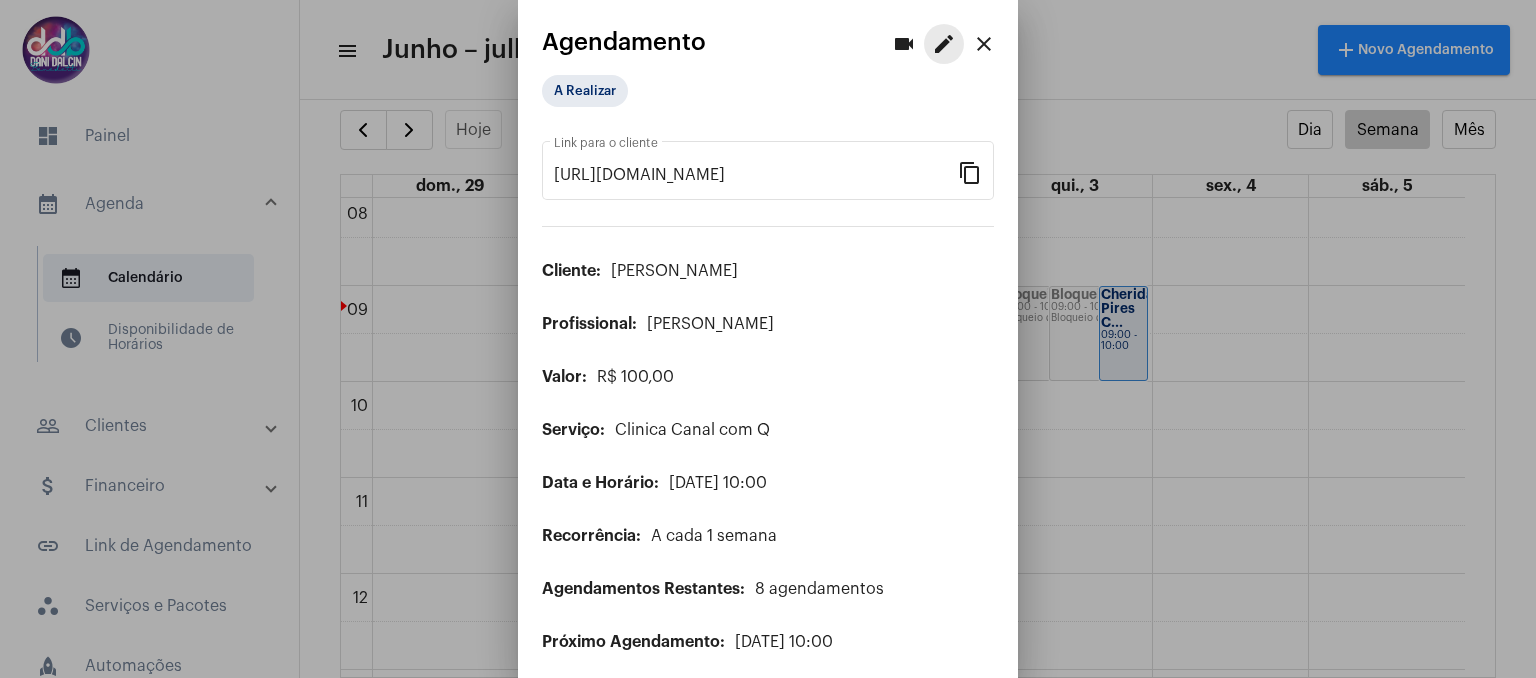 click on "edit" at bounding box center (944, 44) 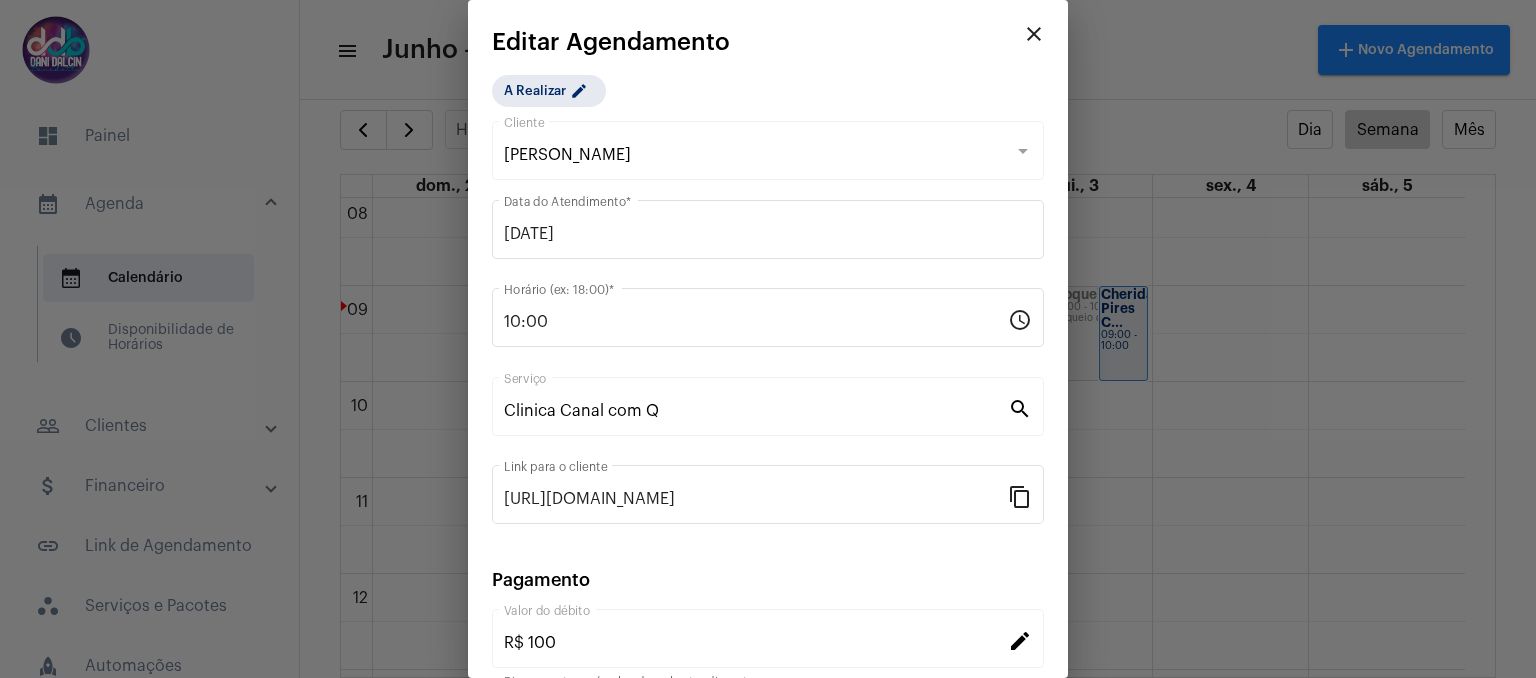 scroll, scrollTop: 180, scrollLeft: 0, axis: vertical 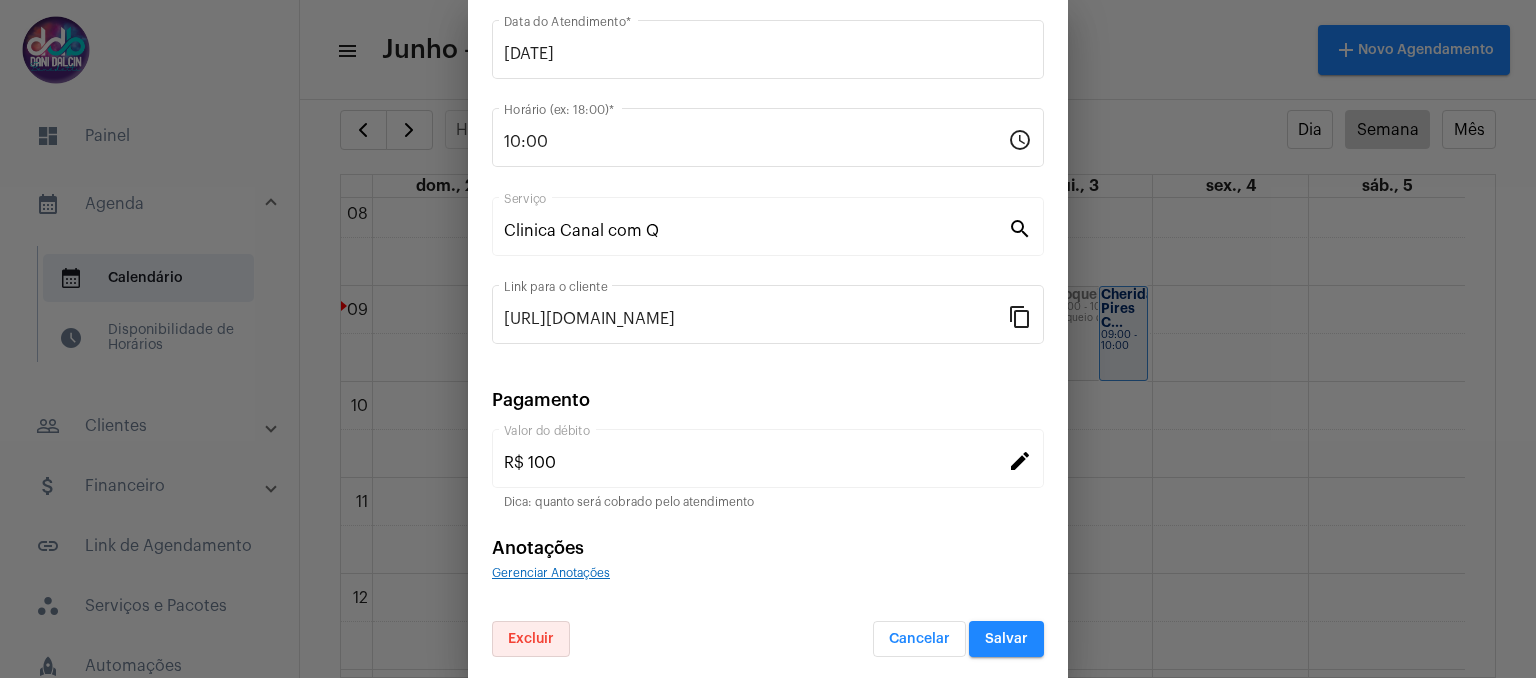 click on "Excluir" at bounding box center (531, 639) 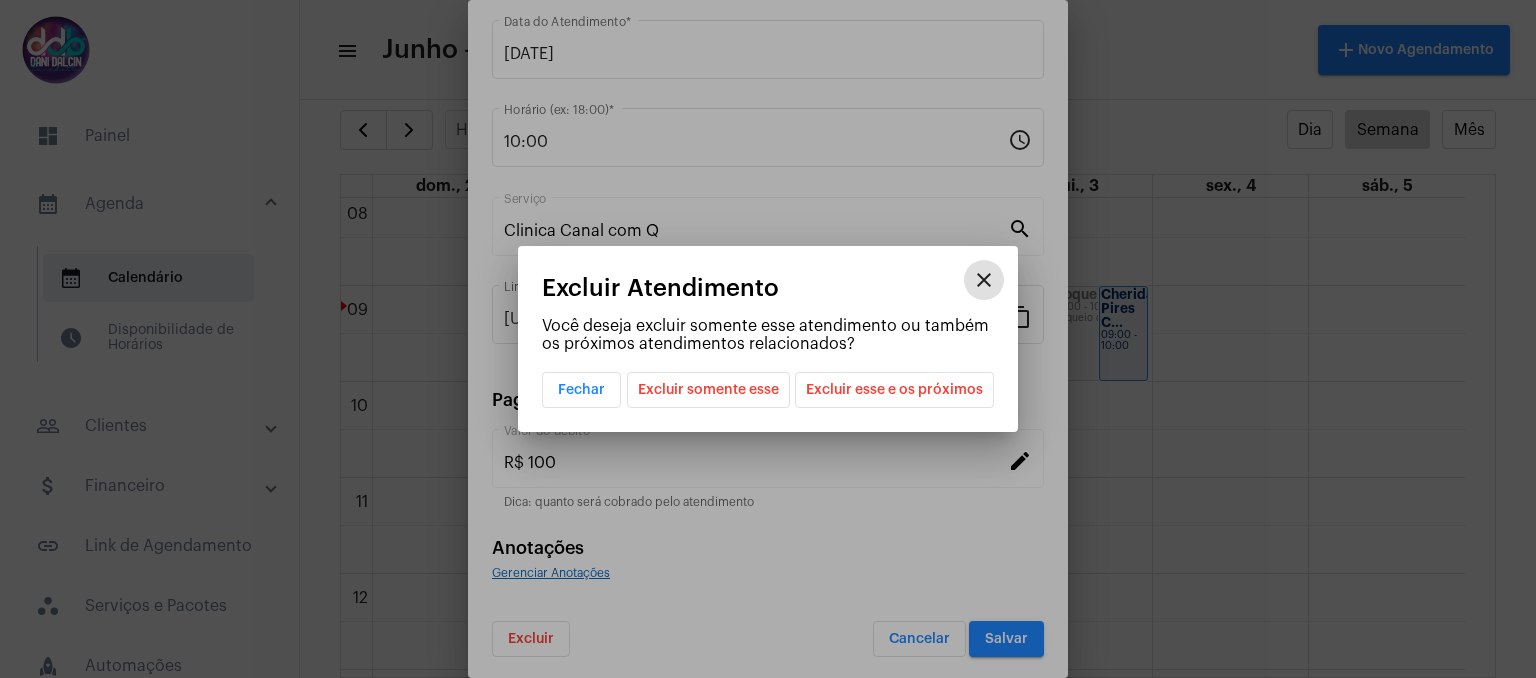 click on "Excluir somente esse" at bounding box center (708, 390) 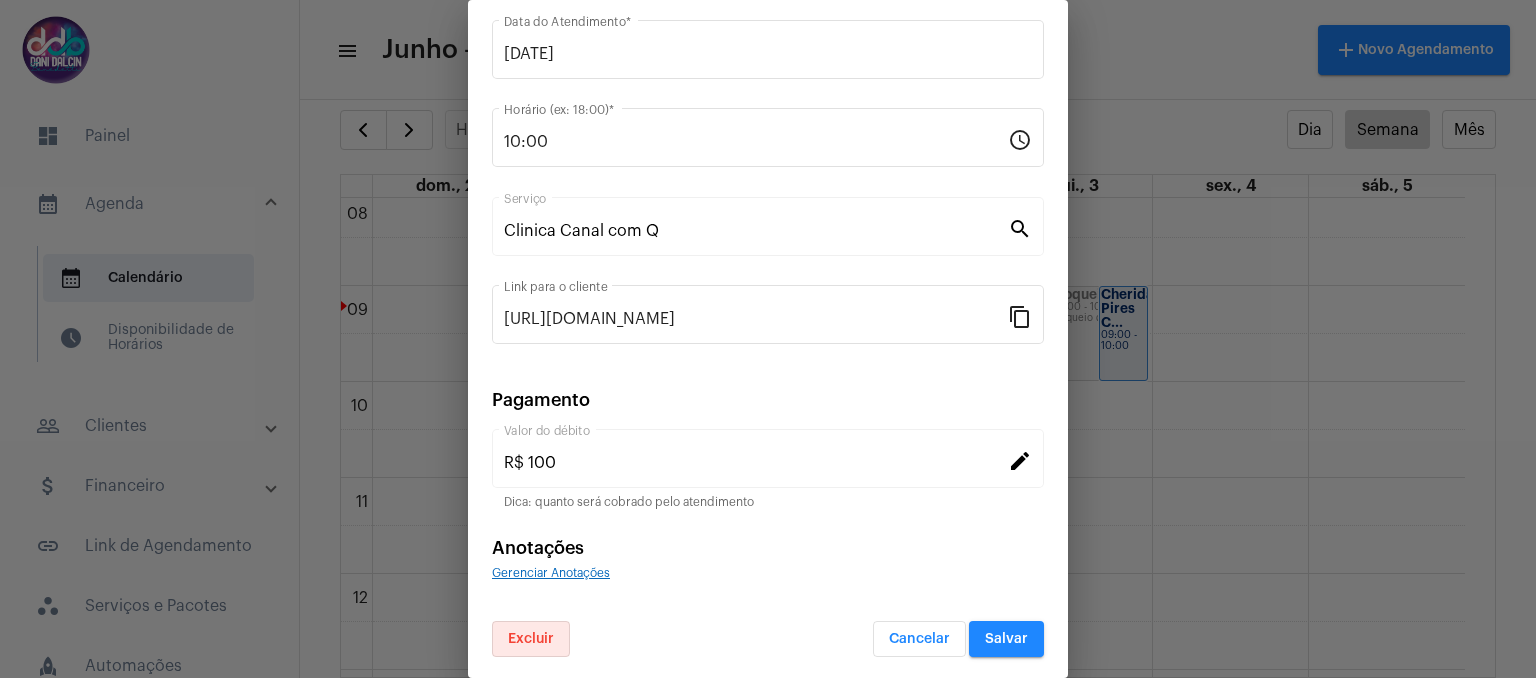 click on "Salvar" at bounding box center (1006, 639) 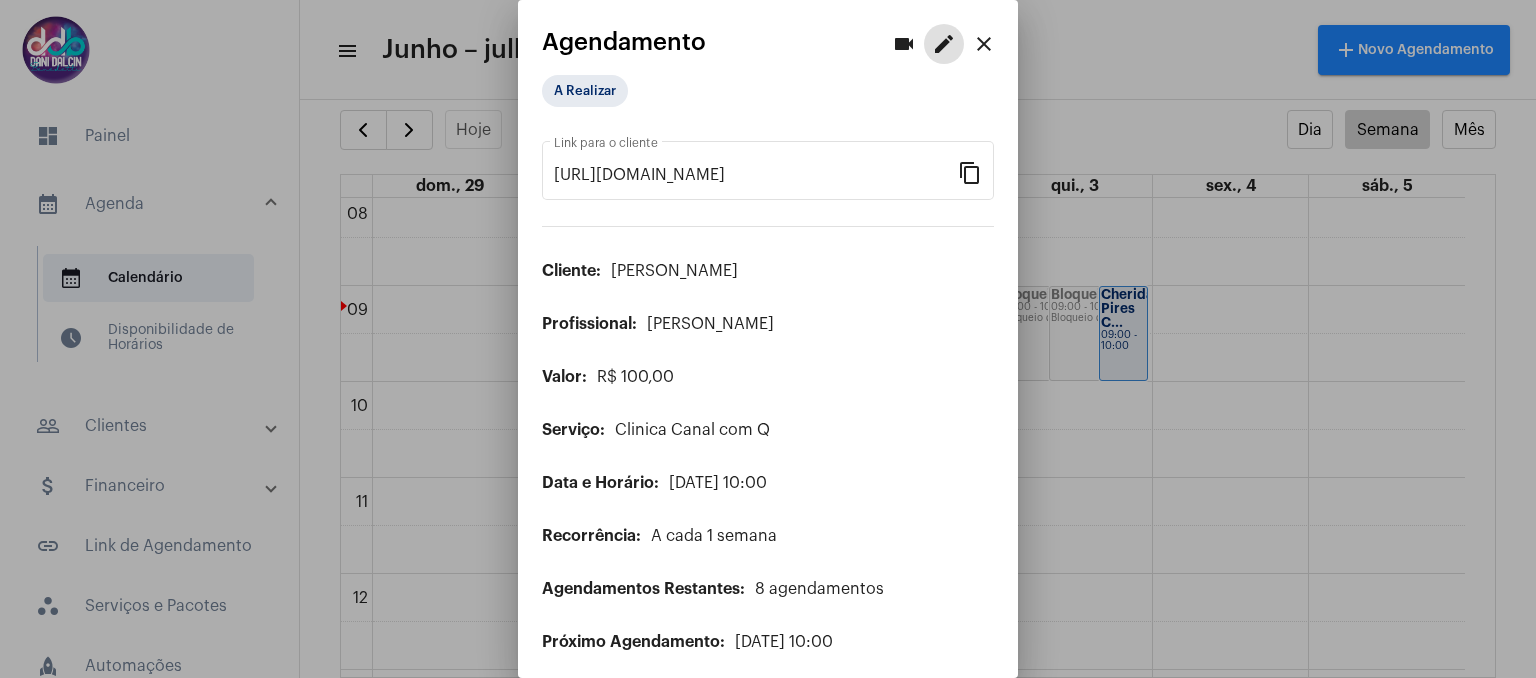 scroll, scrollTop: 61, scrollLeft: 0, axis: vertical 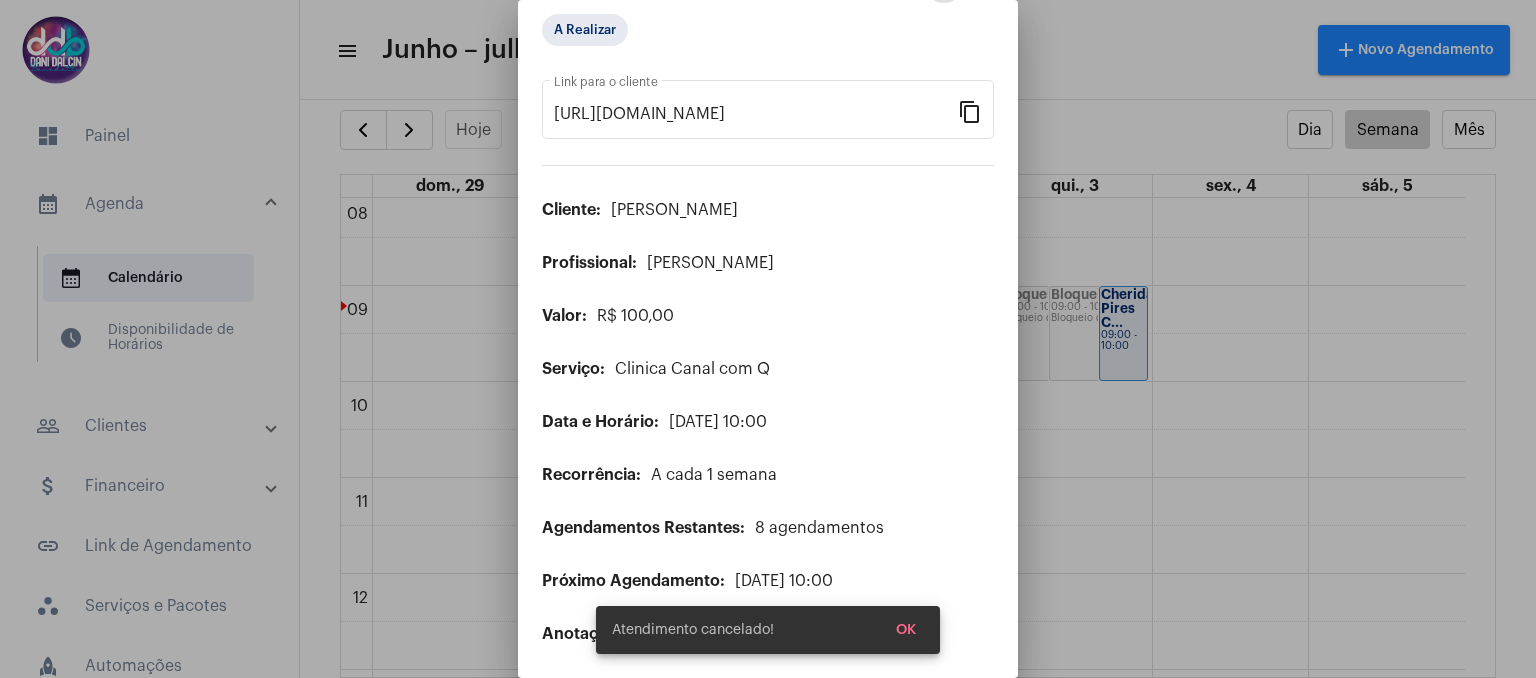 click on "OK" at bounding box center (906, 630) 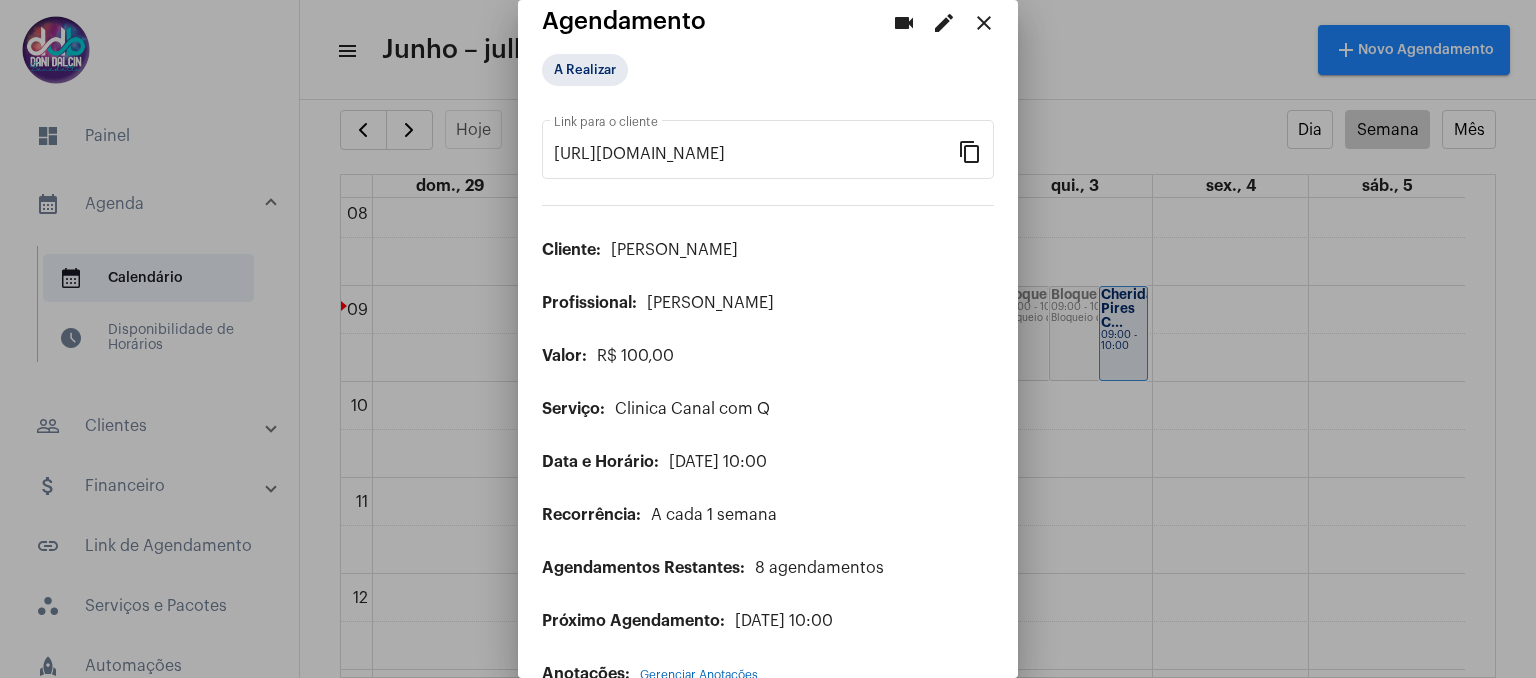 scroll, scrollTop: 0, scrollLeft: 0, axis: both 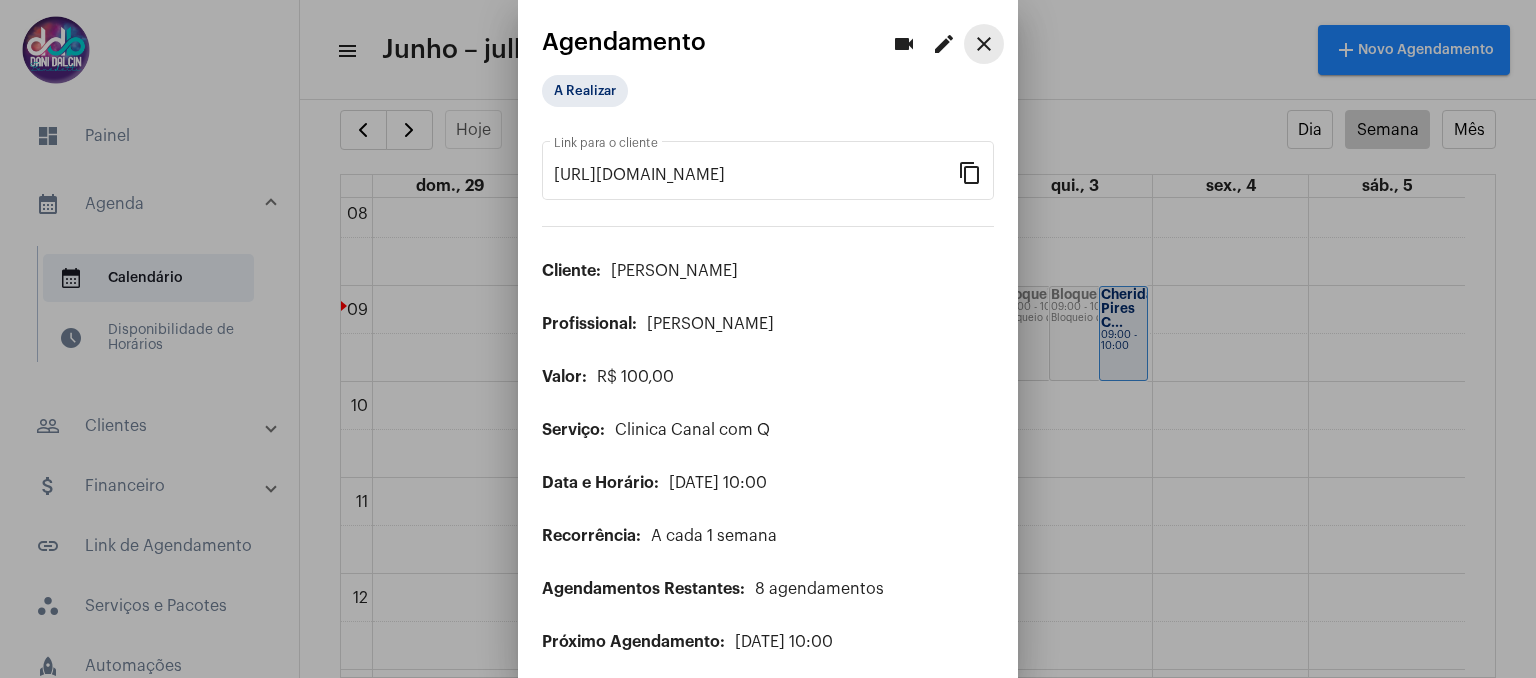 click on "close" at bounding box center [984, 44] 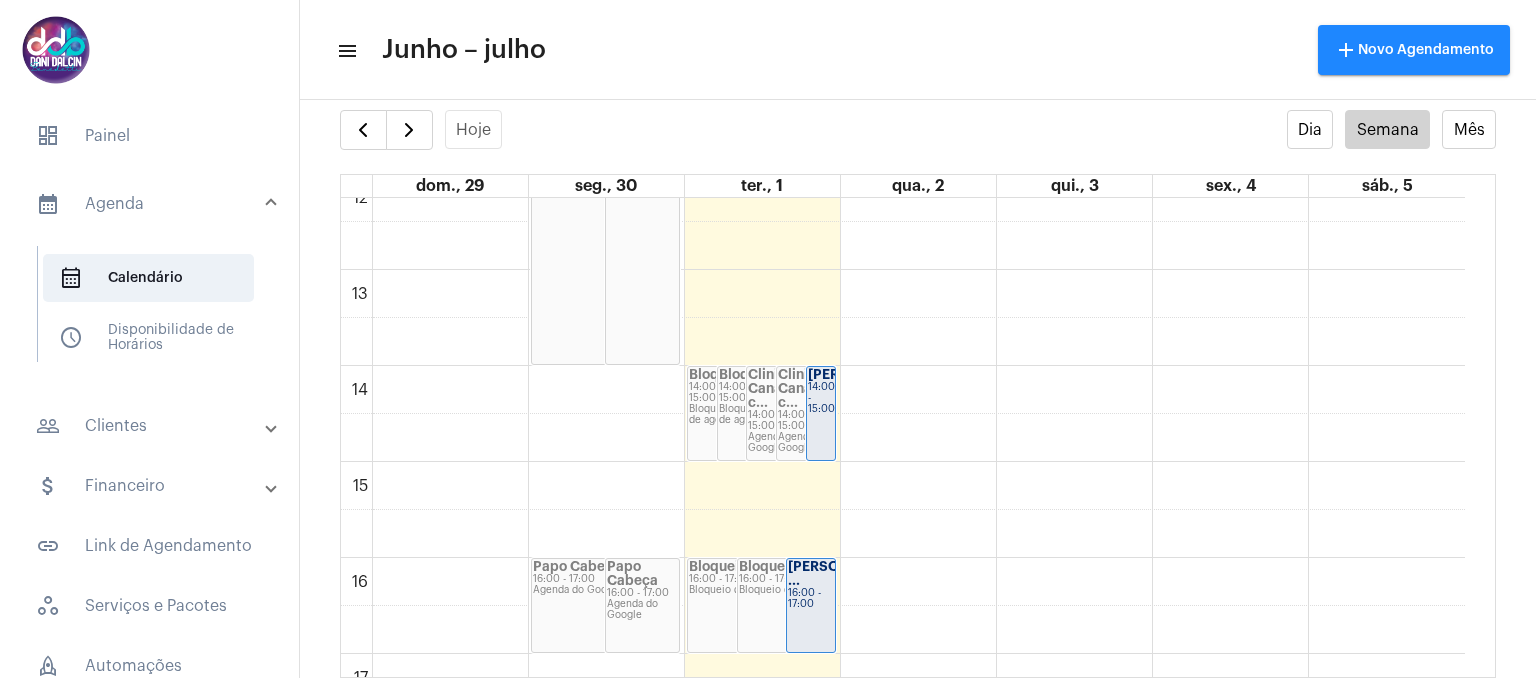 scroll, scrollTop: 1176, scrollLeft: 0, axis: vertical 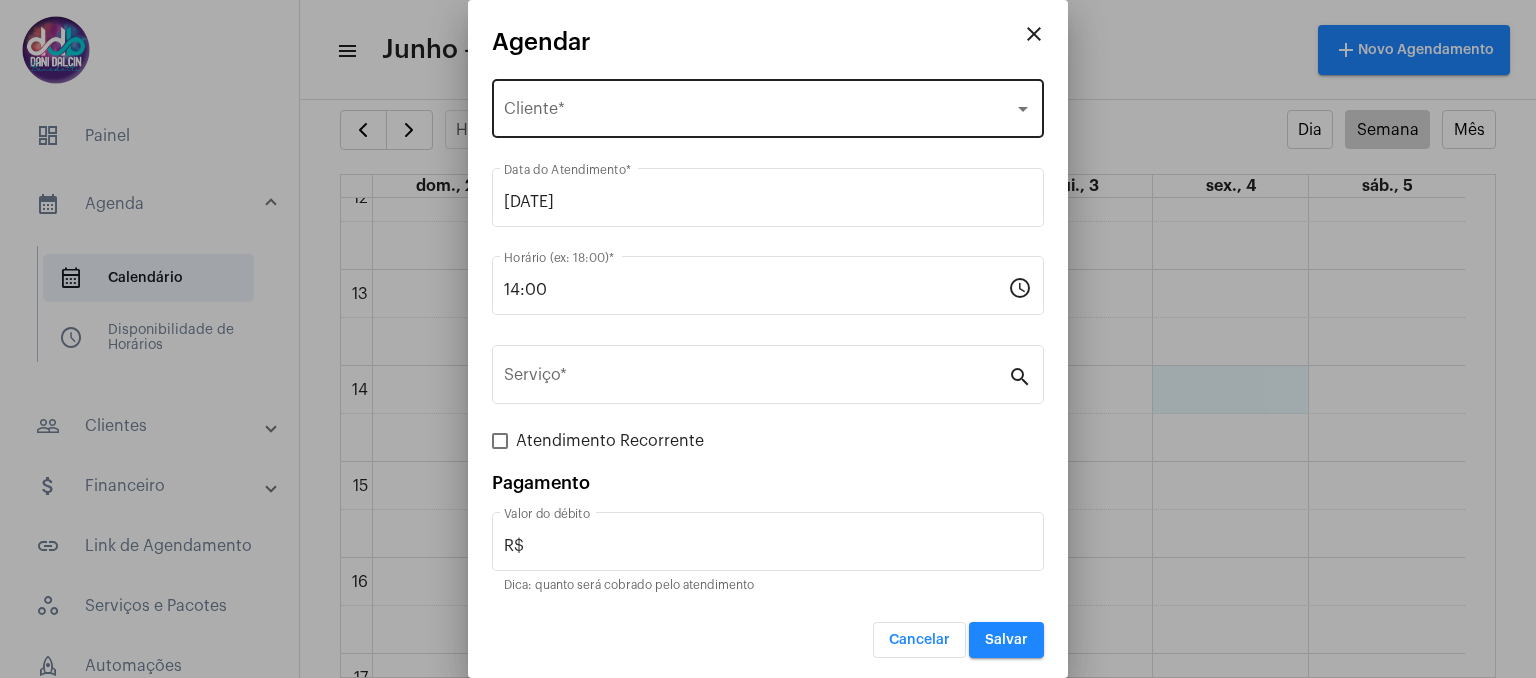 click on "Selecione o Cliente Cliente  *" at bounding box center (768, 106) 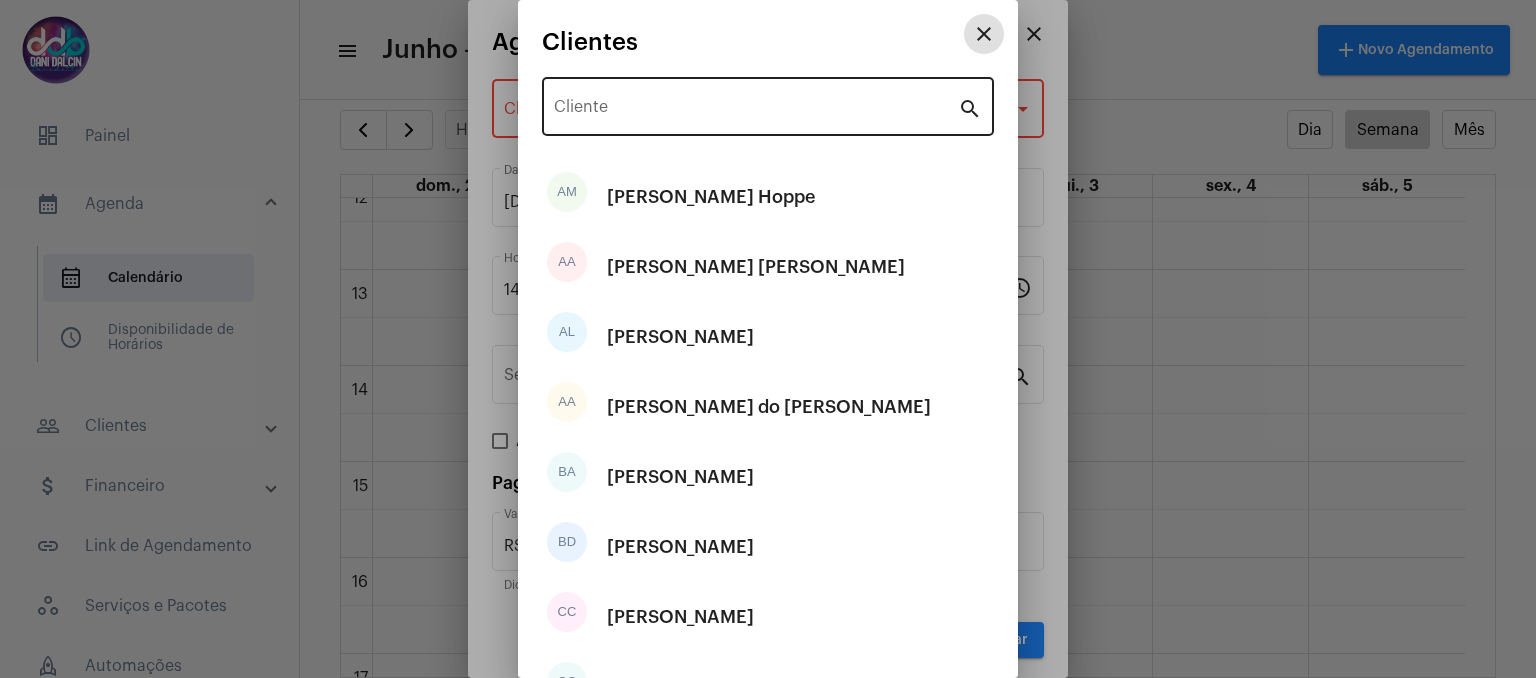click on "Cliente" at bounding box center (756, 104) 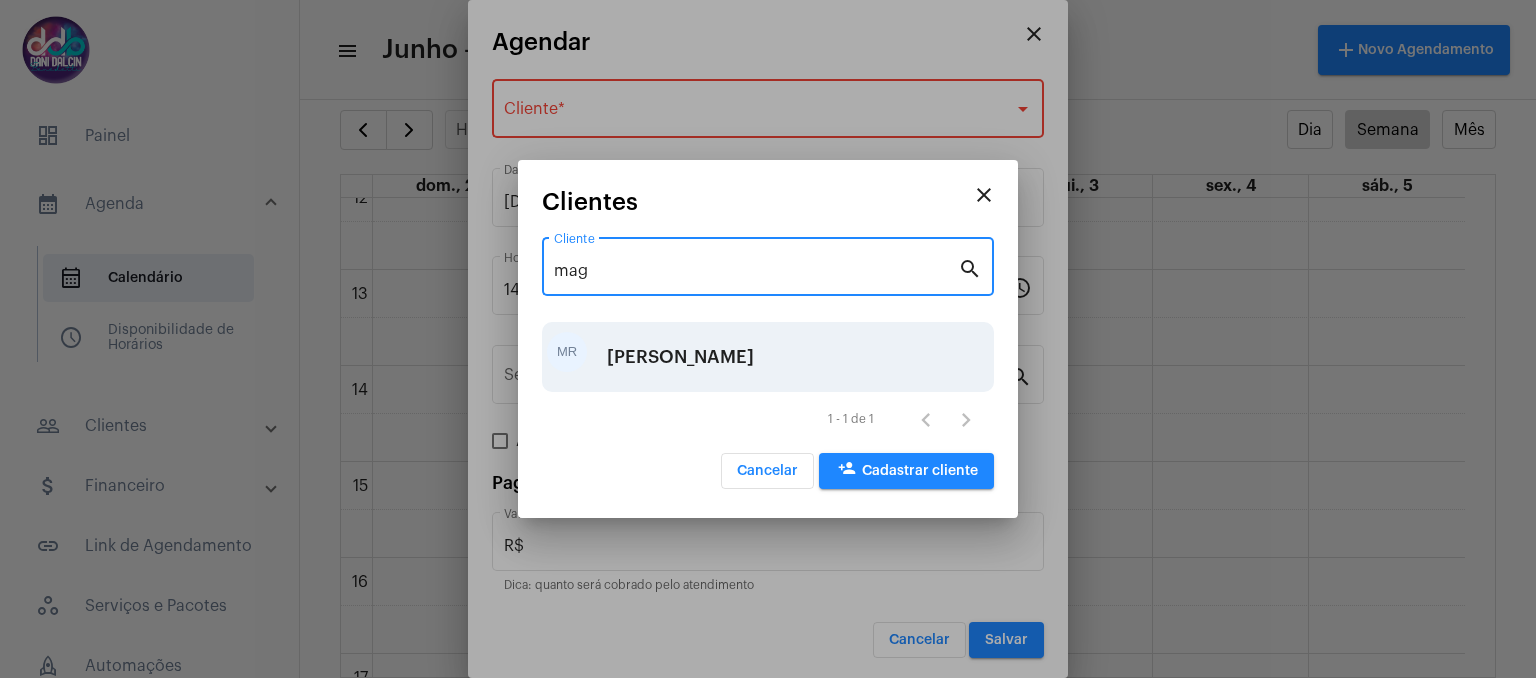 type on "mag" 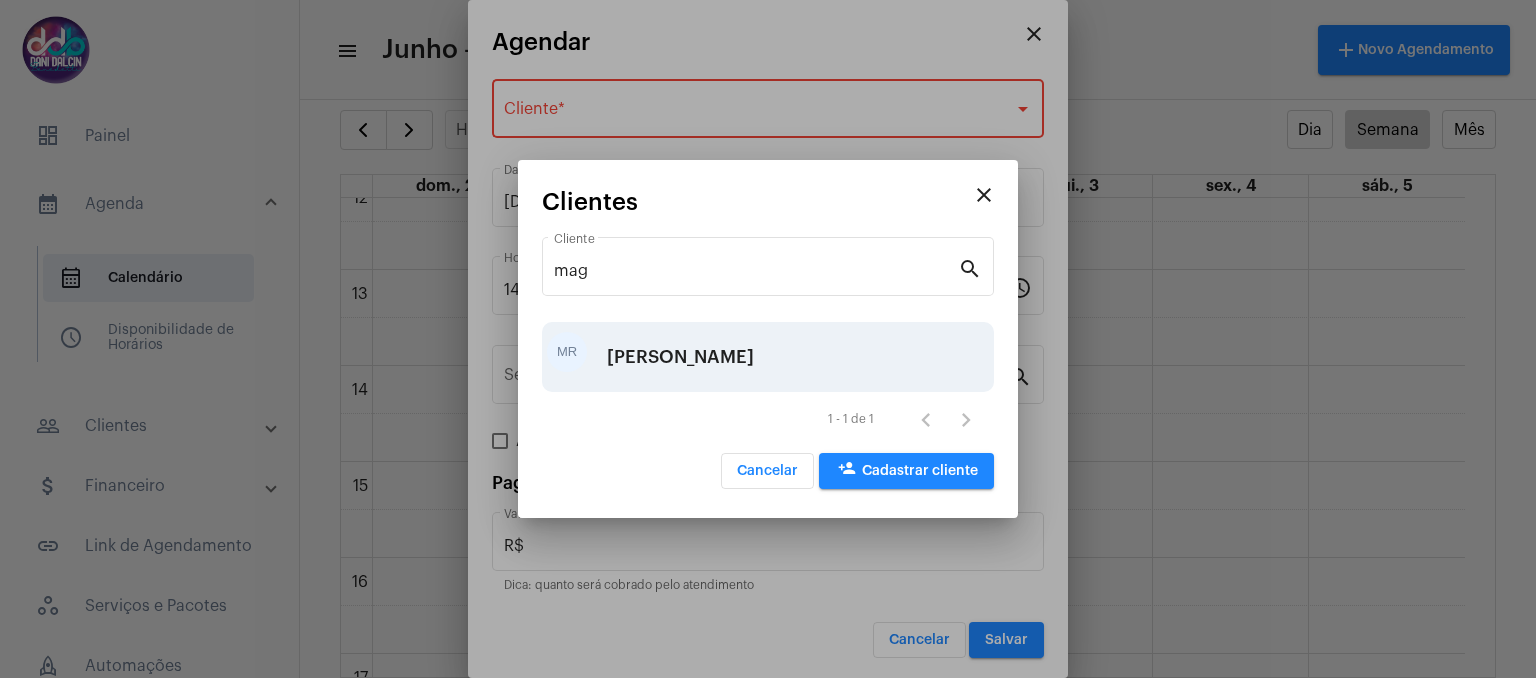 click on "Magda Rodrigues Saravaiva" at bounding box center [680, 357] 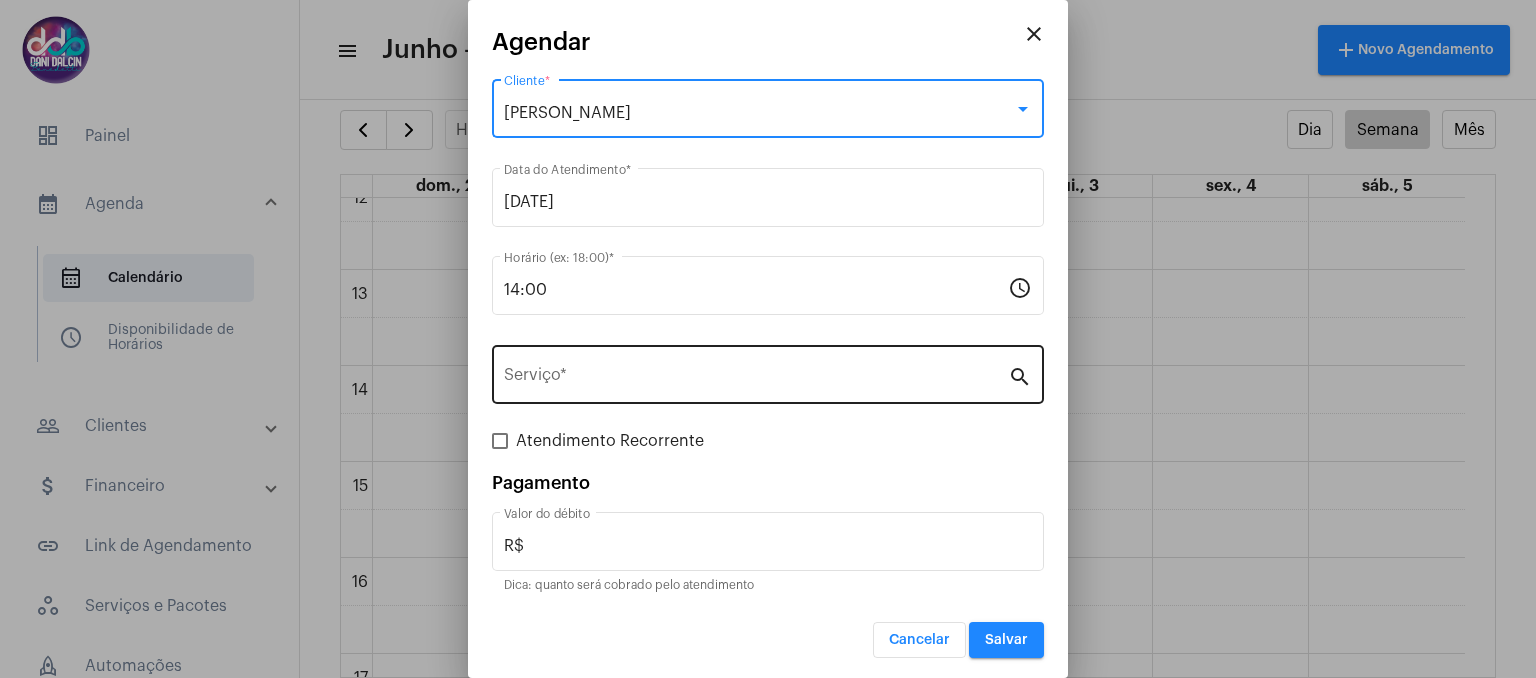 click on "Serviço  *" at bounding box center (756, 372) 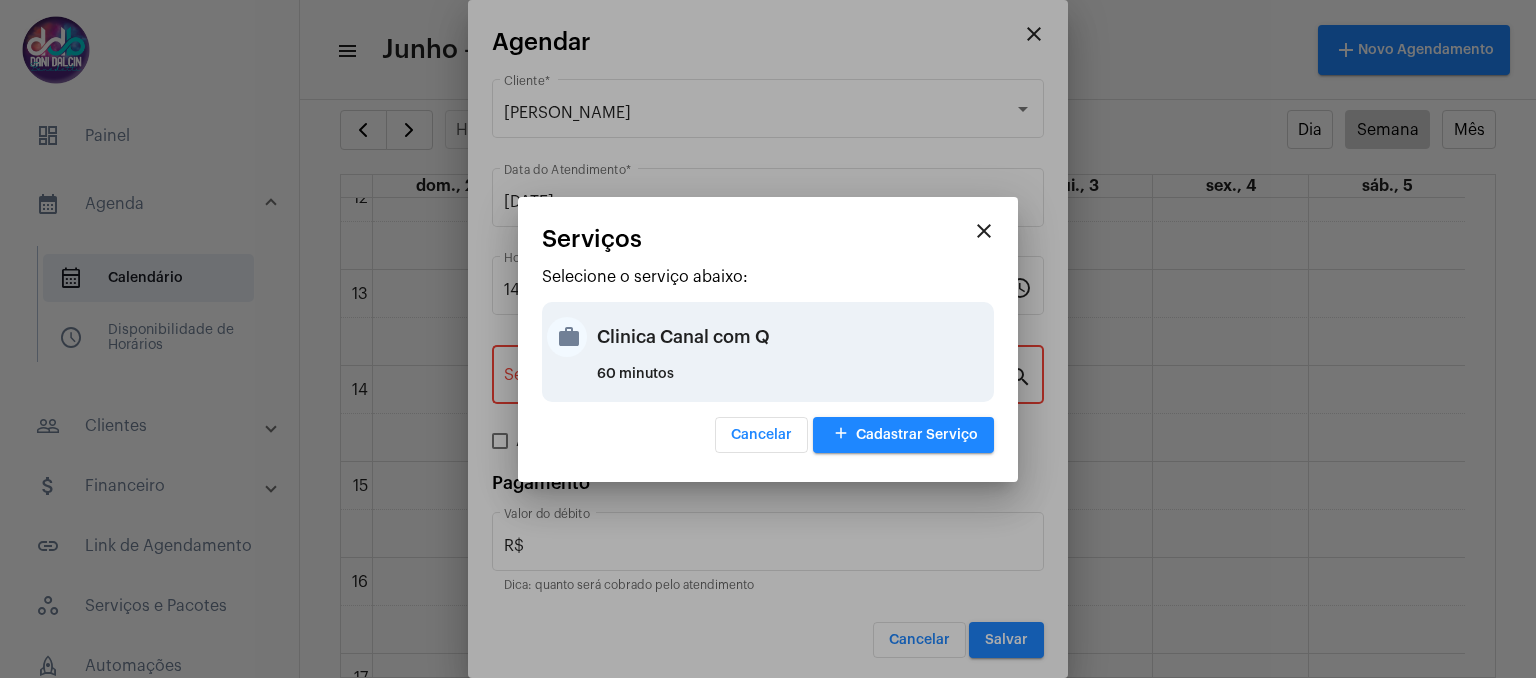 click on "Clinica Canal com Q" at bounding box center (793, 337) 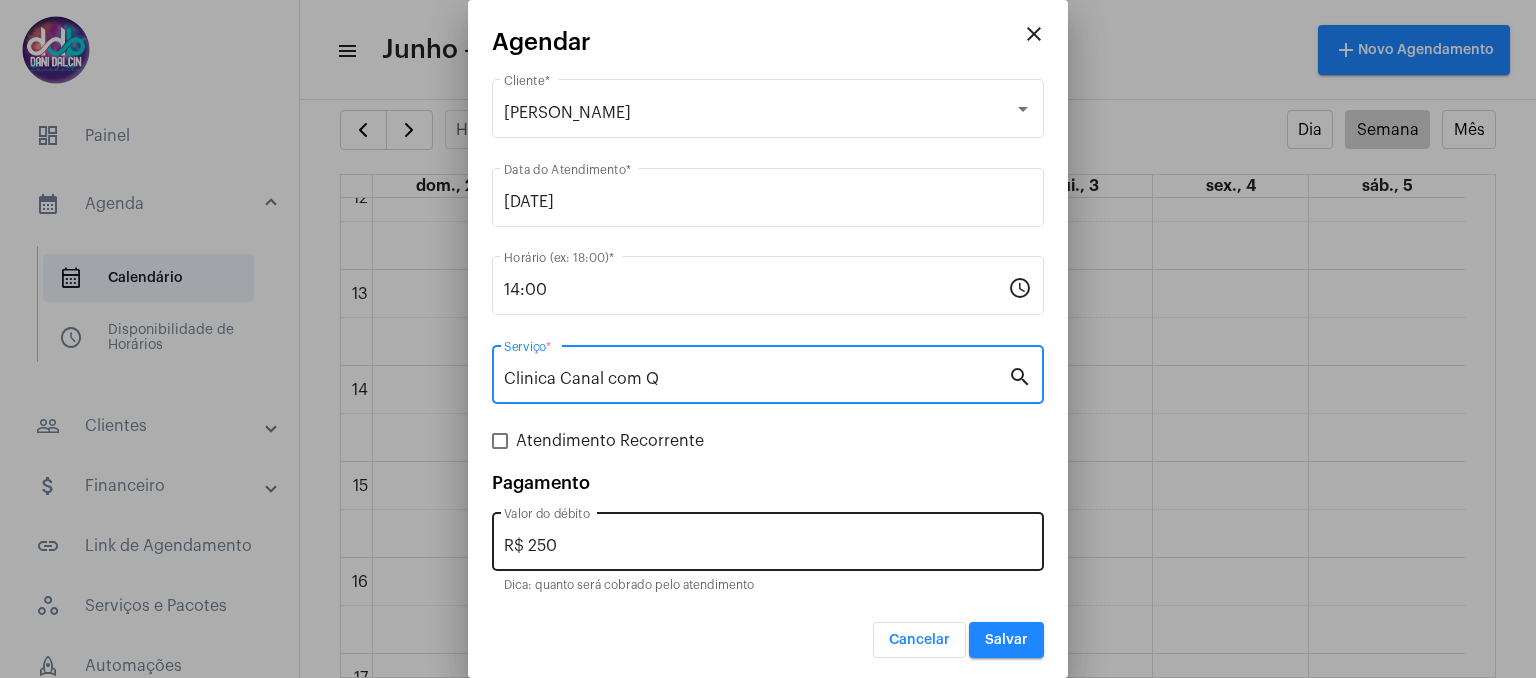 click on "R$ 250" at bounding box center (768, 546) 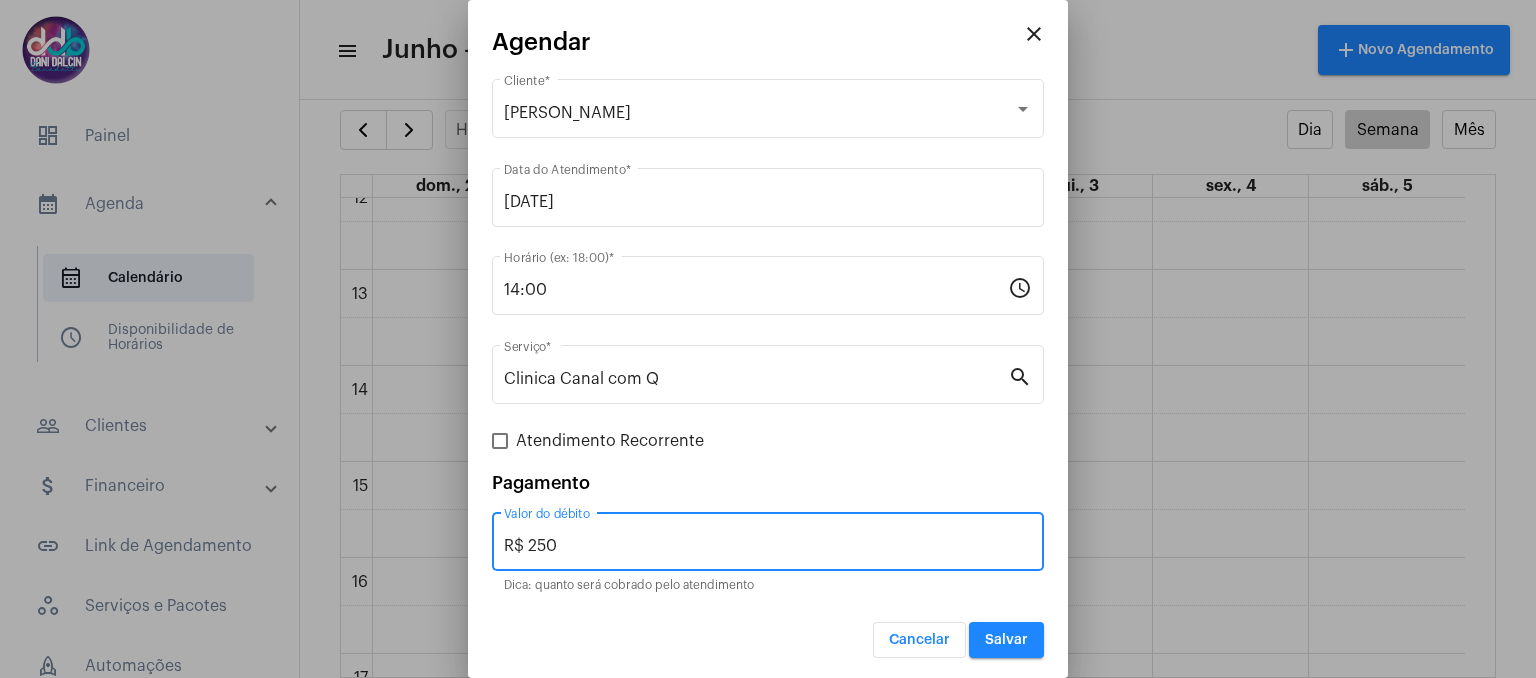 click on "R$ 250" at bounding box center (768, 546) 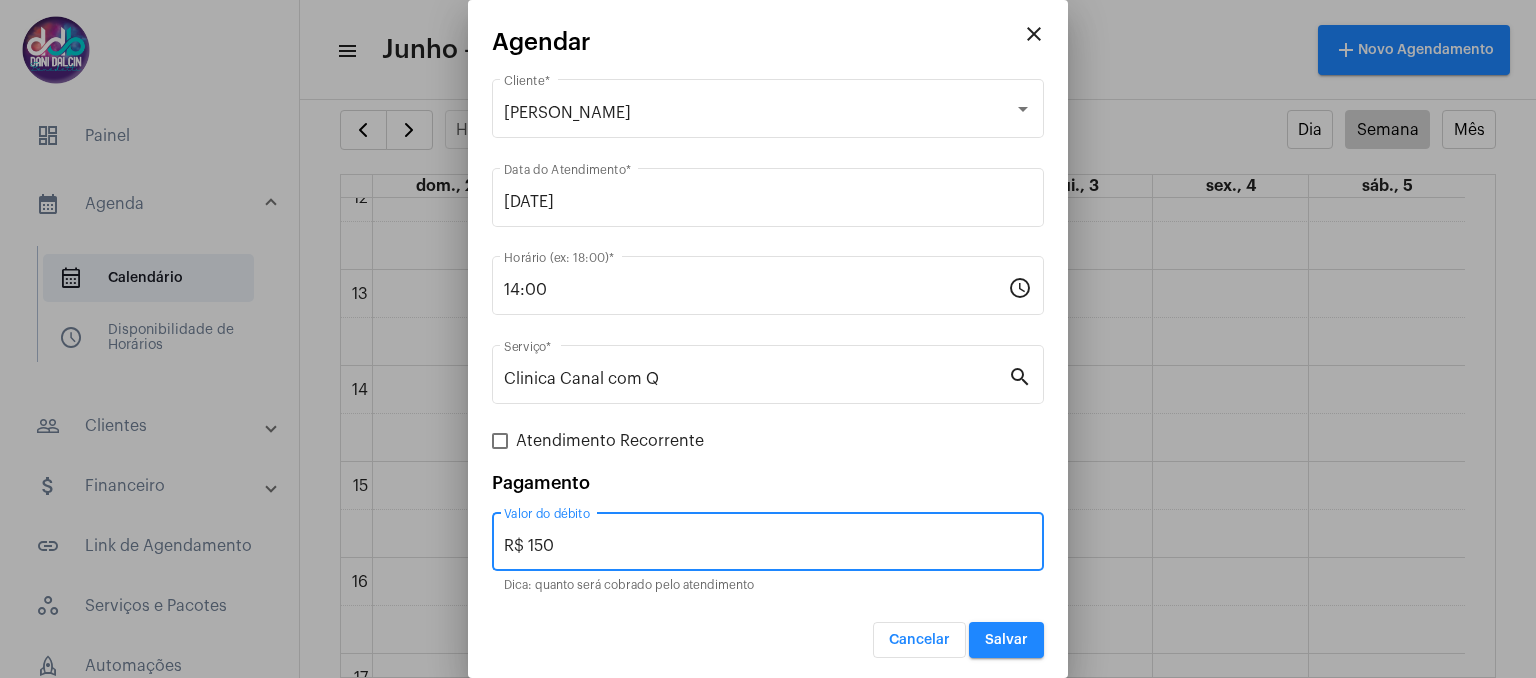 type on "R$ 150" 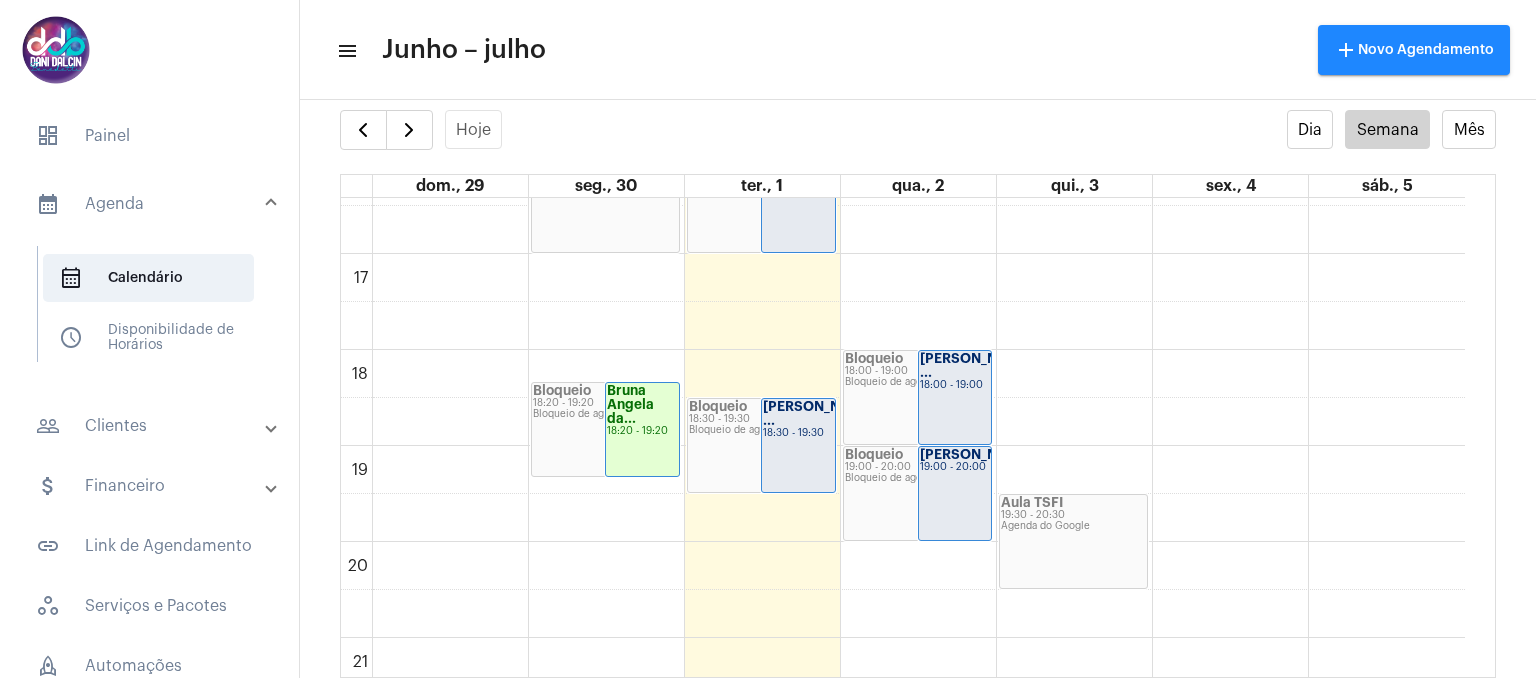 scroll, scrollTop: 1676, scrollLeft: 0, axis: vertical 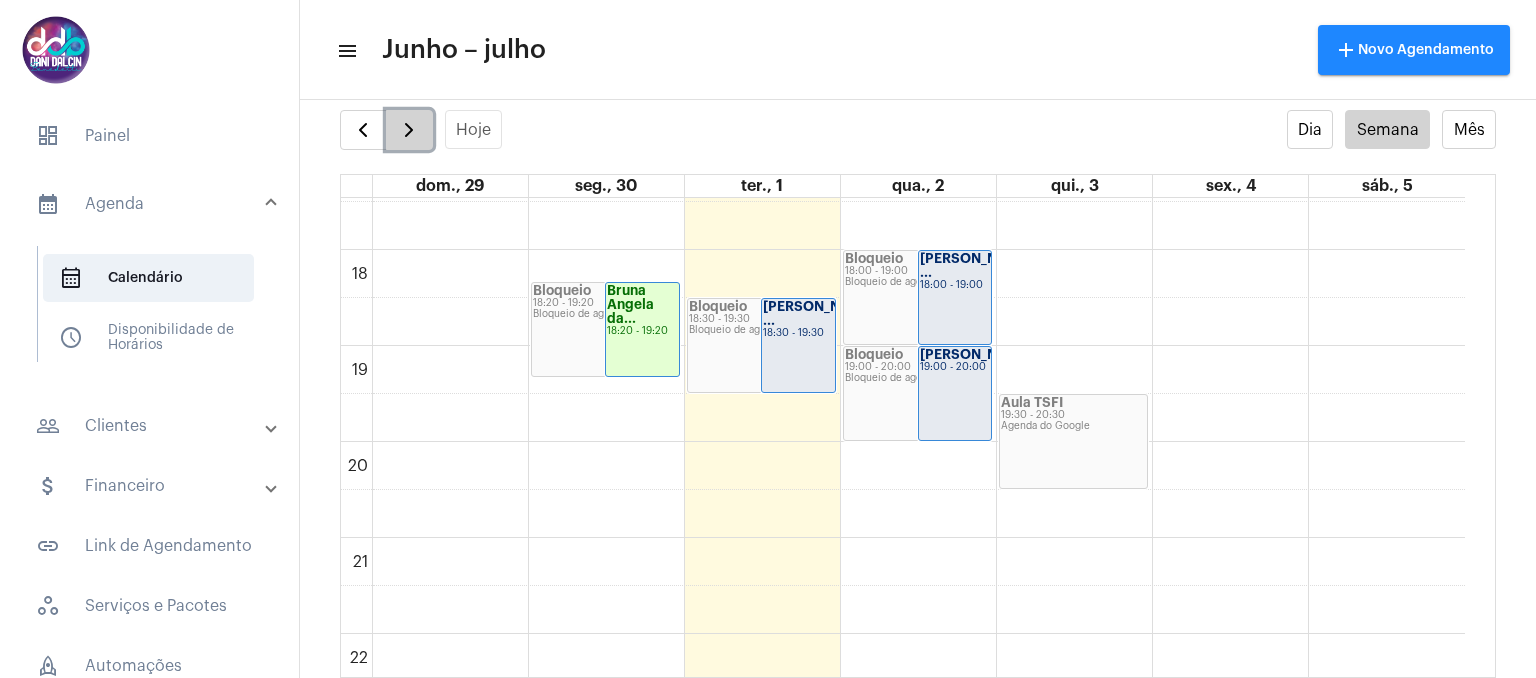 click 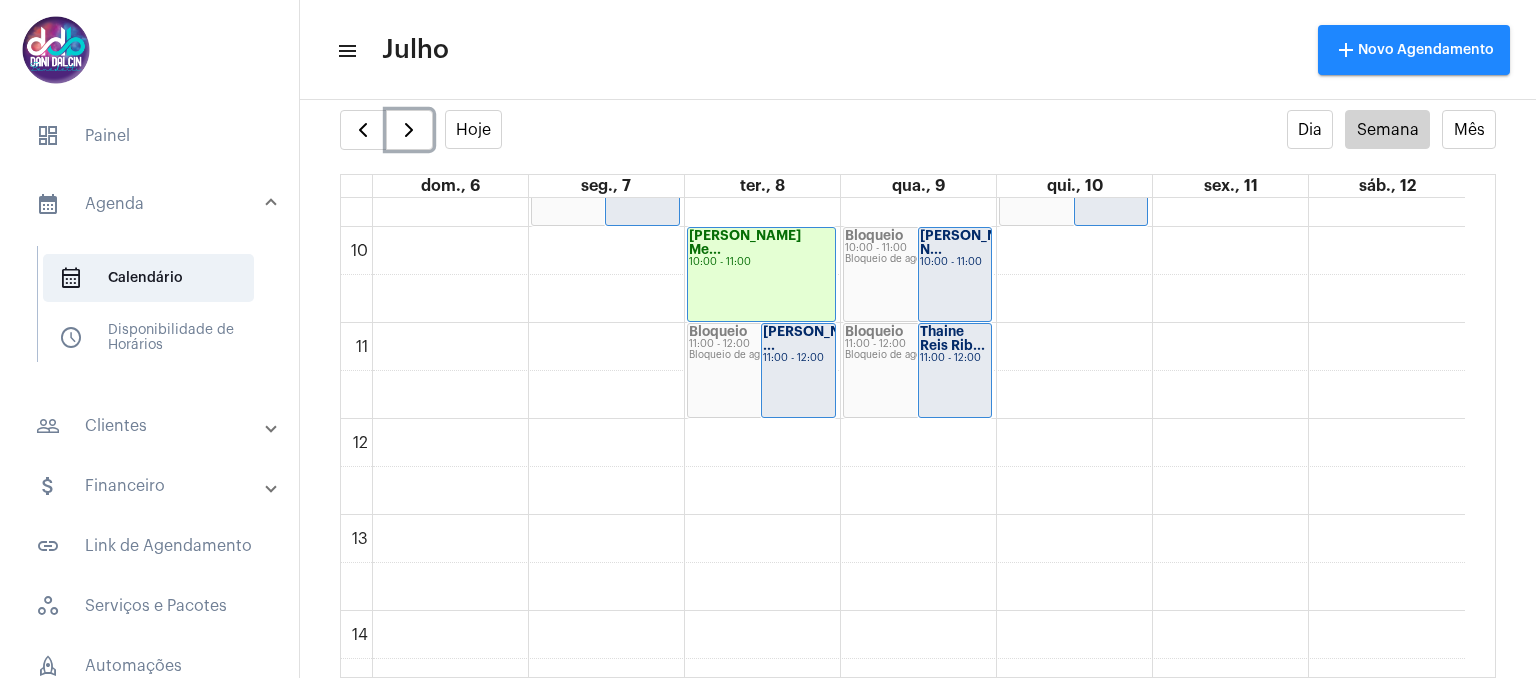 scroll, scrollTop: 878, scrollLeft: 0, axis: vertical 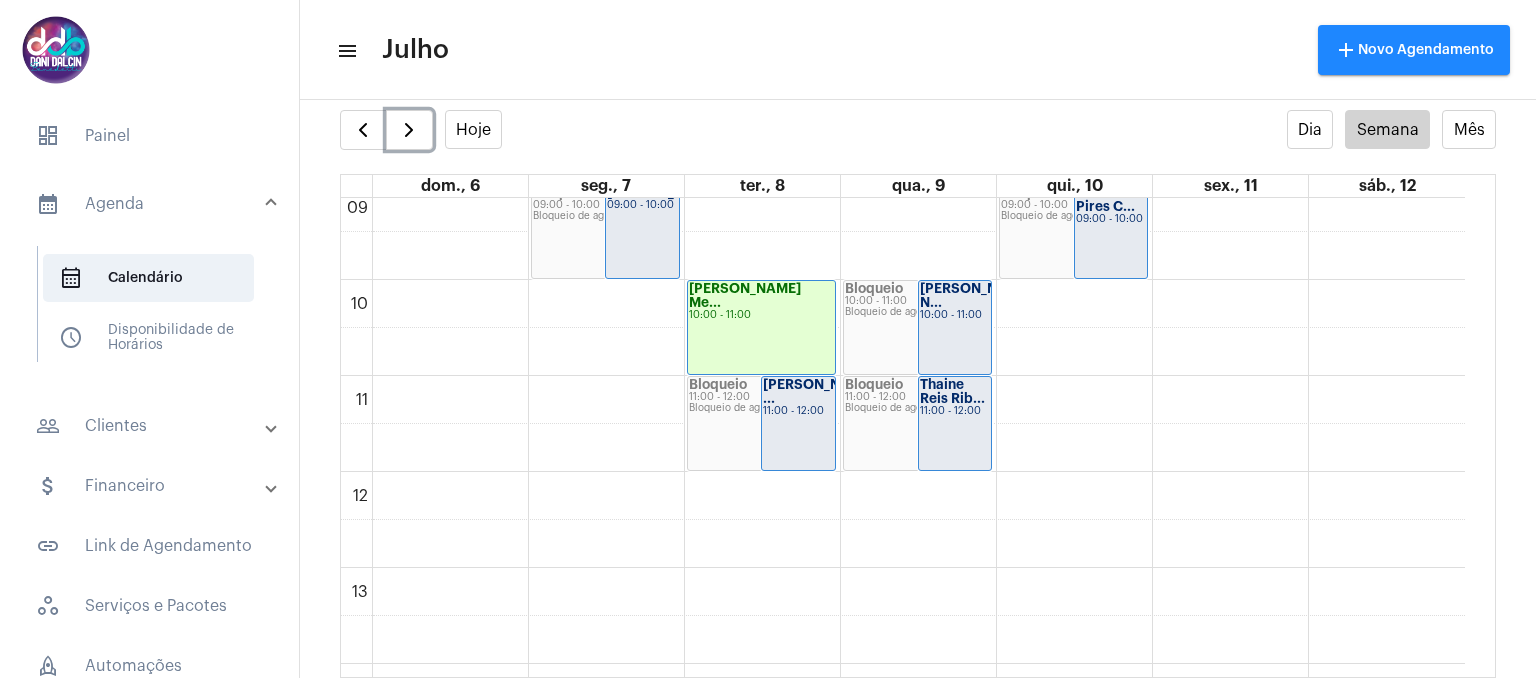 click on "Carla Passos Me...
10:00 - 11:00" 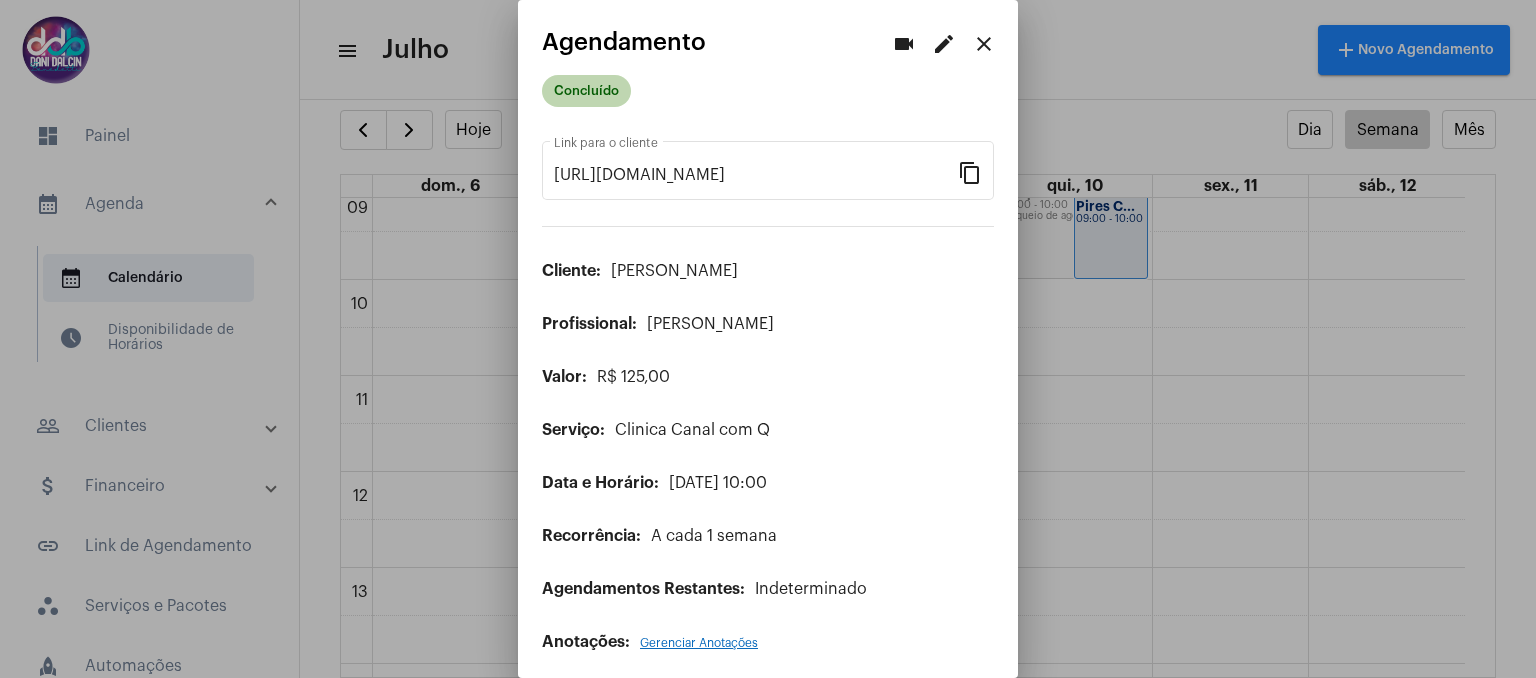 click on "Concluído" at bounding box center (586, 91) 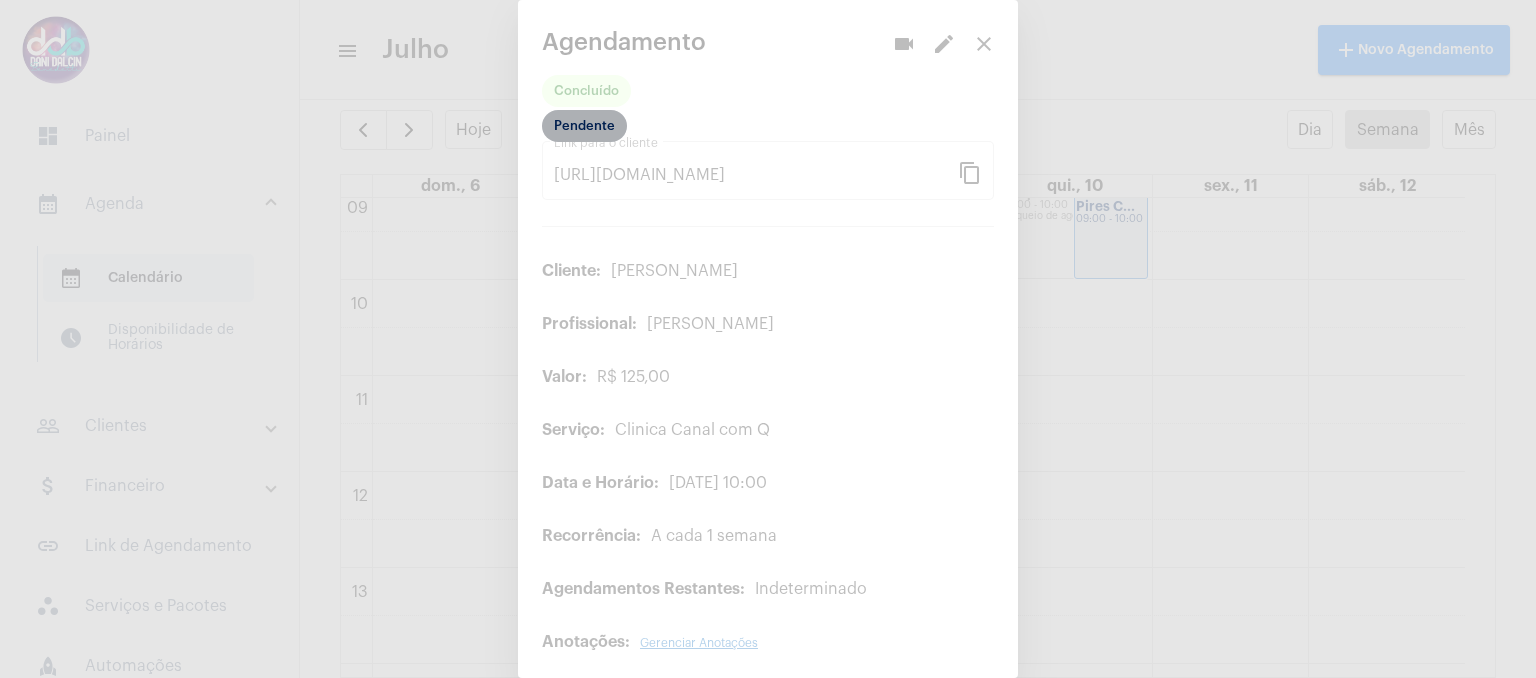 click on "Pendente" 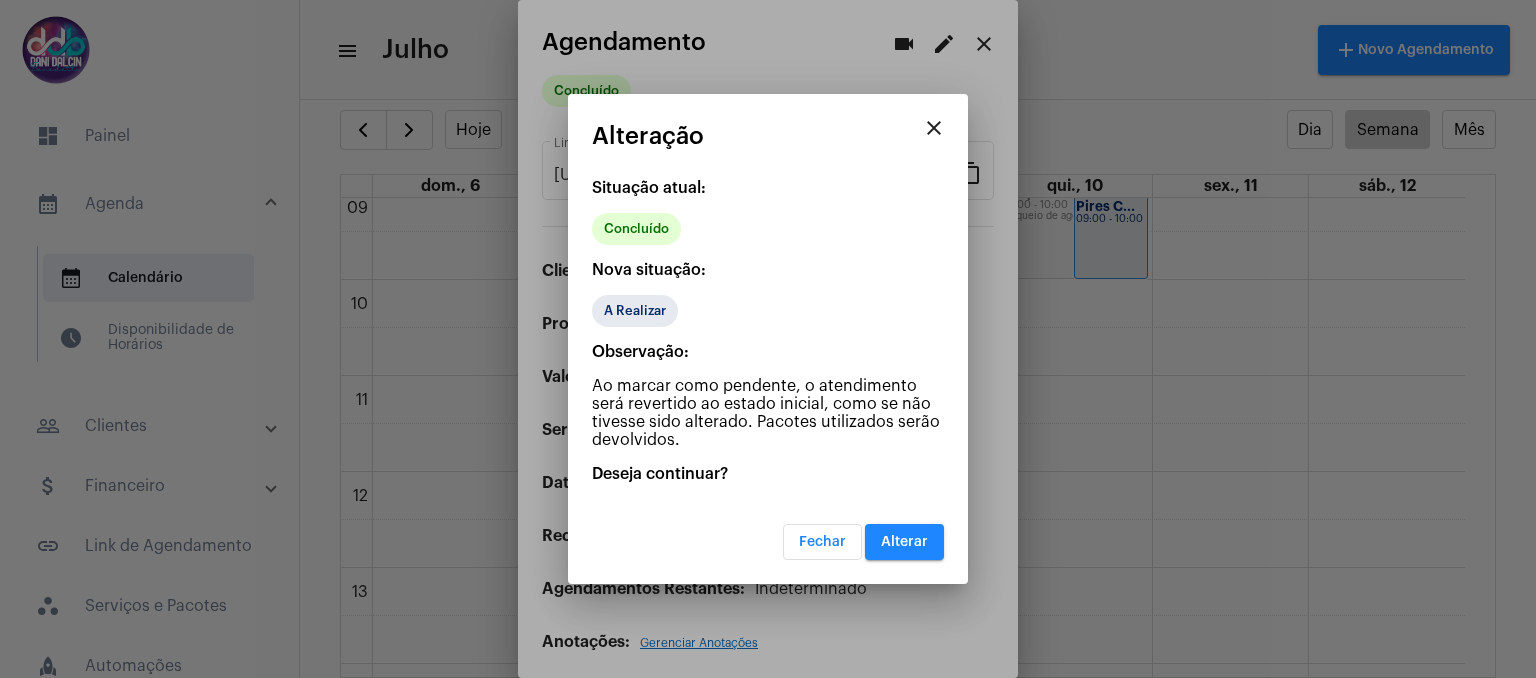 click on "Alterar" at bounding box center [904, 542] 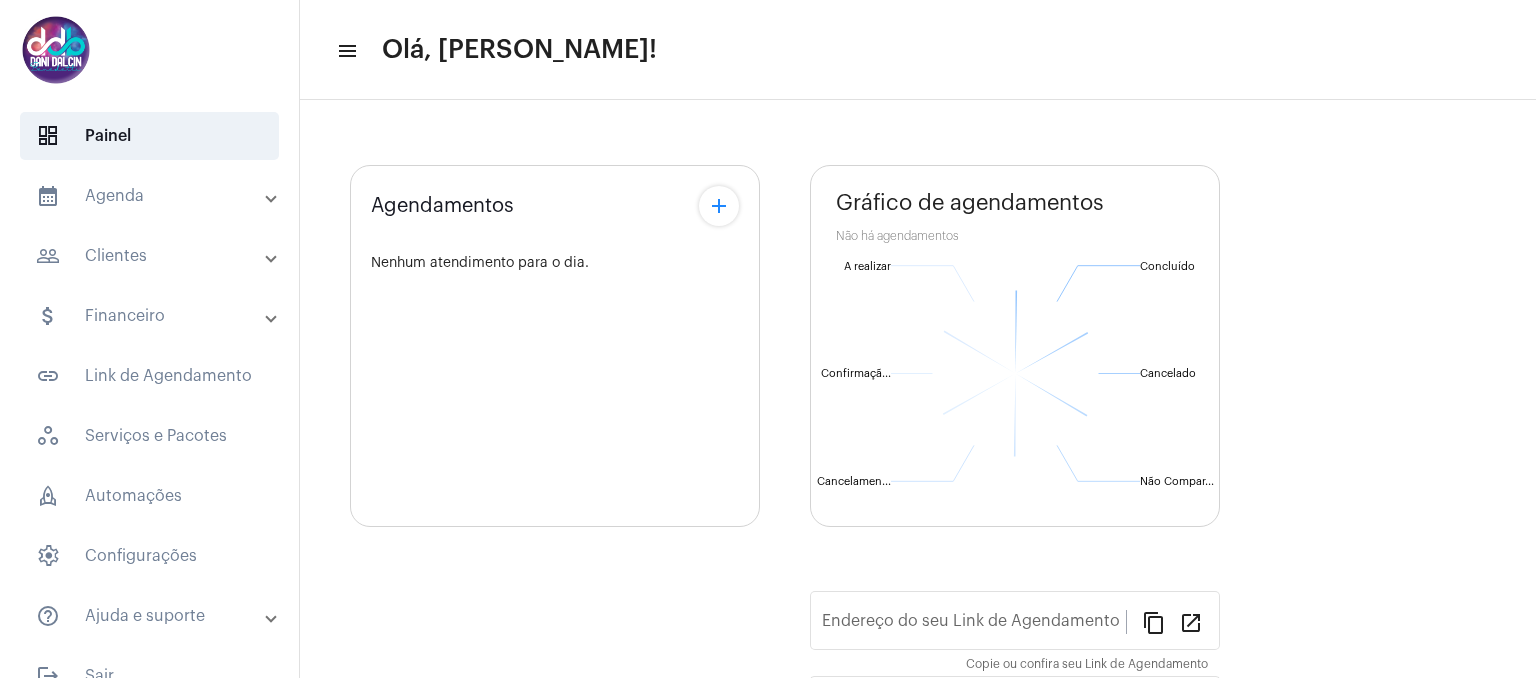 scroll, scrollTop: 0, scrollLeft: 0, axis: both 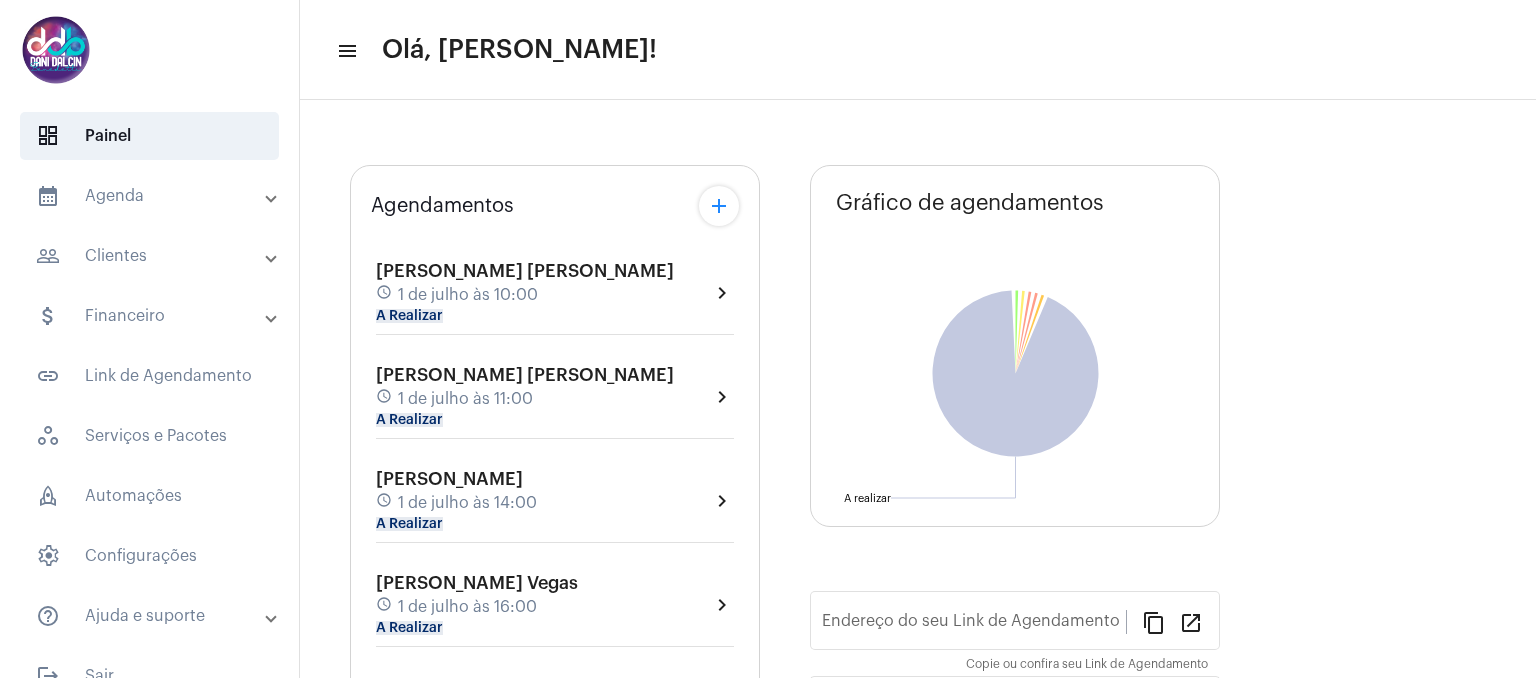 type on "https://neft.com.br/danielle-dalcin-benedetti" 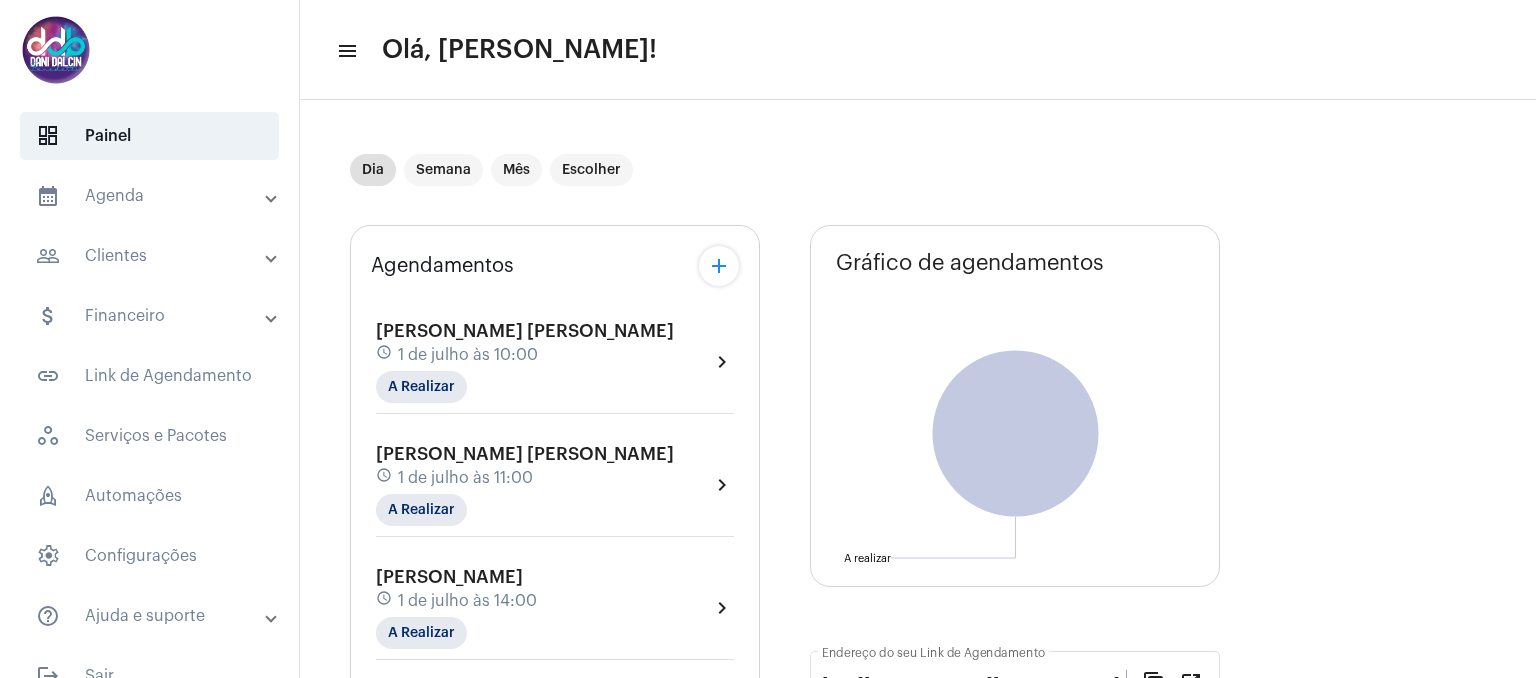 click on "calendar_month_outlined  Agenda" at bounding box center [151, 196] 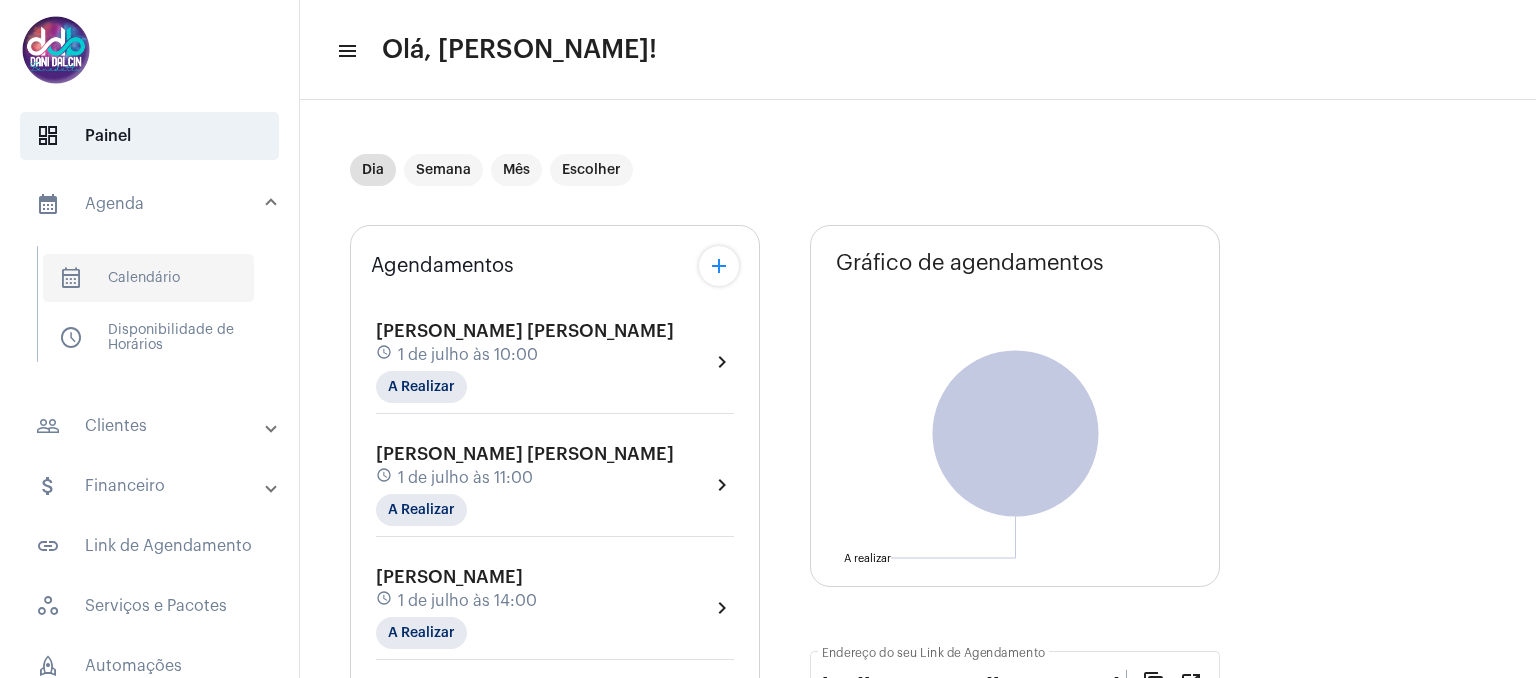 click on "calendar_month_outlined   Calendário" at bounding box center (148, 278) 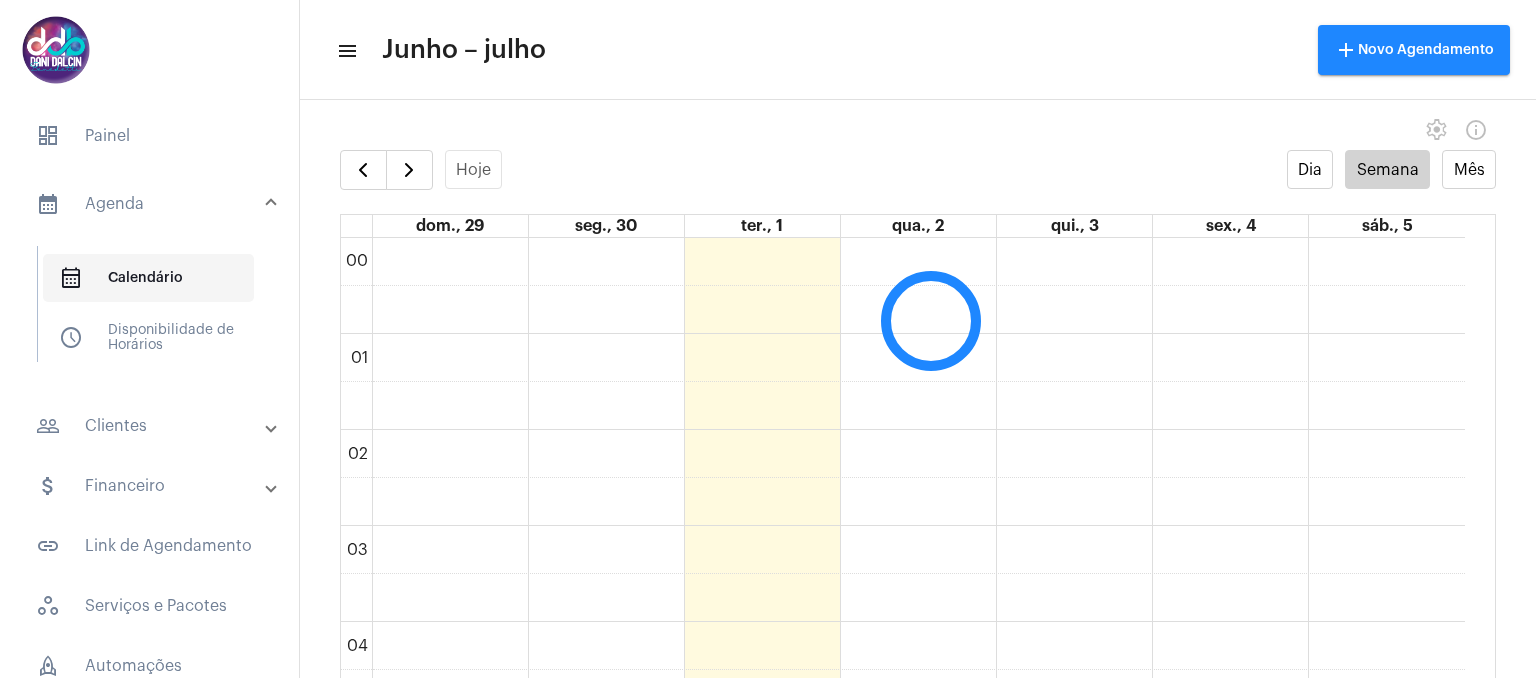 scroll, scrollTop: 576, scrollLeft: 0, axis: vertical 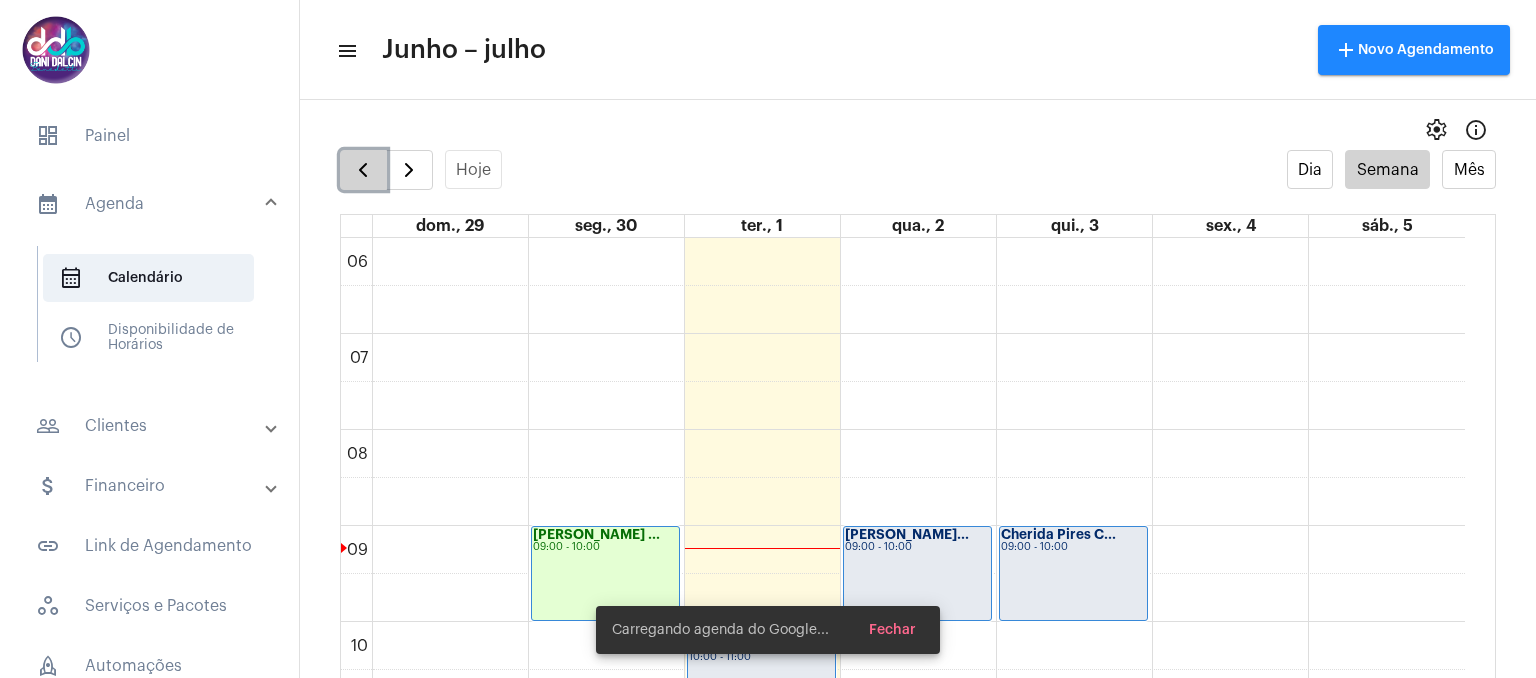 click 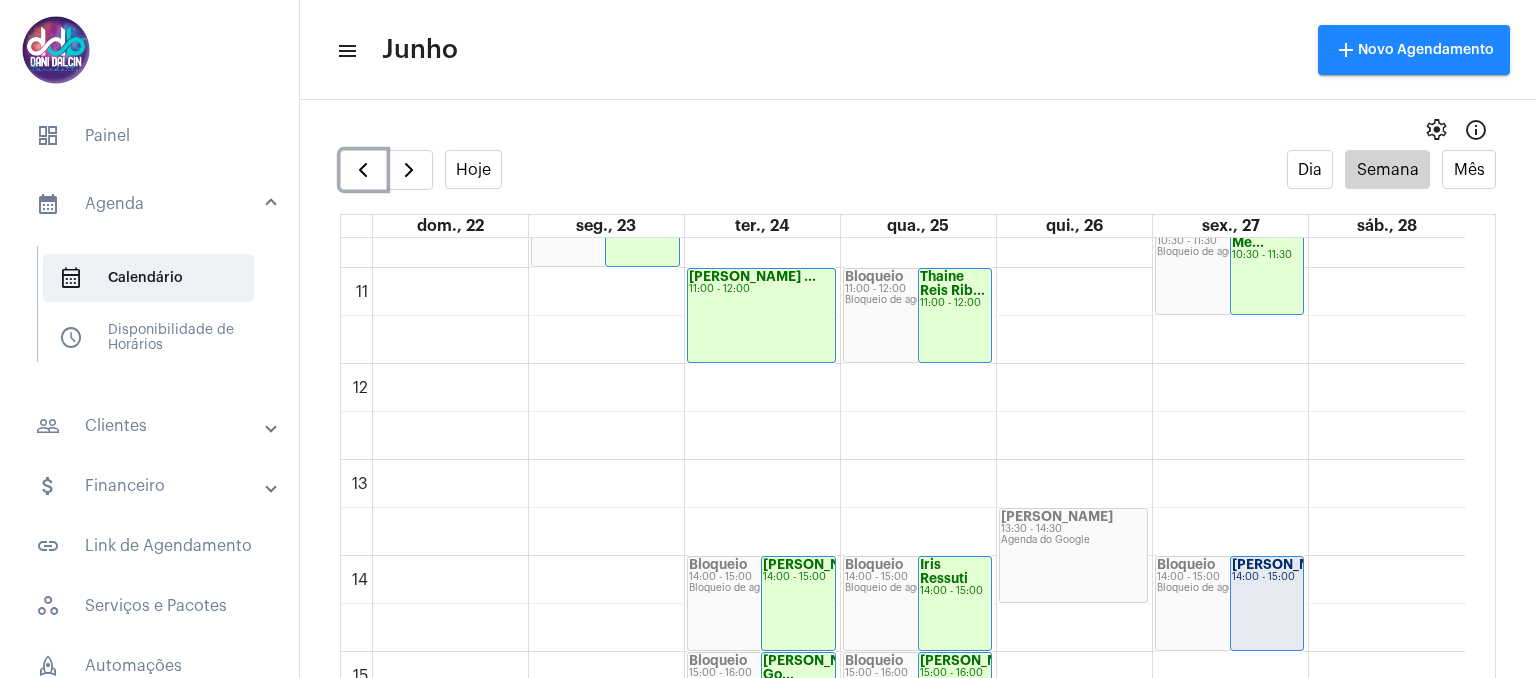scroll, scrollTop: 1176, scrollLeft: 0, axis: vertical 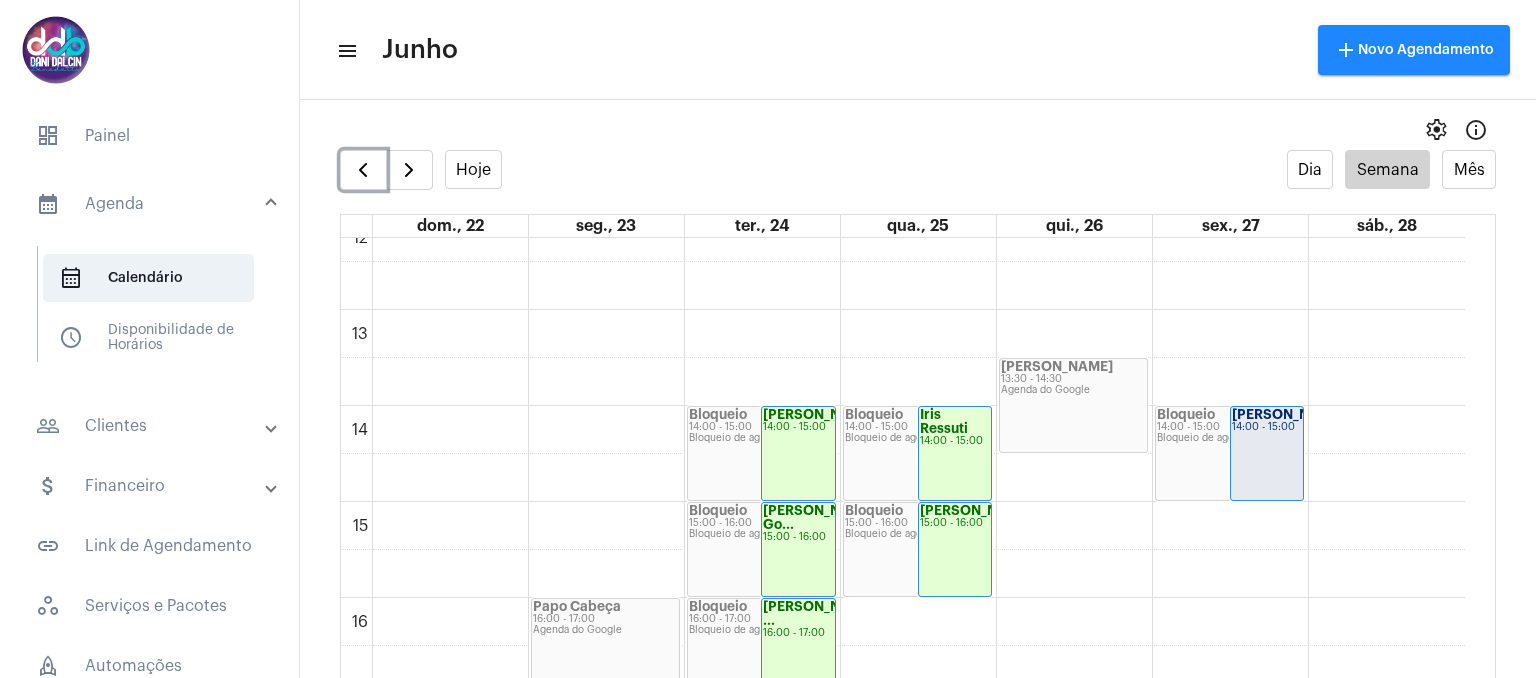 click on "[PERSON_NAME]..." 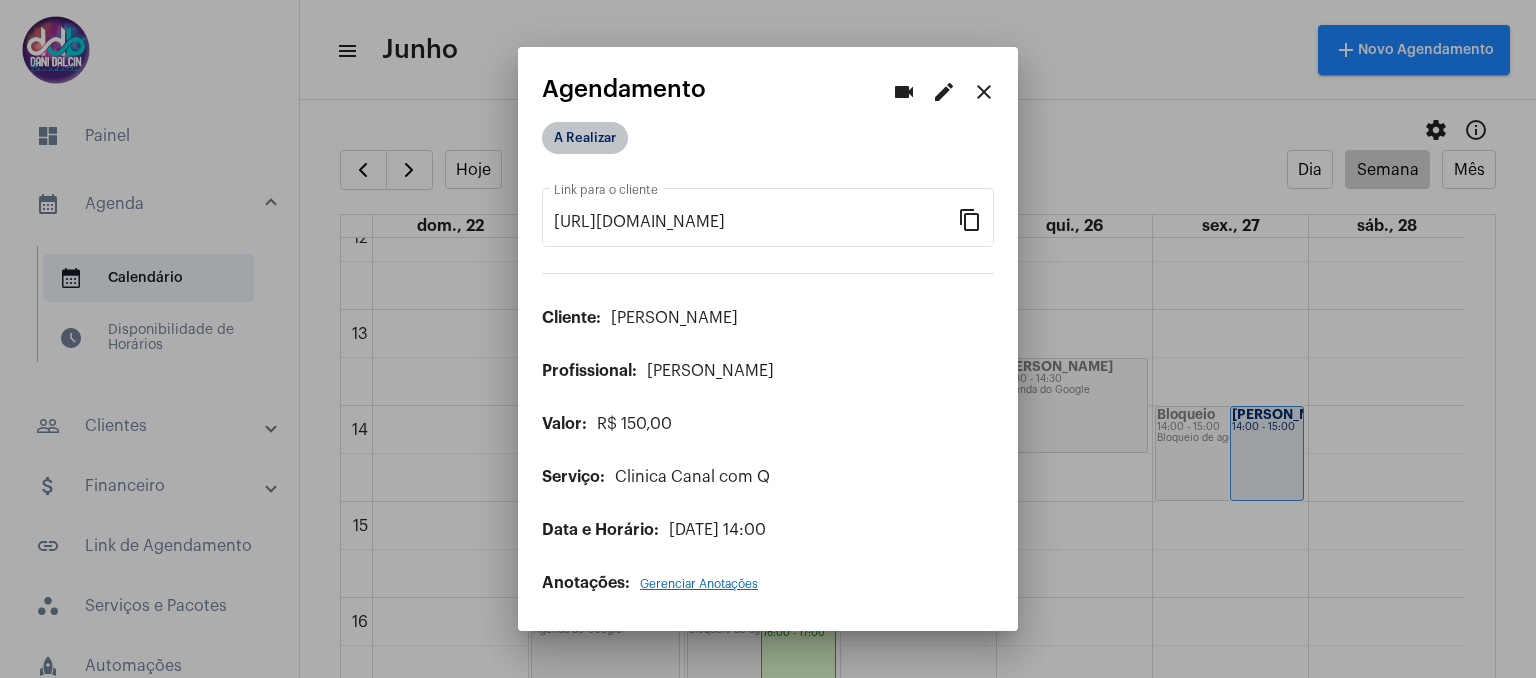 click on "A Realizar" at bounding box center (585, 138) 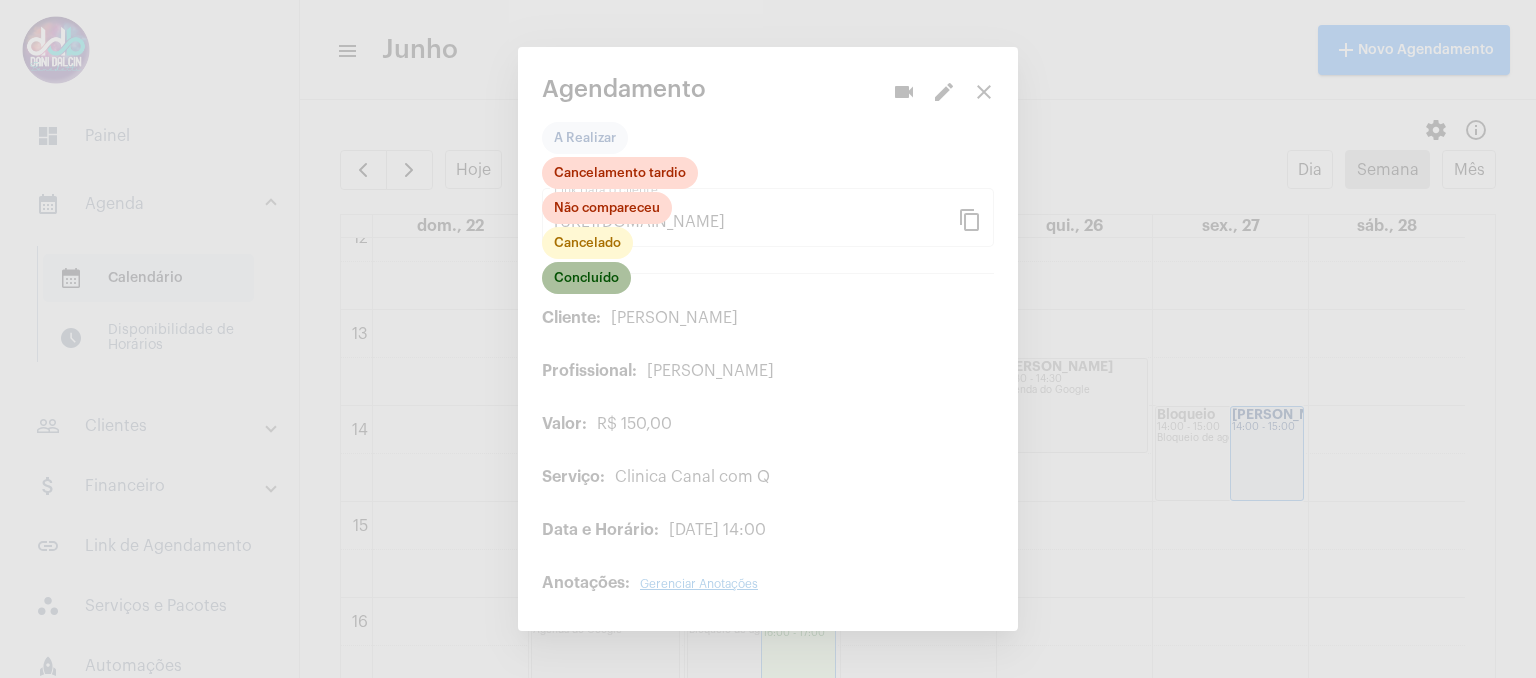click on "Concluído" 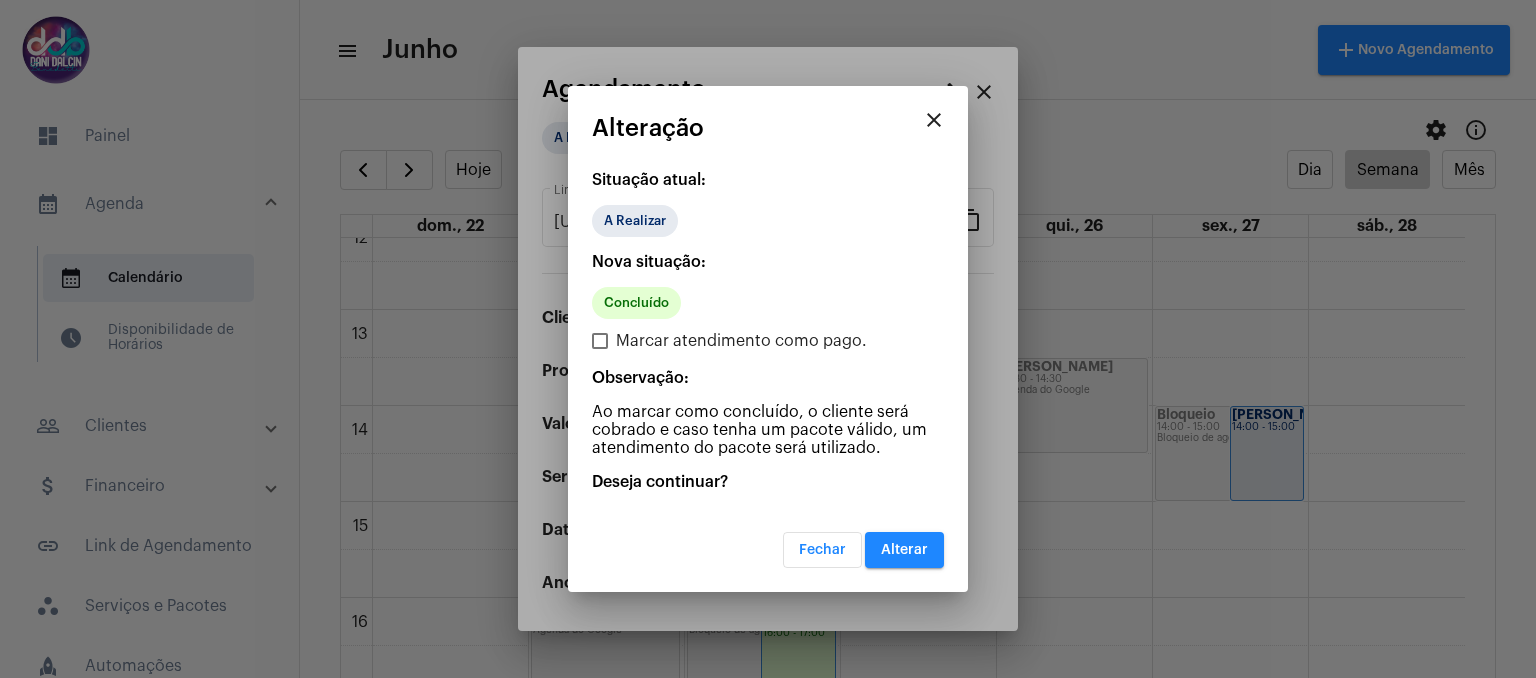 click on "Alterar" at bounding box center [904, 550] 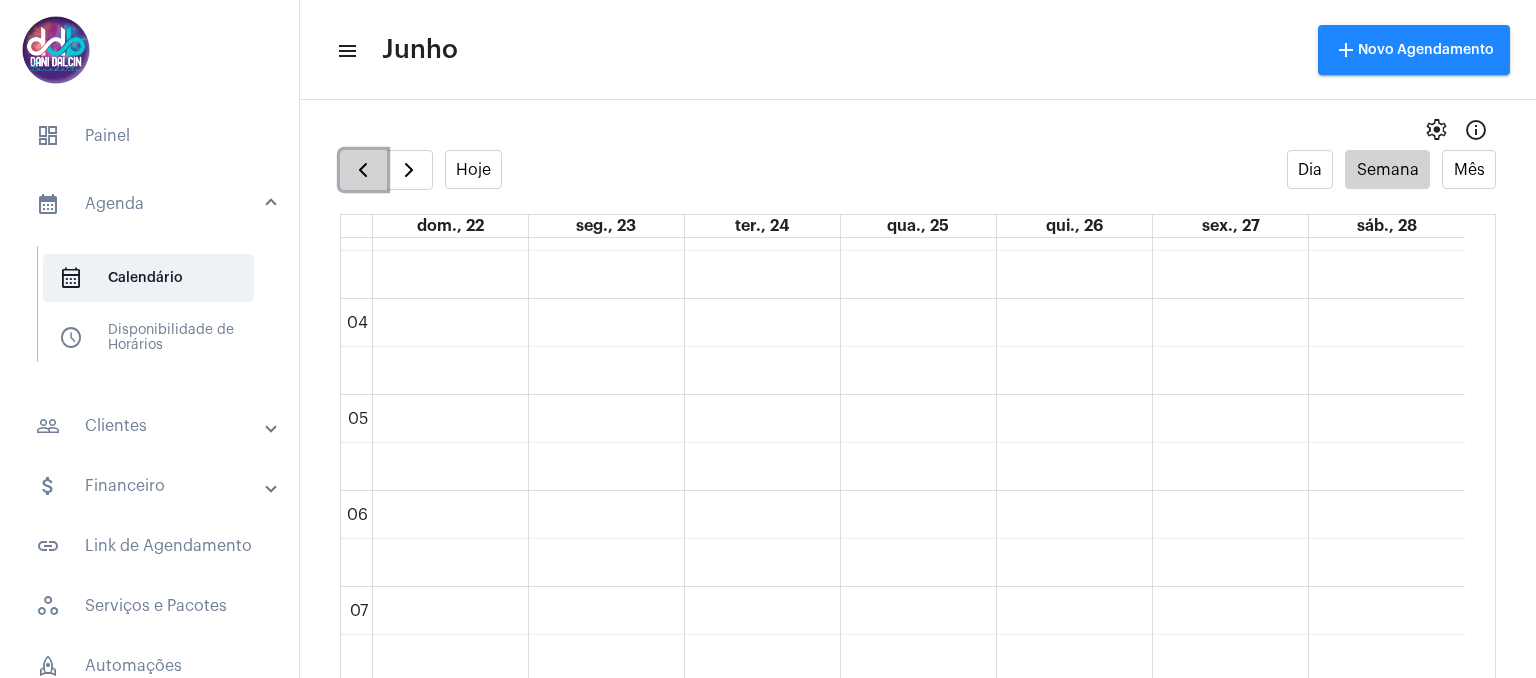 click 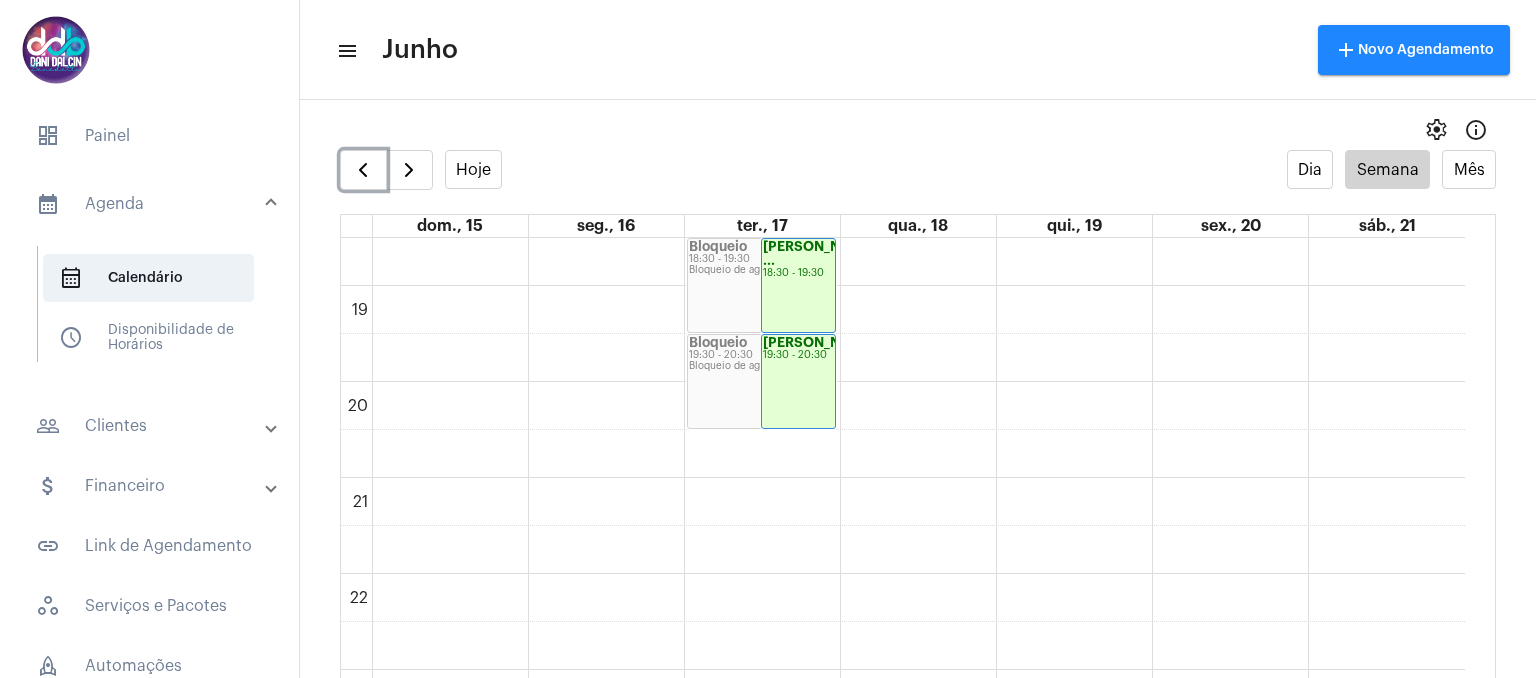 scroll, scrollTop: 1823, scrollLeft: 0, axis: vertical 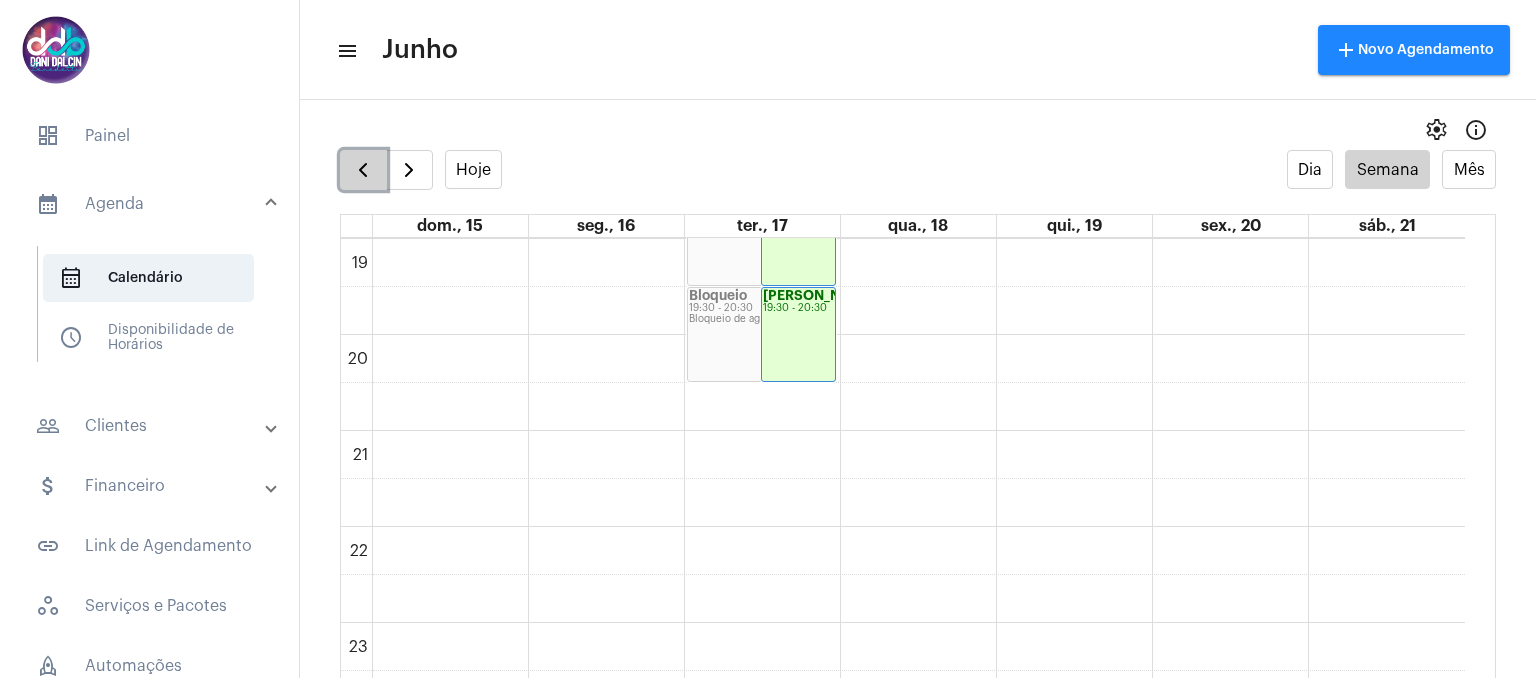 click 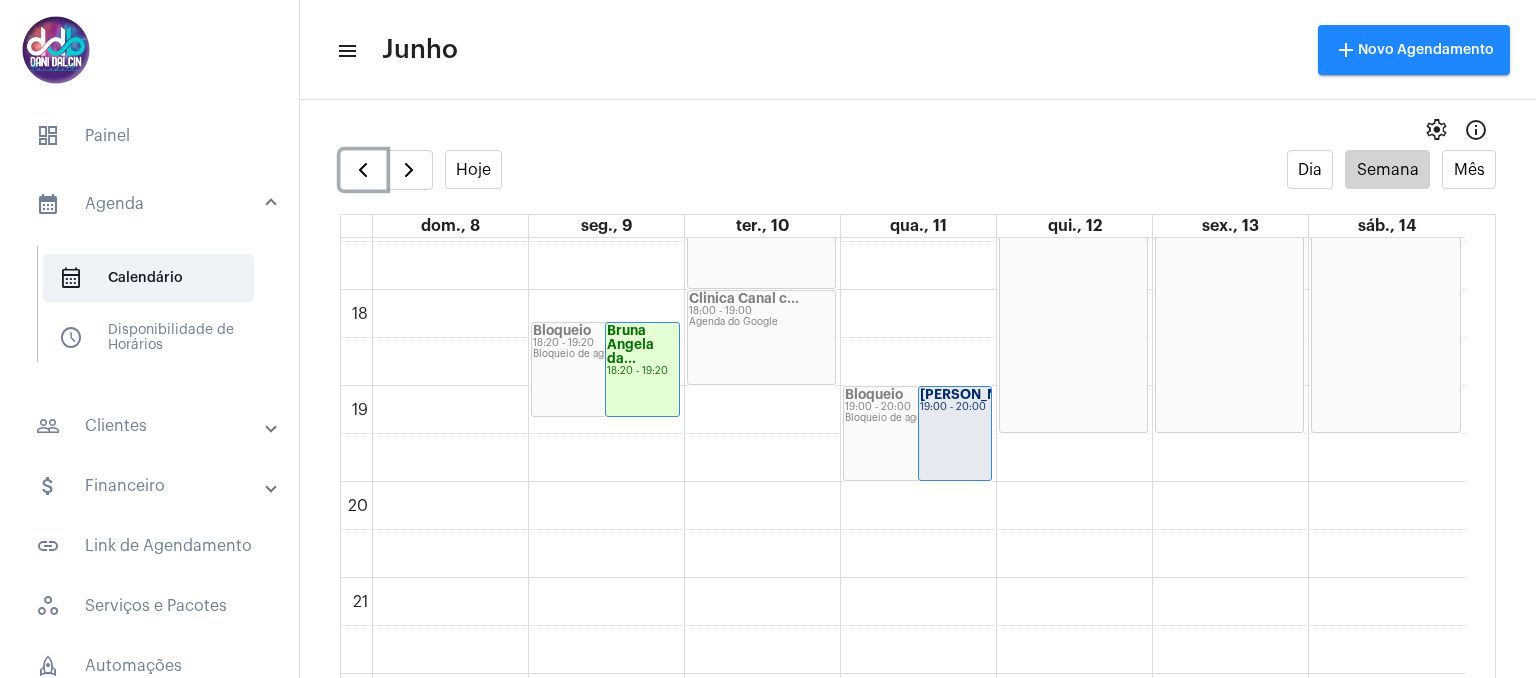 scroll, scrollTop: 1678, scrollLeft: 0, axis: vertical 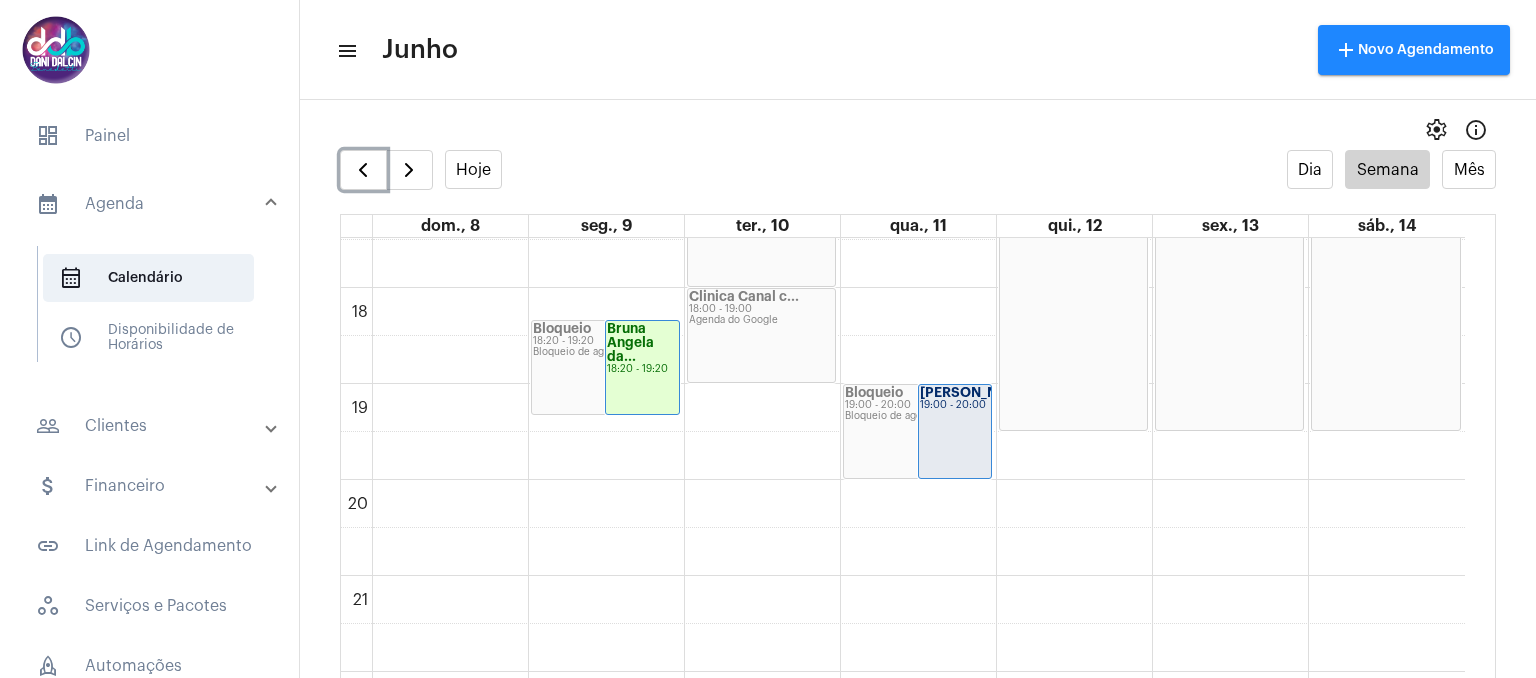 click on "Marilia Cristin...
19:00 - 20:00" 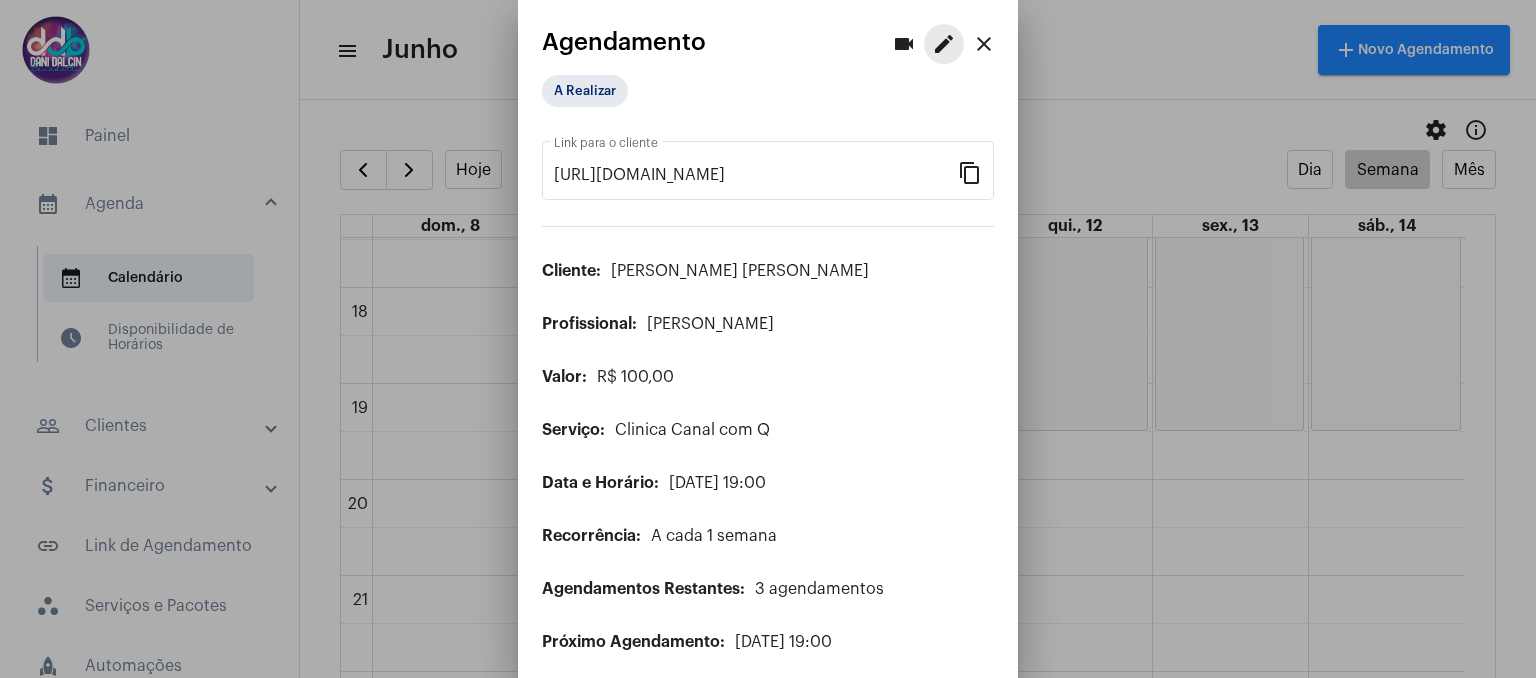 click on "edit" at bounding box center [944, 44] 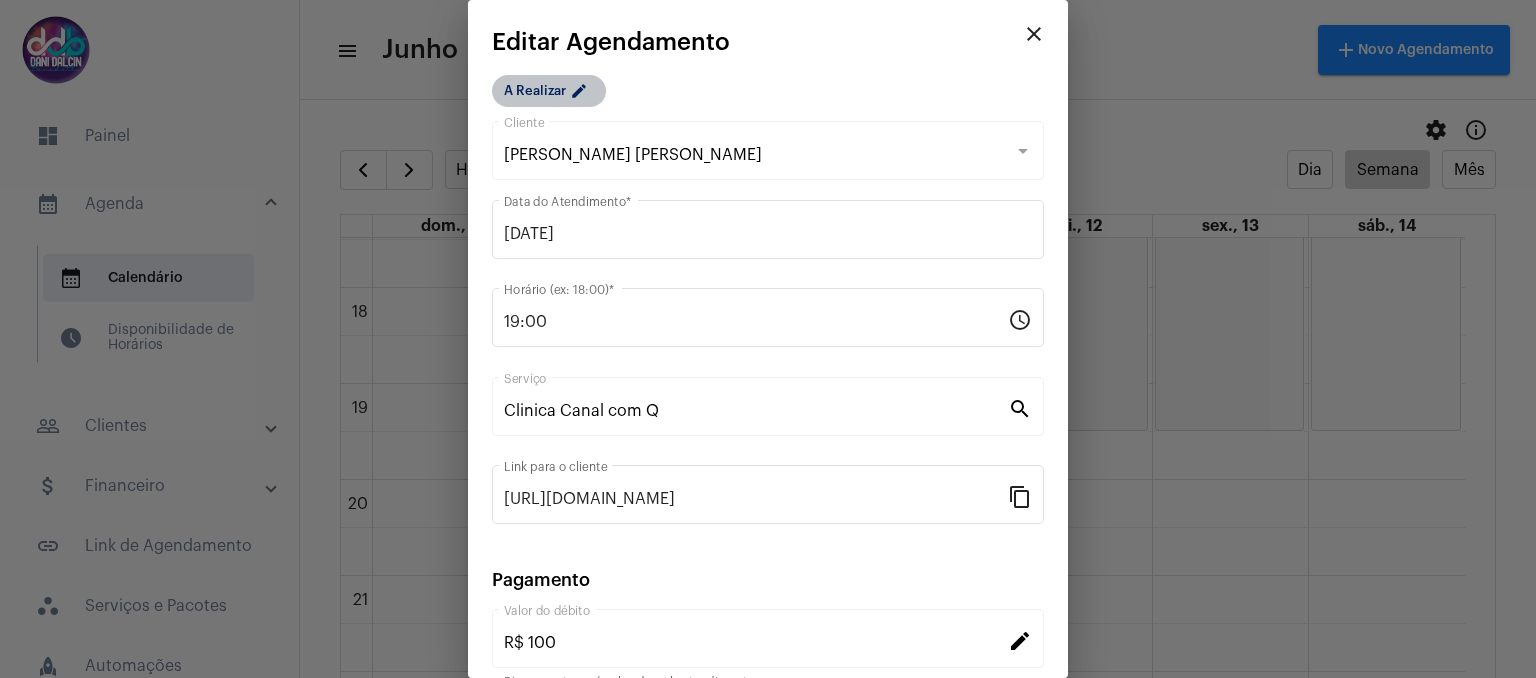click on "A Realizar  edit" at bounding box center [549, 91] 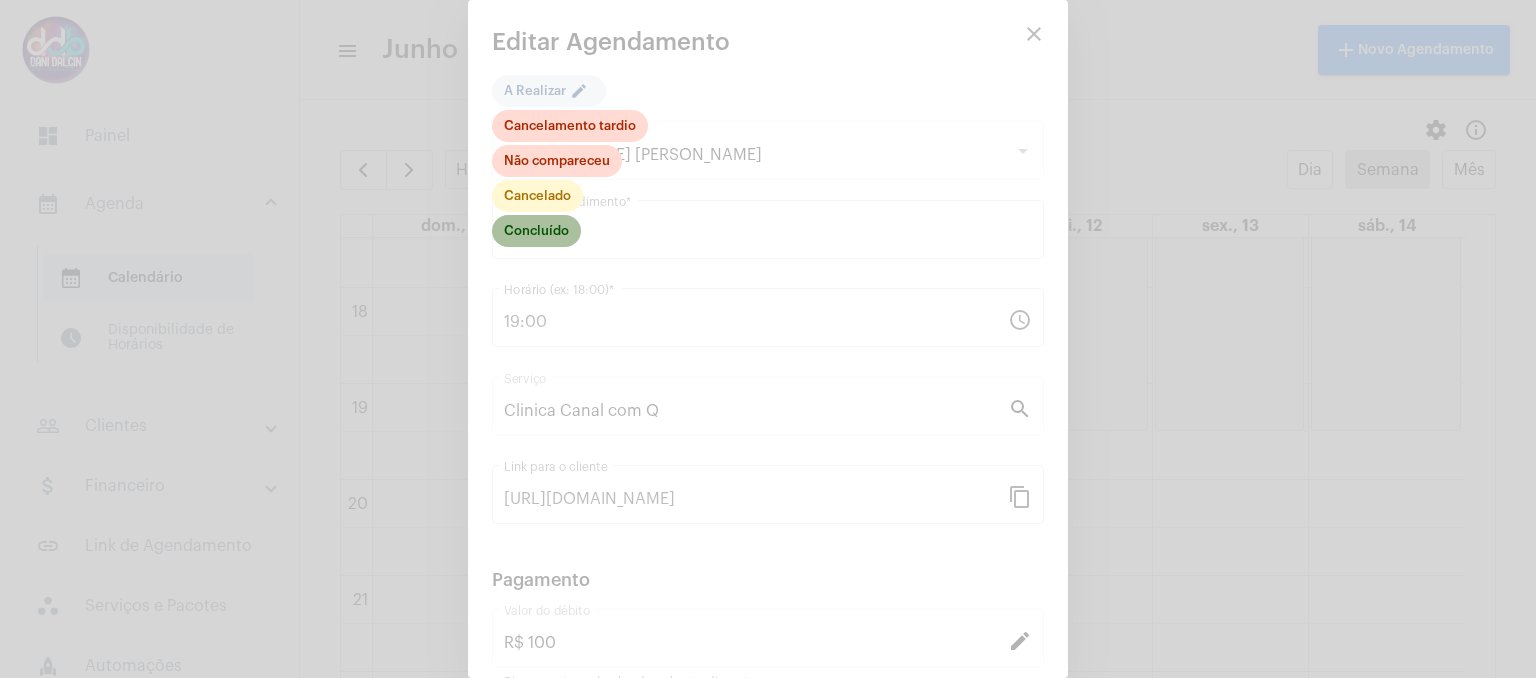 click on "Concluído" 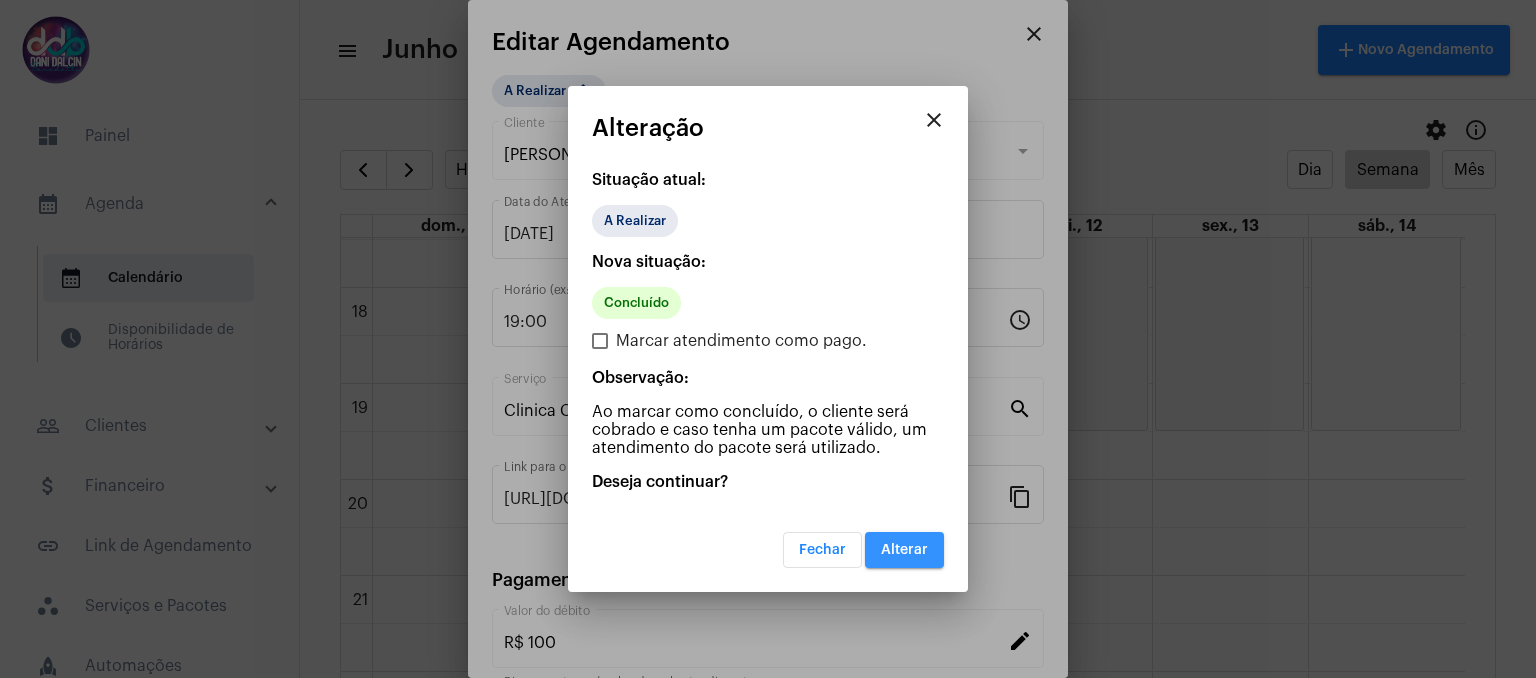 click on "Alterar" at bounding box center [904, 550] 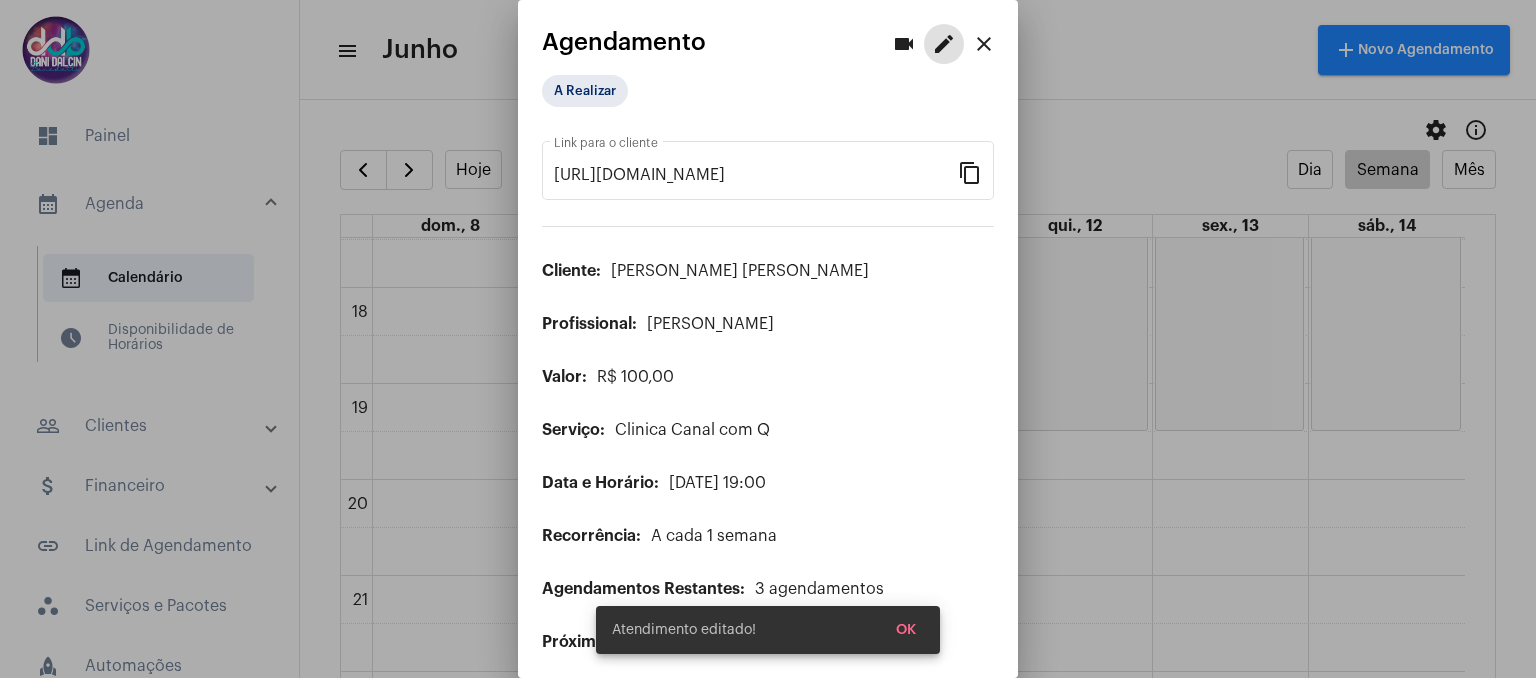 click on "close" at bounding box center (984, 44) 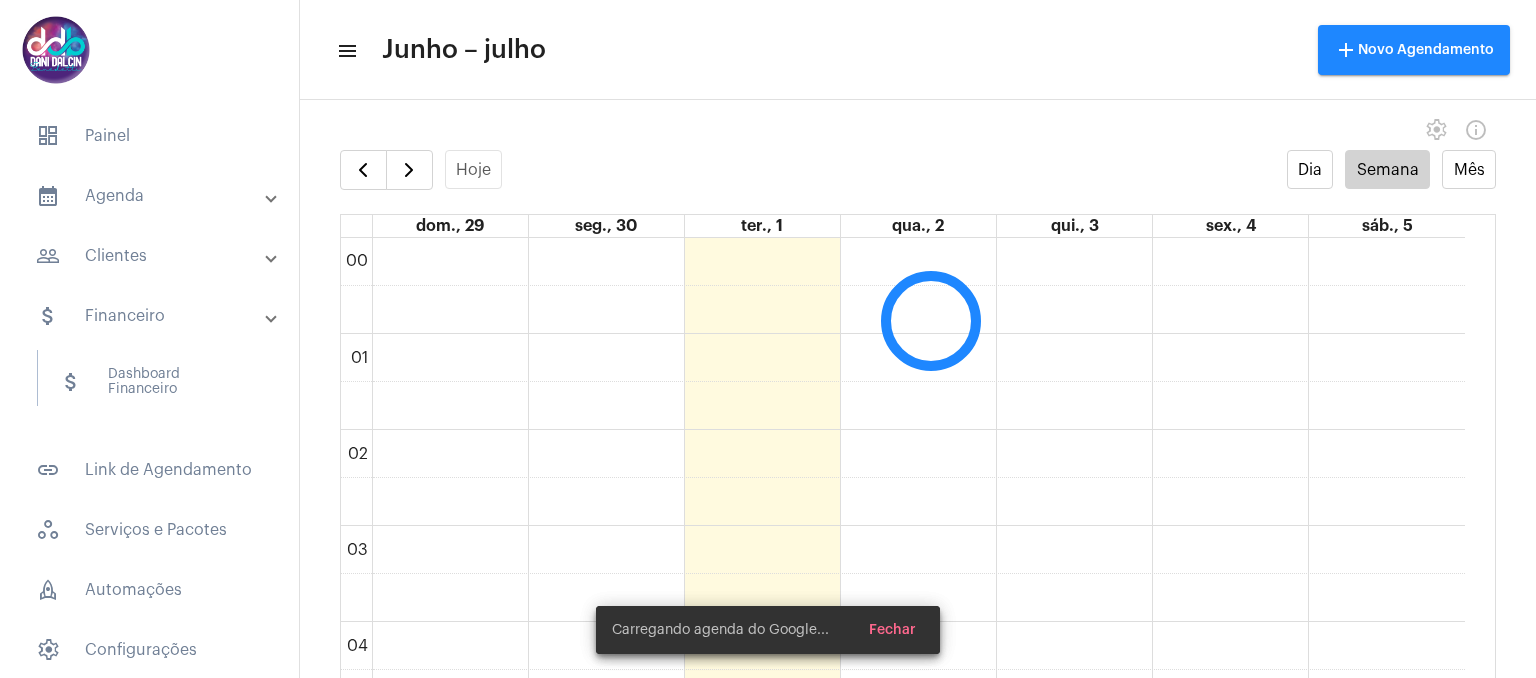 scroll, scrollTop: 0, scrollLeft: 0, axis: both 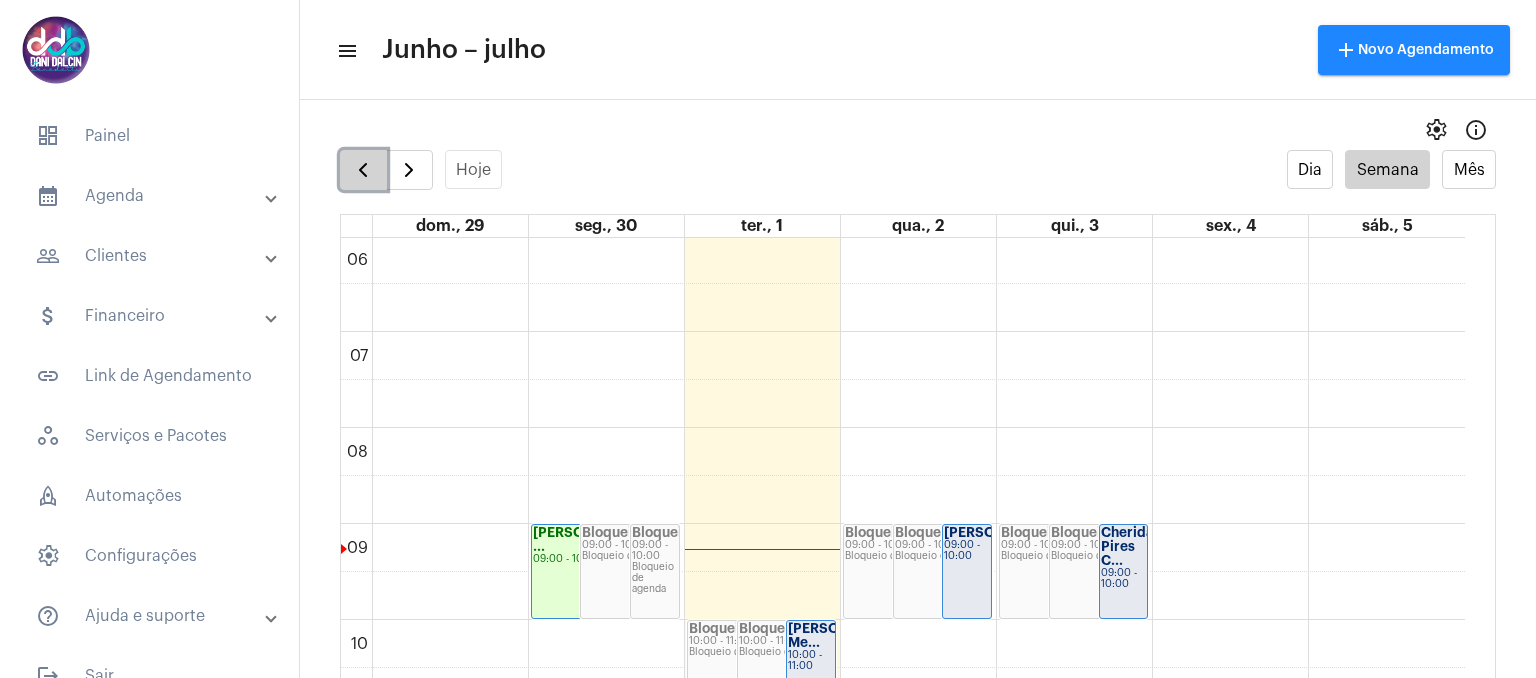 click 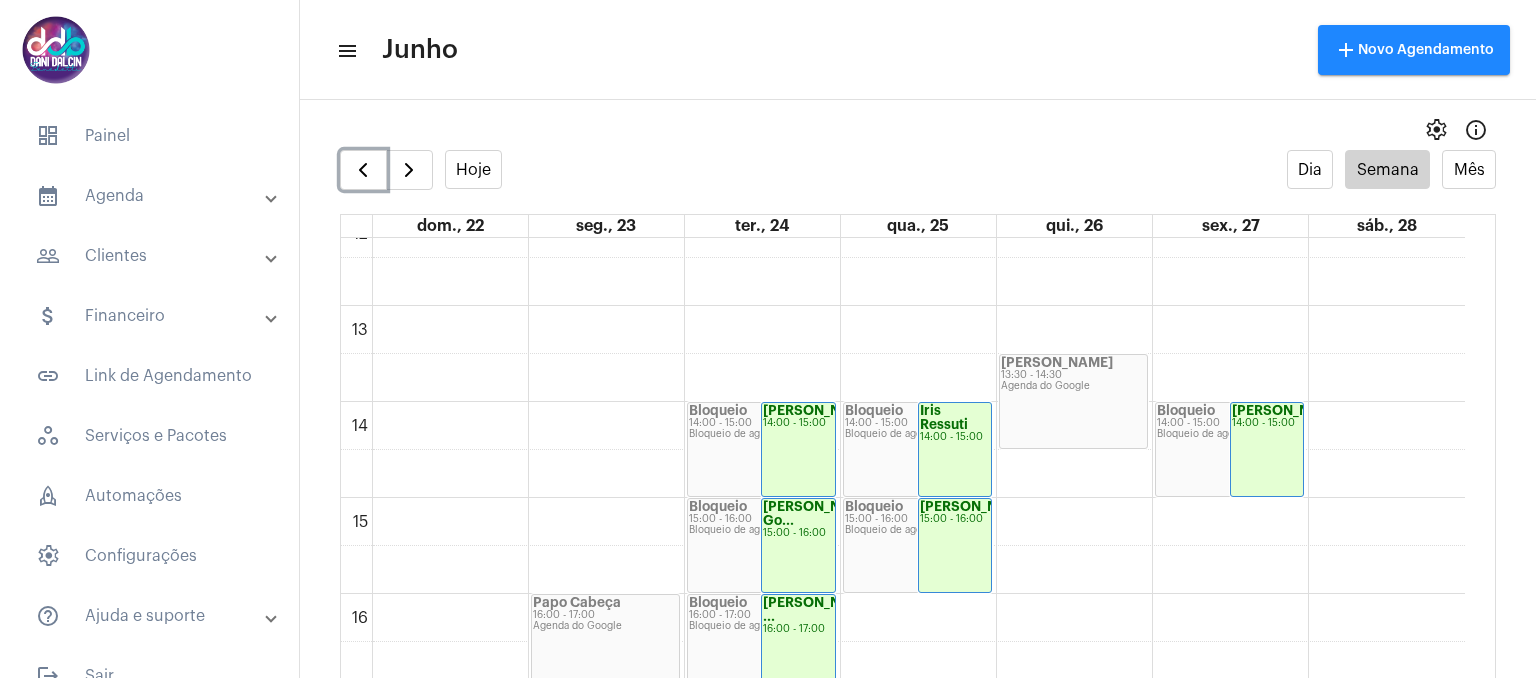 scroll, scrollTop: 1176, scrollLeft: 0, axis: vertical 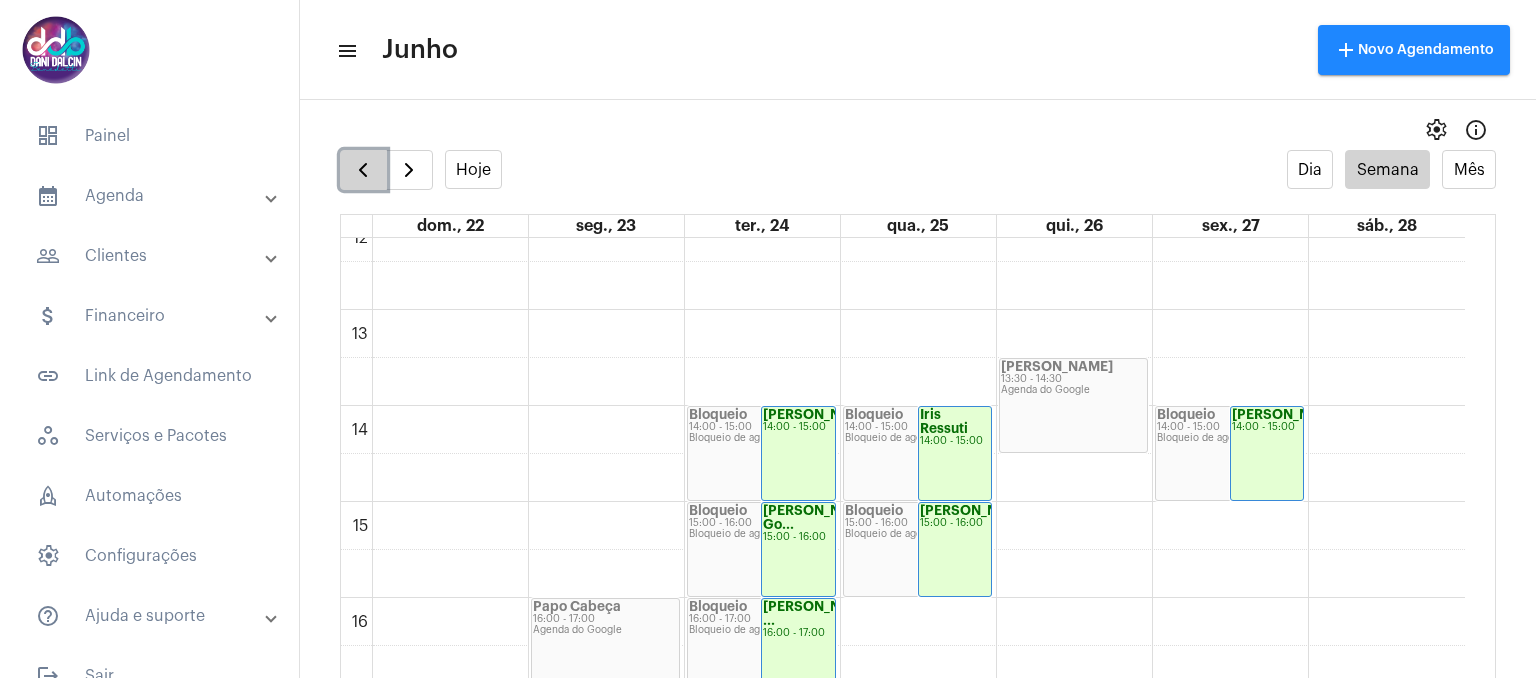 click 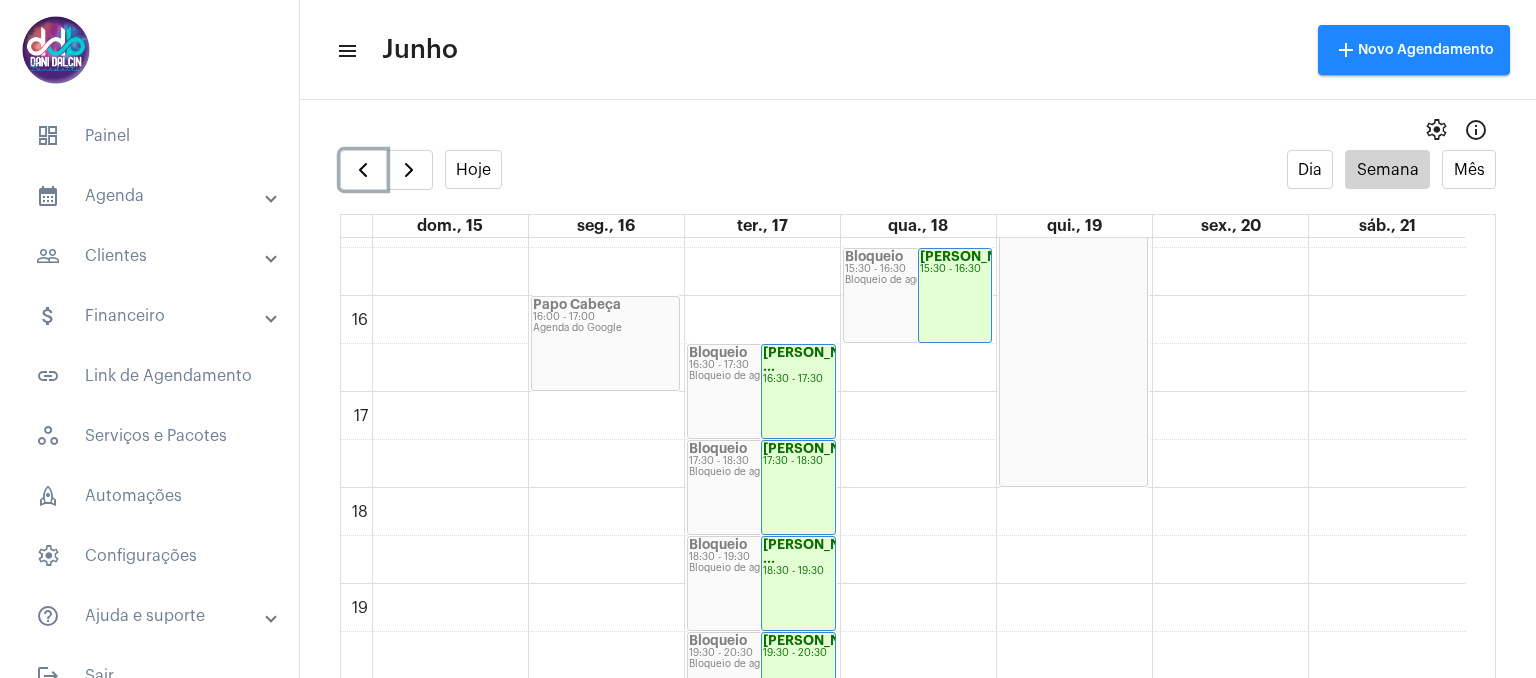 scroll, scrollTop: 1778, scrollLeft: 0, axis: vertical 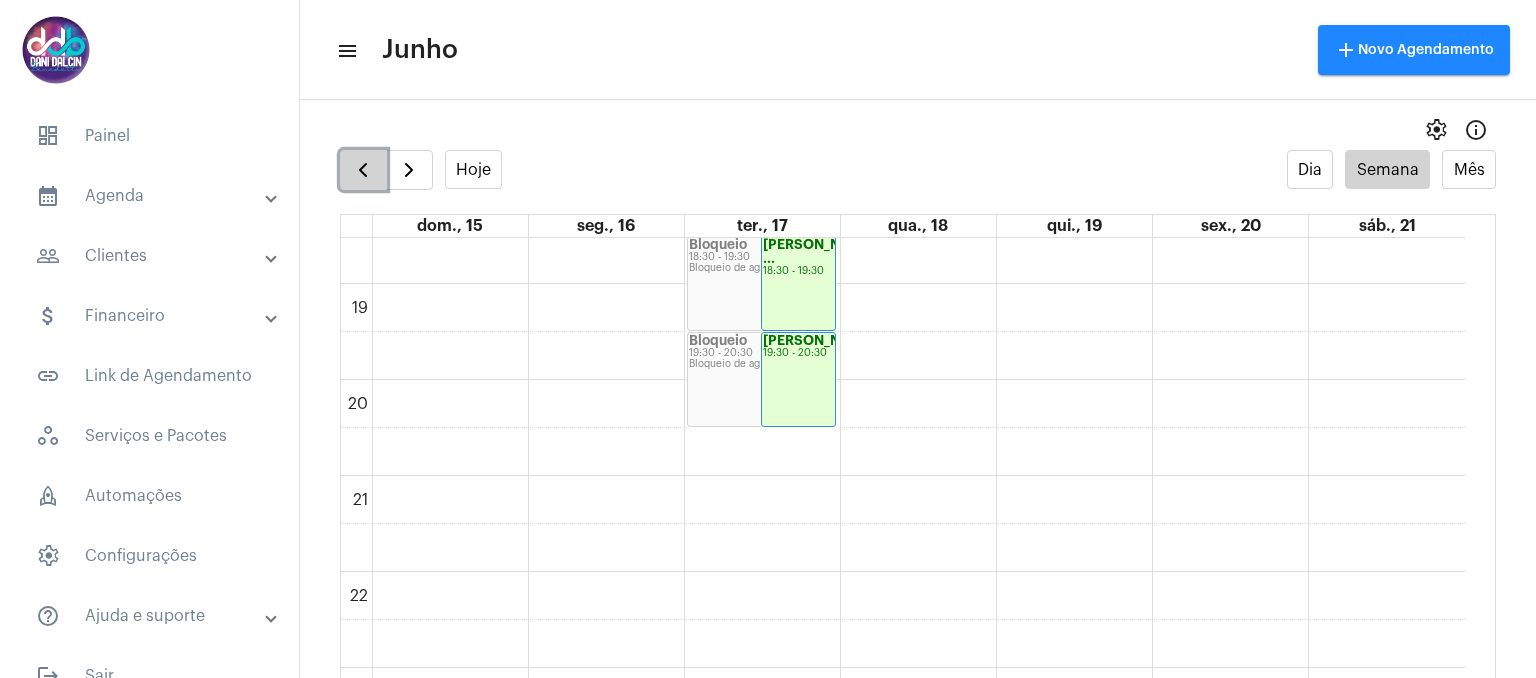 click 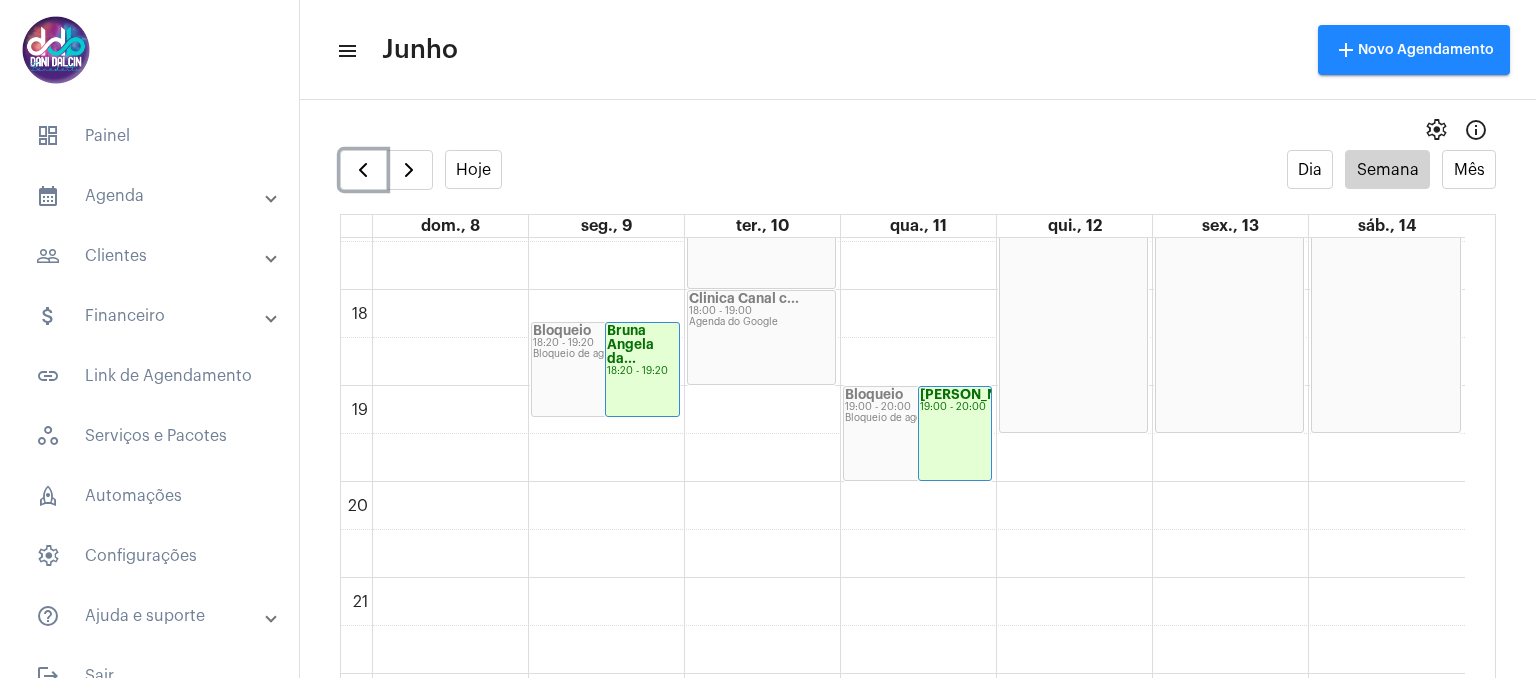 scroll, scrollTop: 1823, scrollLeft: 0, axis: vertical 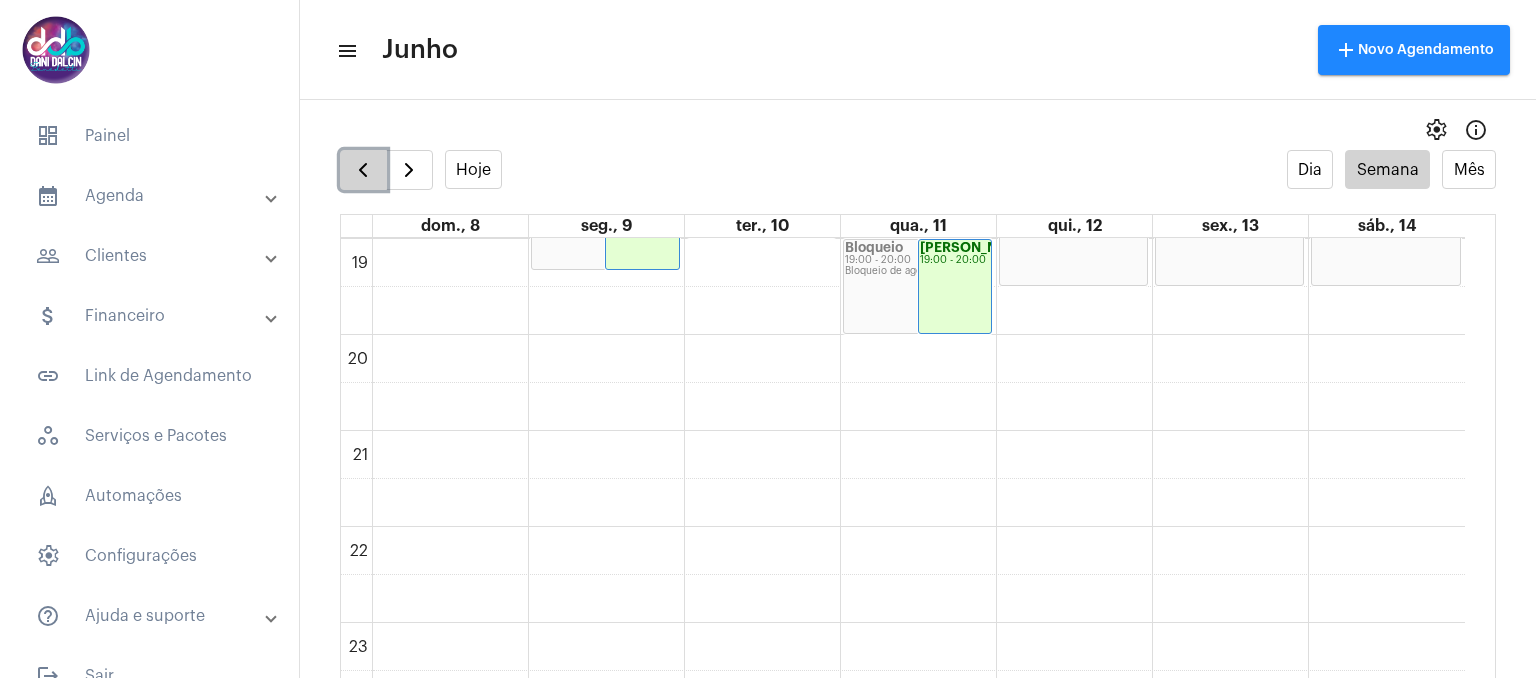 click 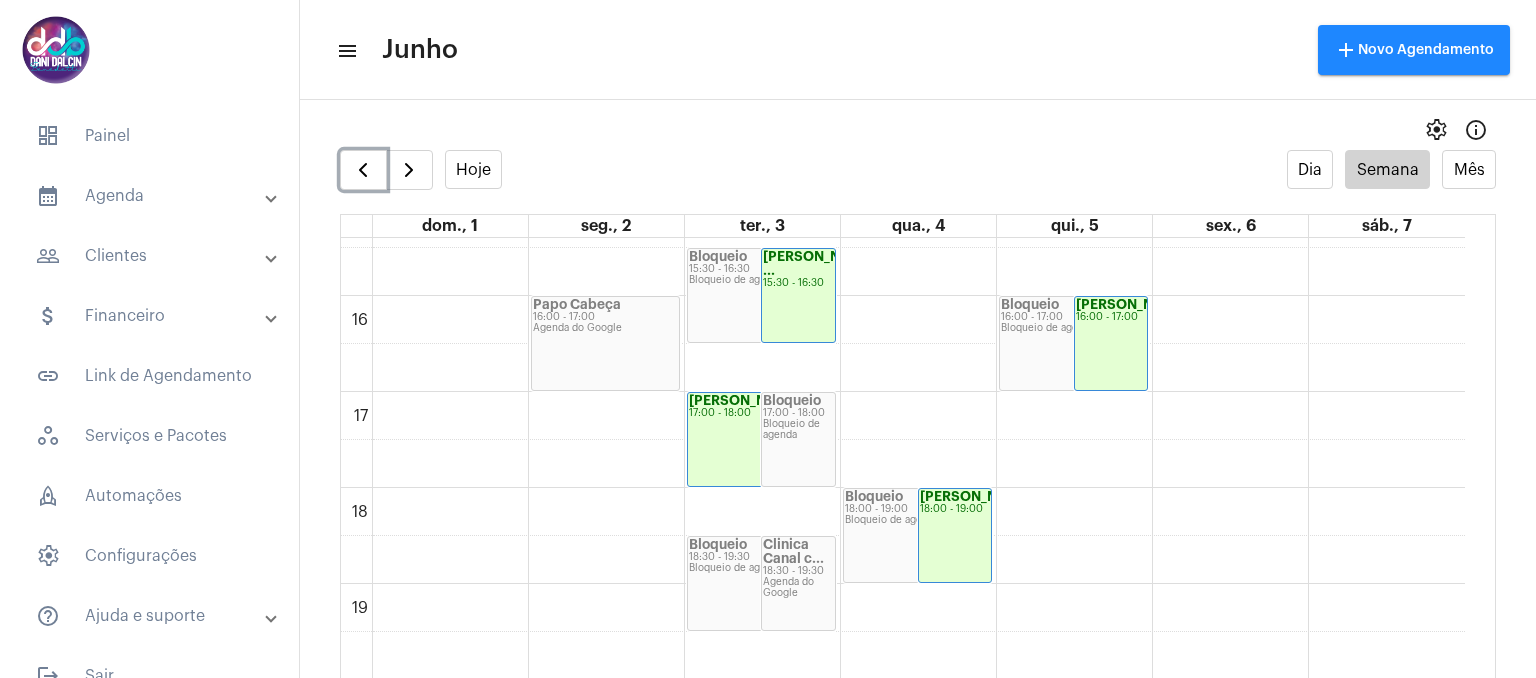 scroll, scrollTop: 1678, scrollLeft: 0, axis: vertical 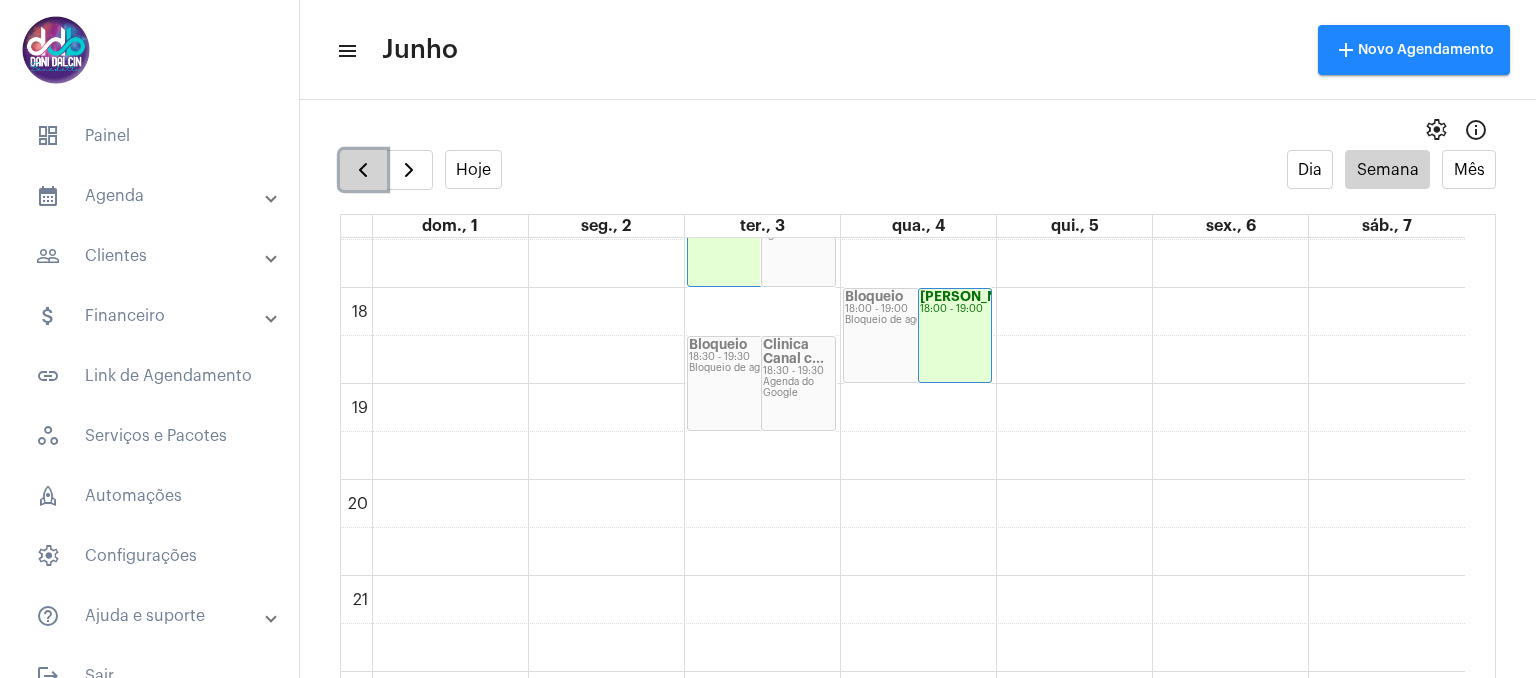 click 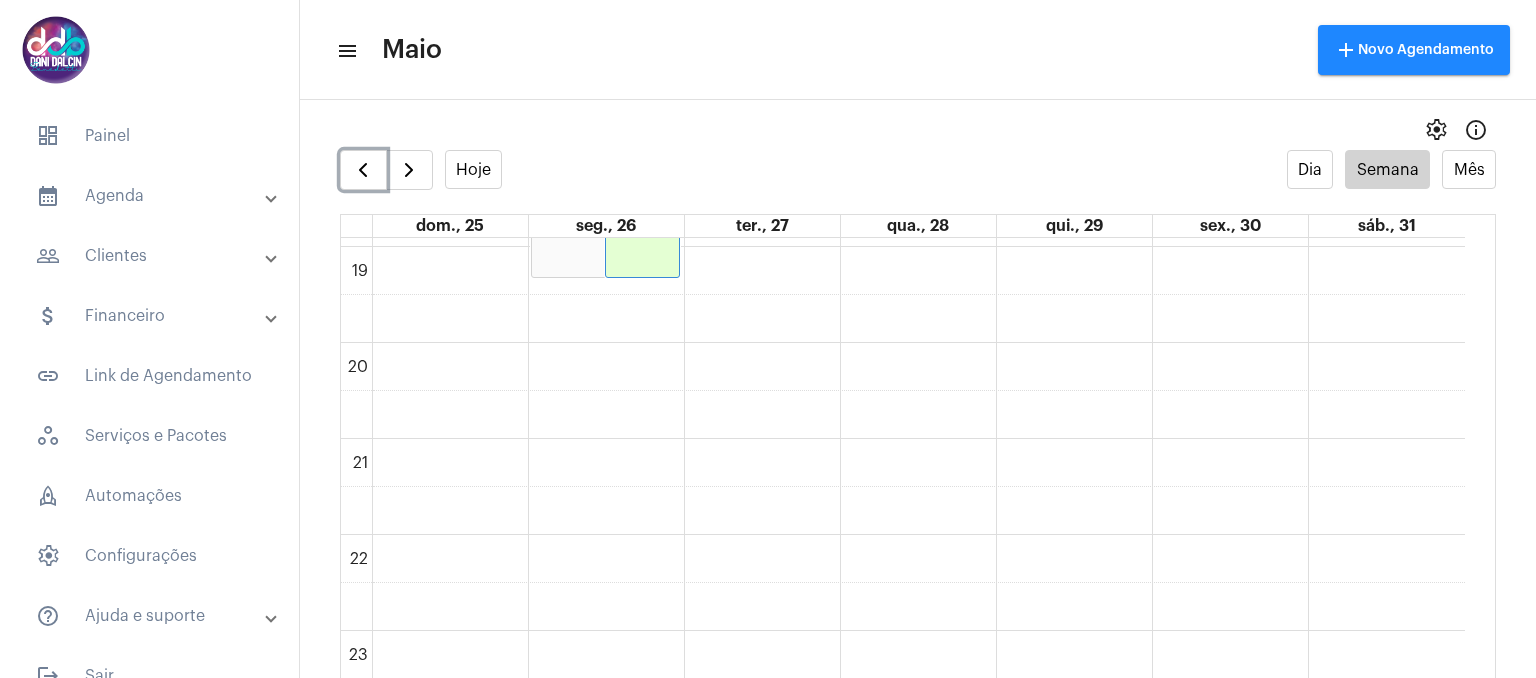 scroll, scrollTop: 1823, scrollLeft: 0, axis: vertical 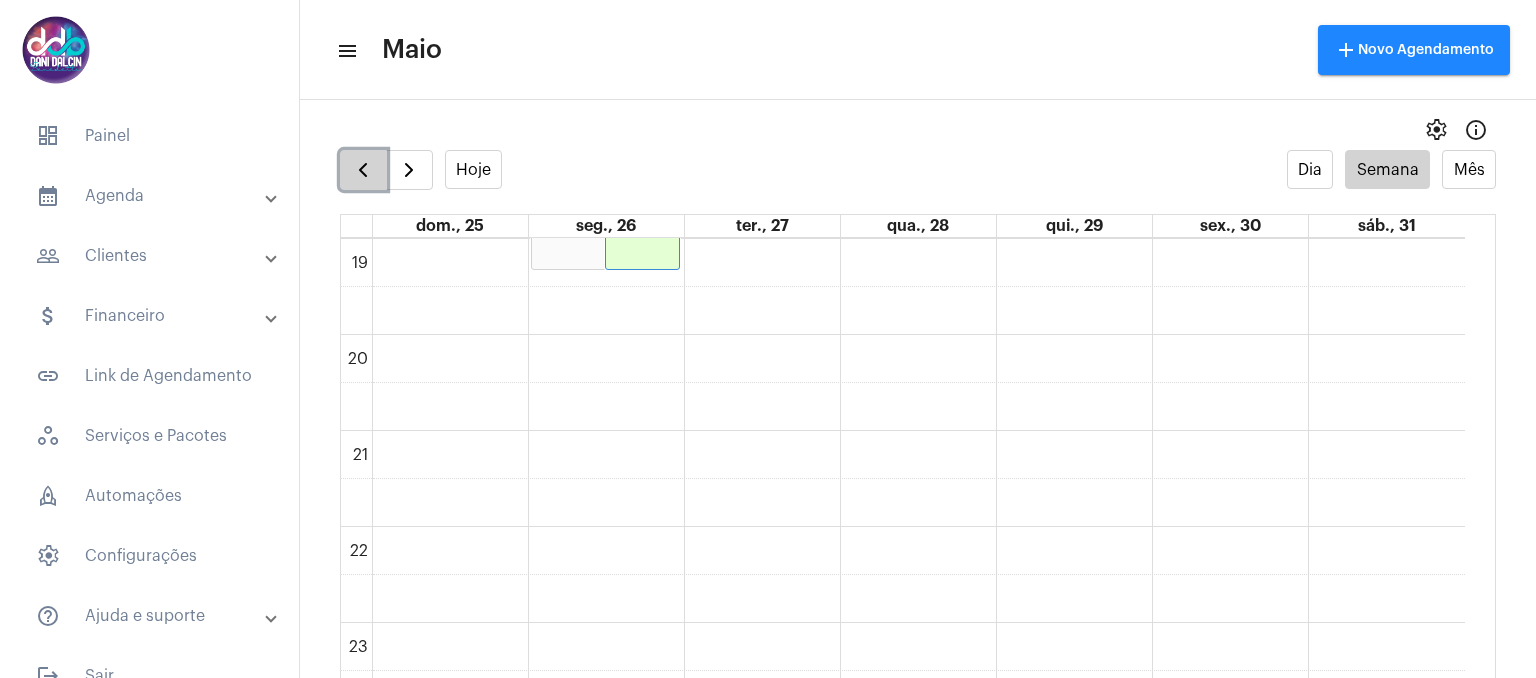 click 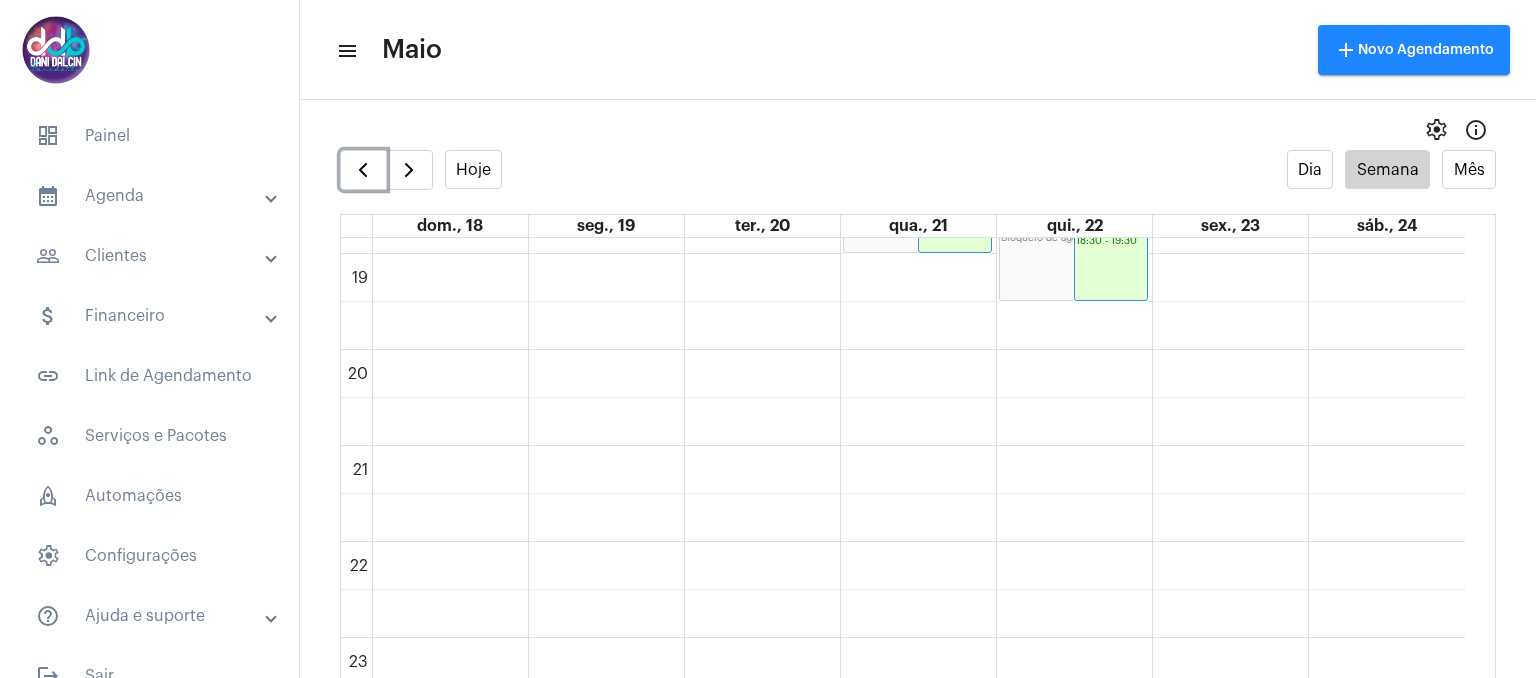 scroll, scrollTop: 1823, scrollLeft: 0, axis: vertical 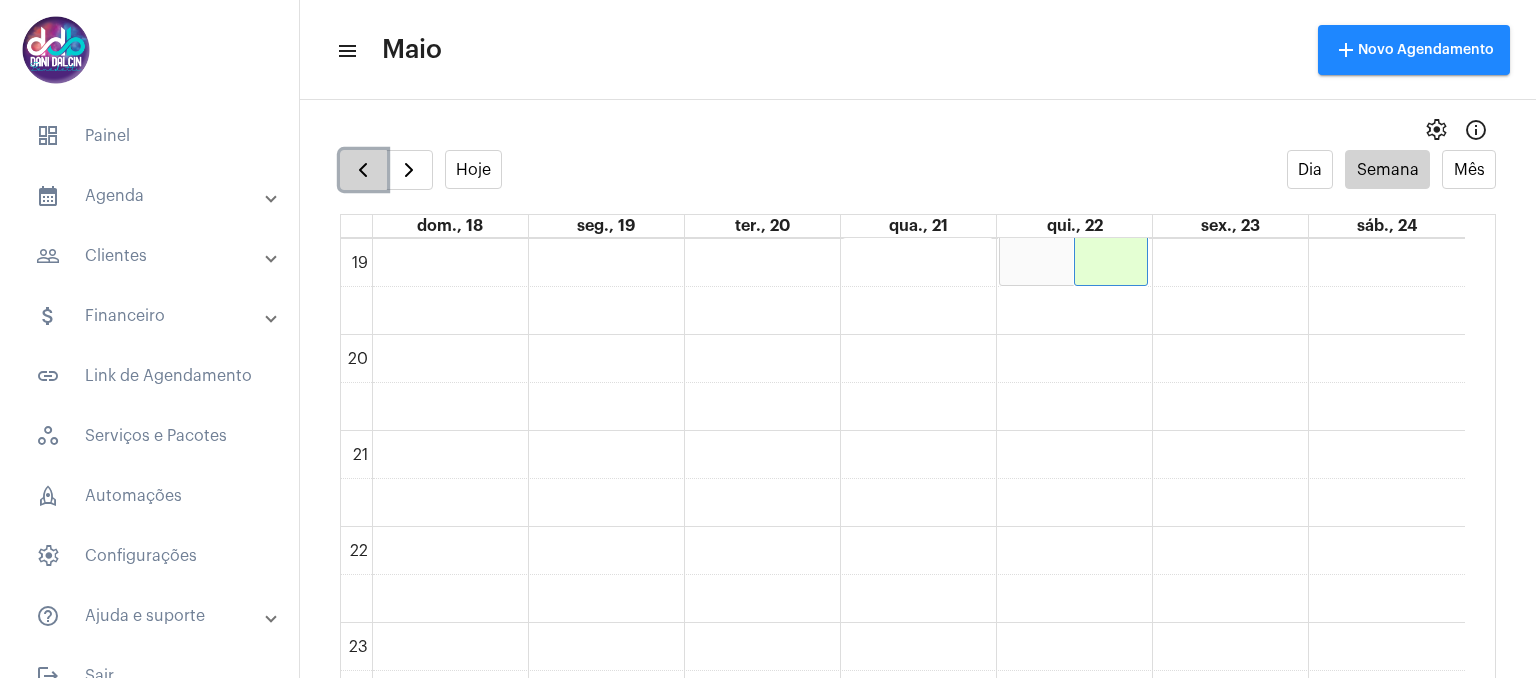click 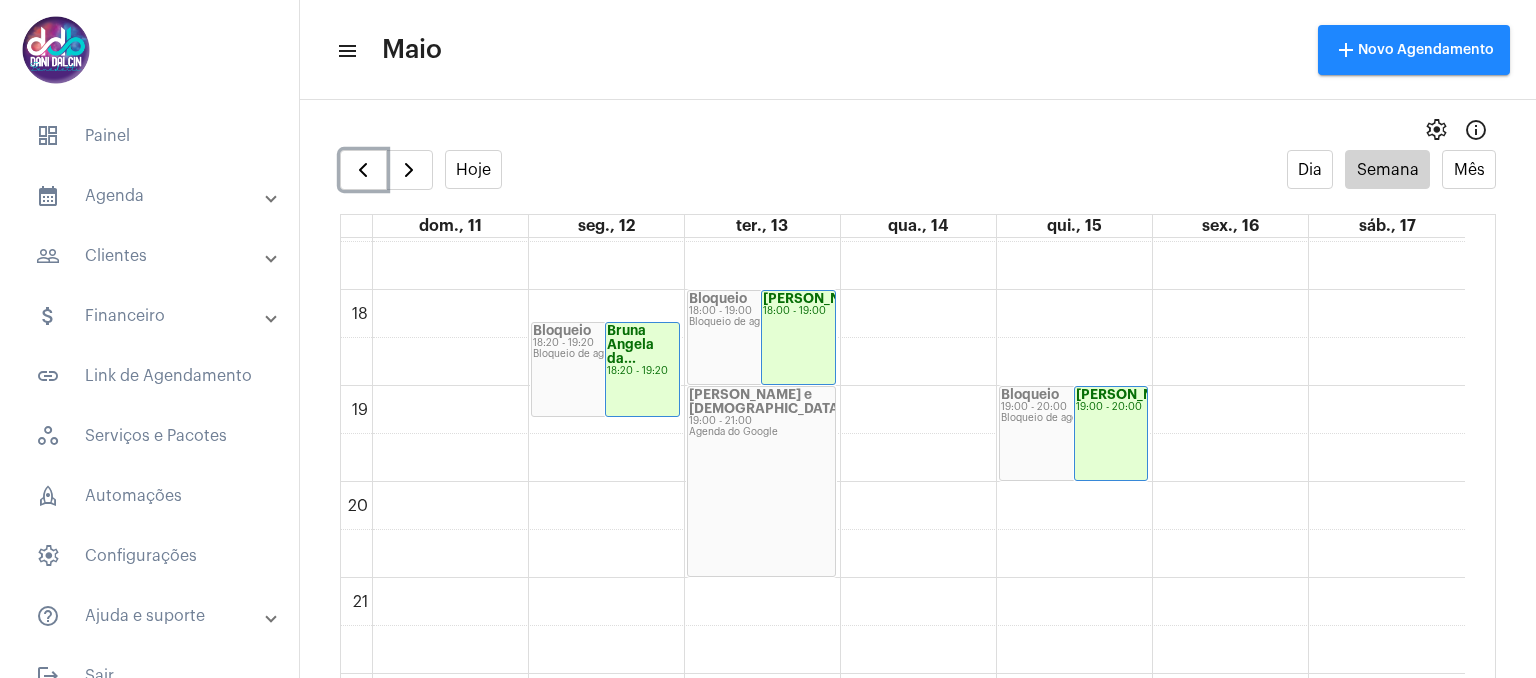 scroll, scrollTop: 1823, scrollLeft: 0, axis: vertical 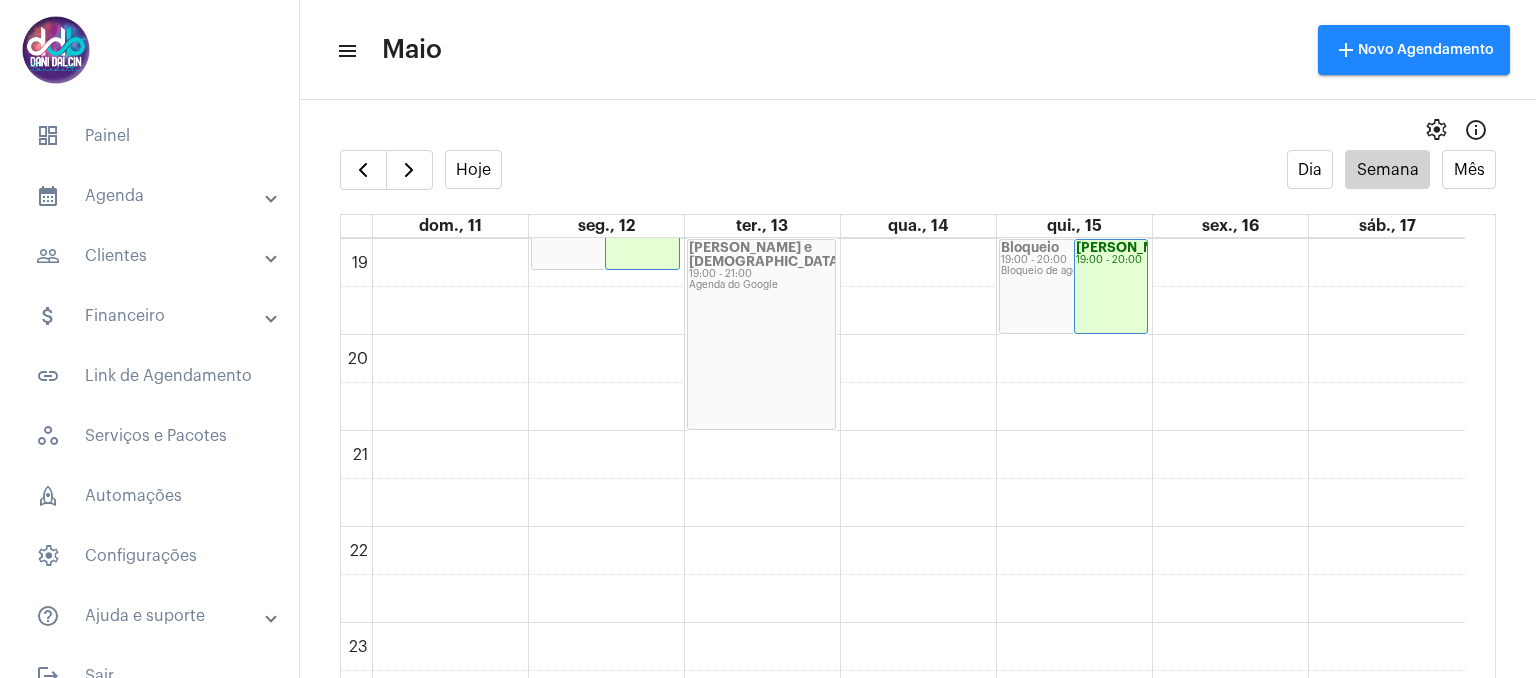 click on "Hoje Dia Semana Mês dom., 11 seg., 12 ter., 13 qua., 14 qui., 15 sex., 16 sáb., 17 00 01 02 03 04 05 06 07 08 09 10 11 12 13 14 15 16 17 18 19 20 21 22 23
Bloqueio
18:20 - 19:20
Bloqueio de agenda
[PERSON_NAME] da...
18:20 - 19:20
Papo Cabeça
16:00 - 17:00
Agenda do Google
Bloqueio
10:00 - 11:00
Bloqueio de agenda
[PERSON_NAME] Me...
10:00 - 11:00
Bloqueio
11:00 - 12:00
Bloqueio de agenda
[PERSON_NAME] ...
11:00 - 12:00
Bloqueio
16:00 - 17:00
Bloqueio de agenda
[PERSON_NAME] ..." 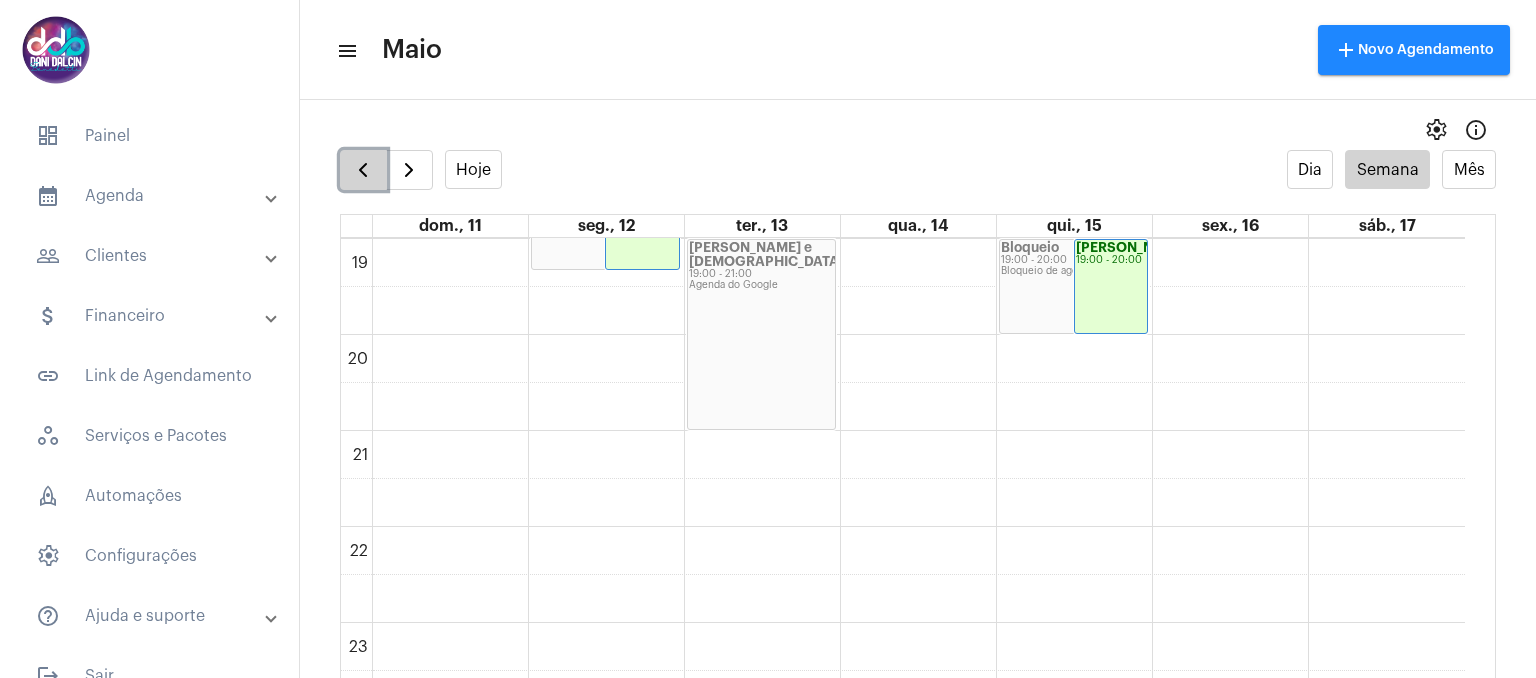 click 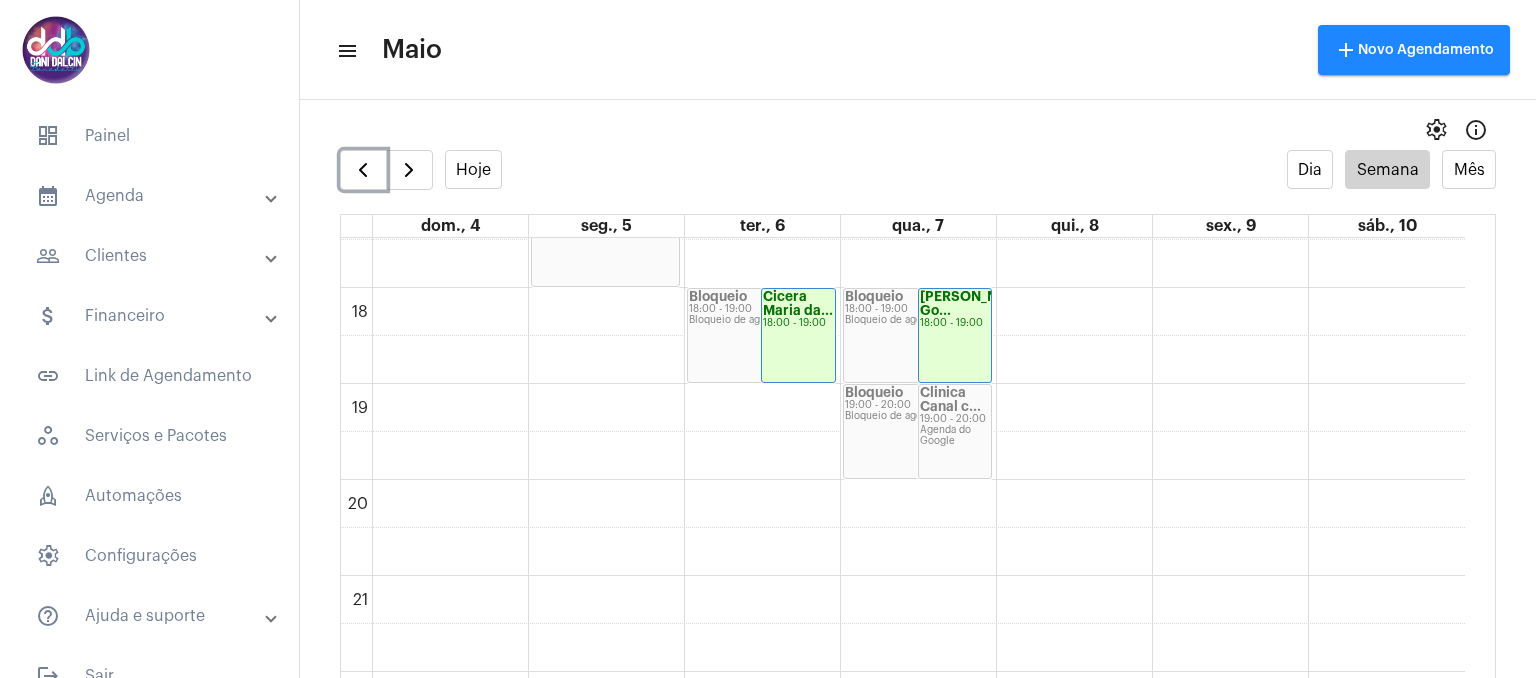 scroll, scrollTop: 1823, scrollLeft: 0, axis: vertical 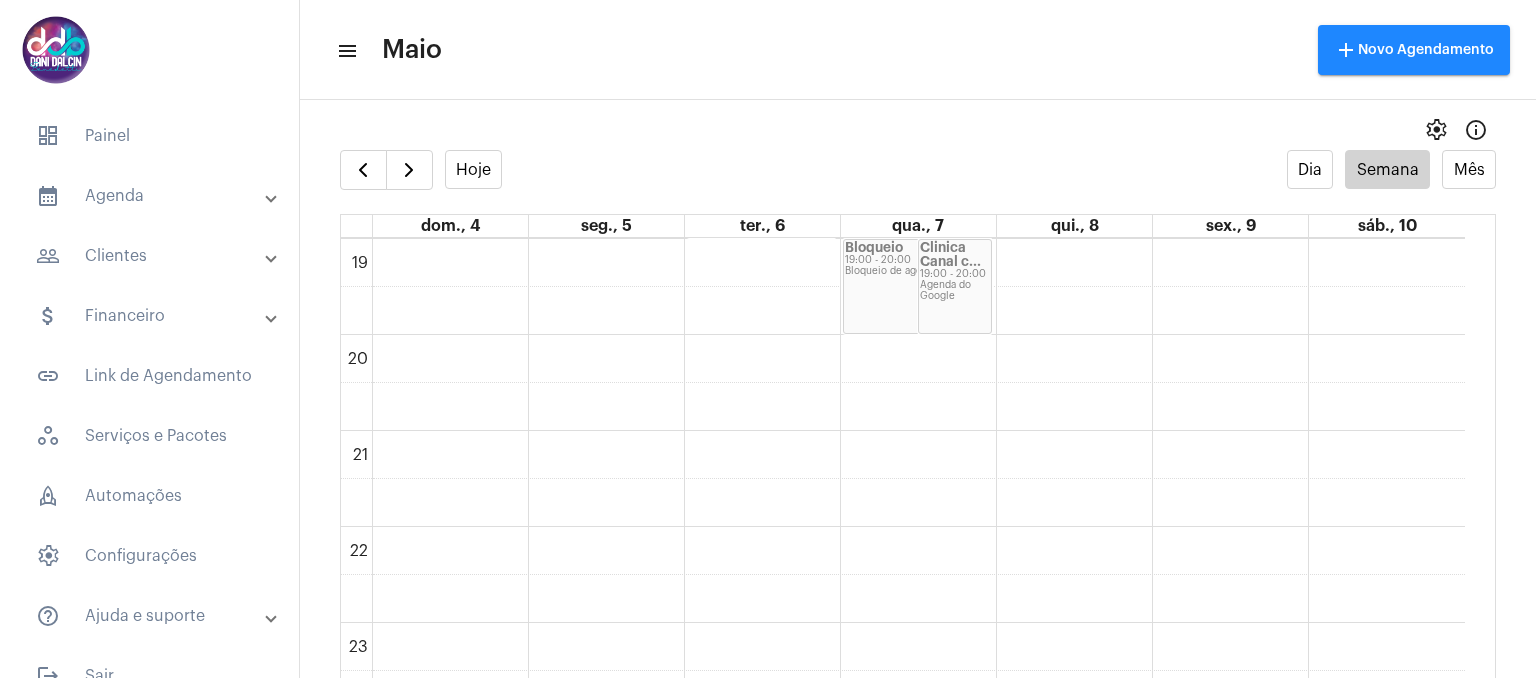 click on "settings  info_outlined" 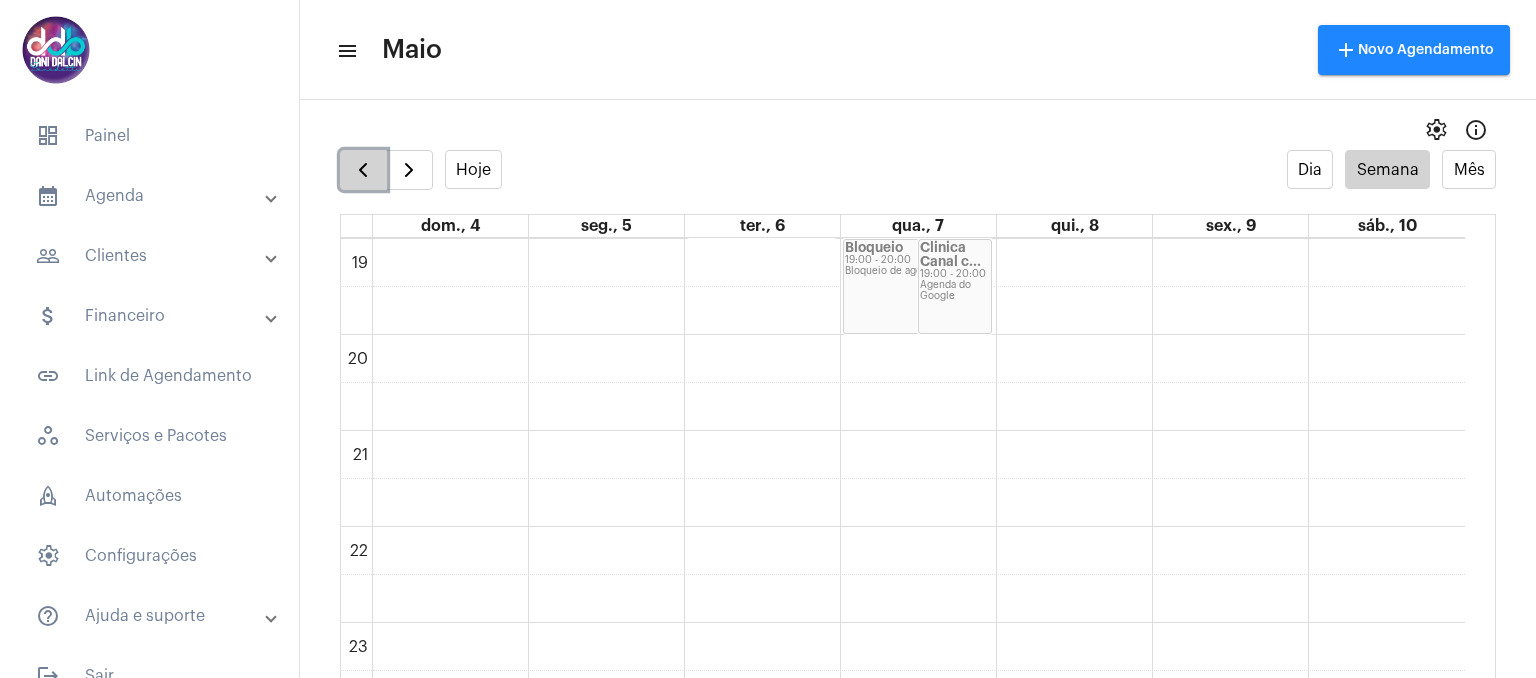 click 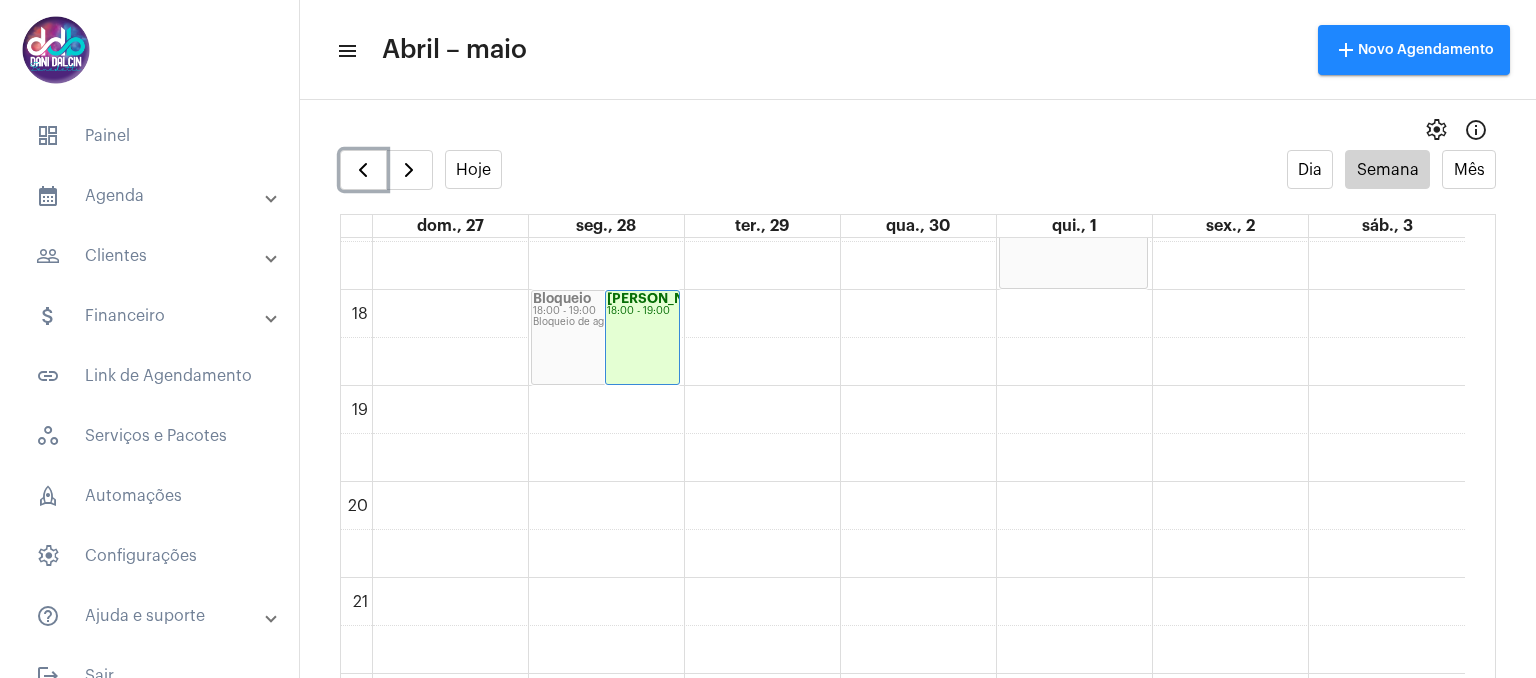 scroll, scrollTop: 1823, scrollLeft: 0, axis: vertical 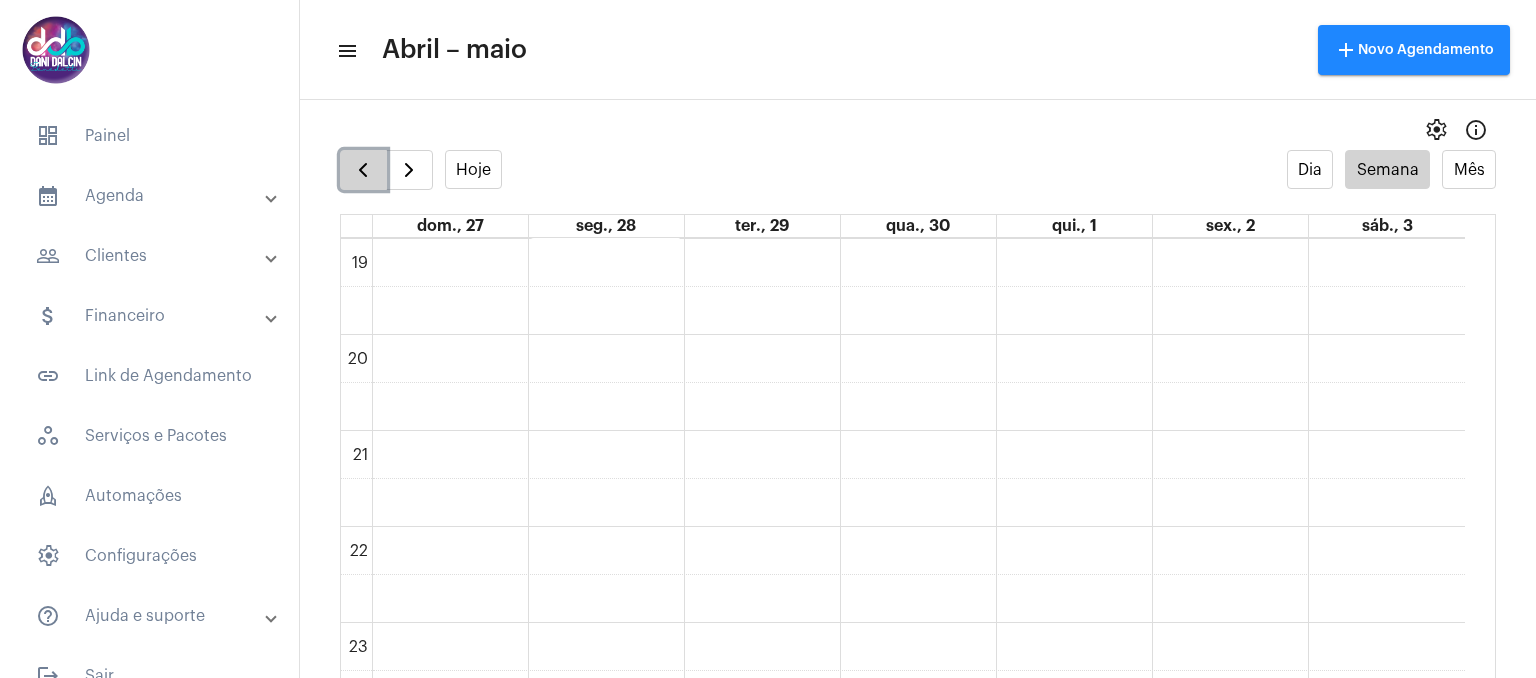 click 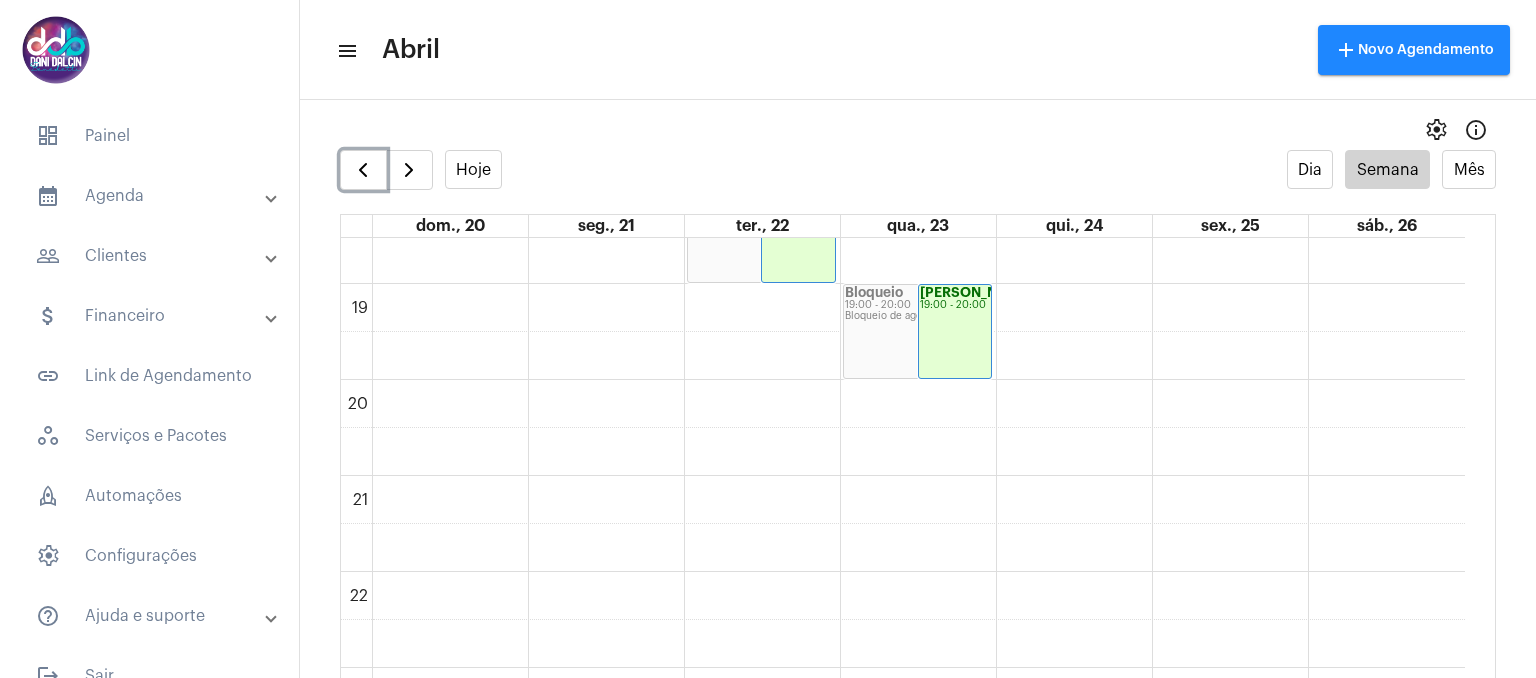 scroll, scrollTop: 1823, scrollLeft: 0, axis: vertical 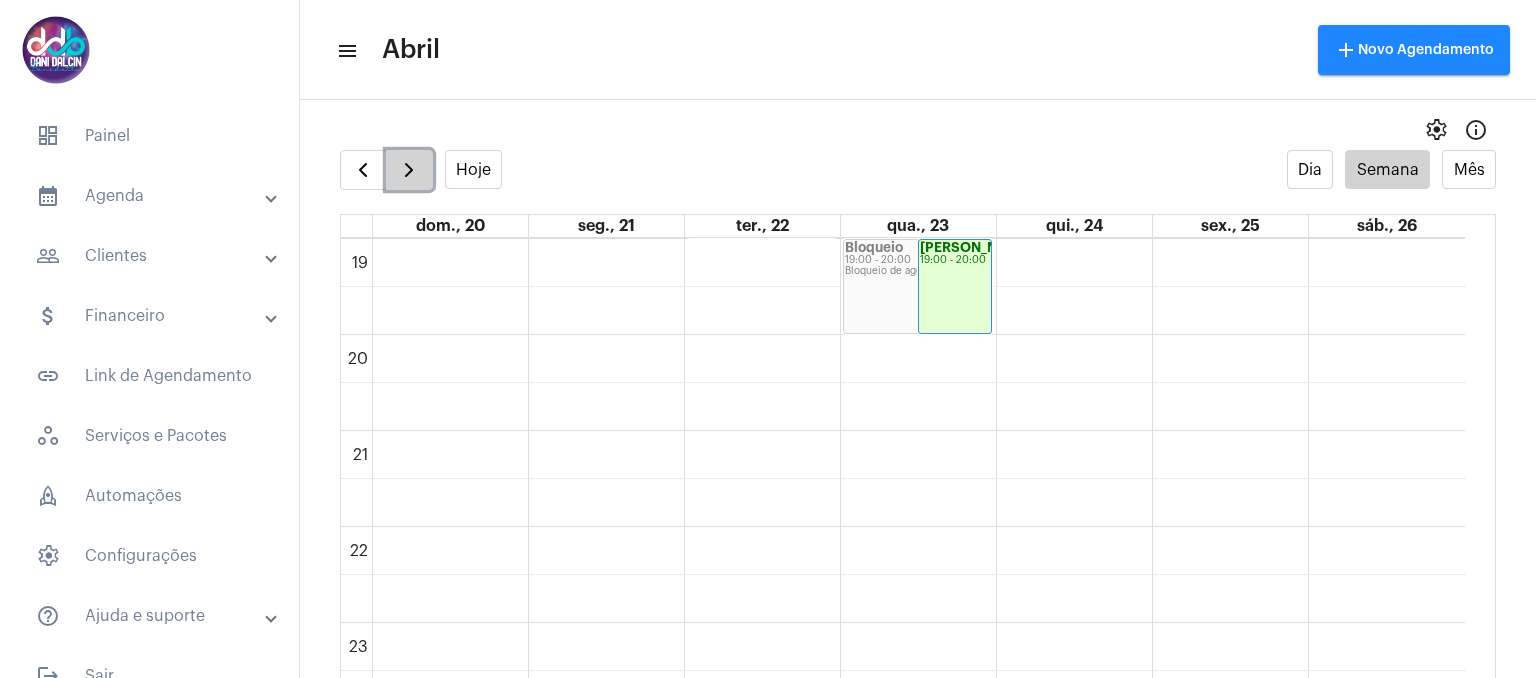 click 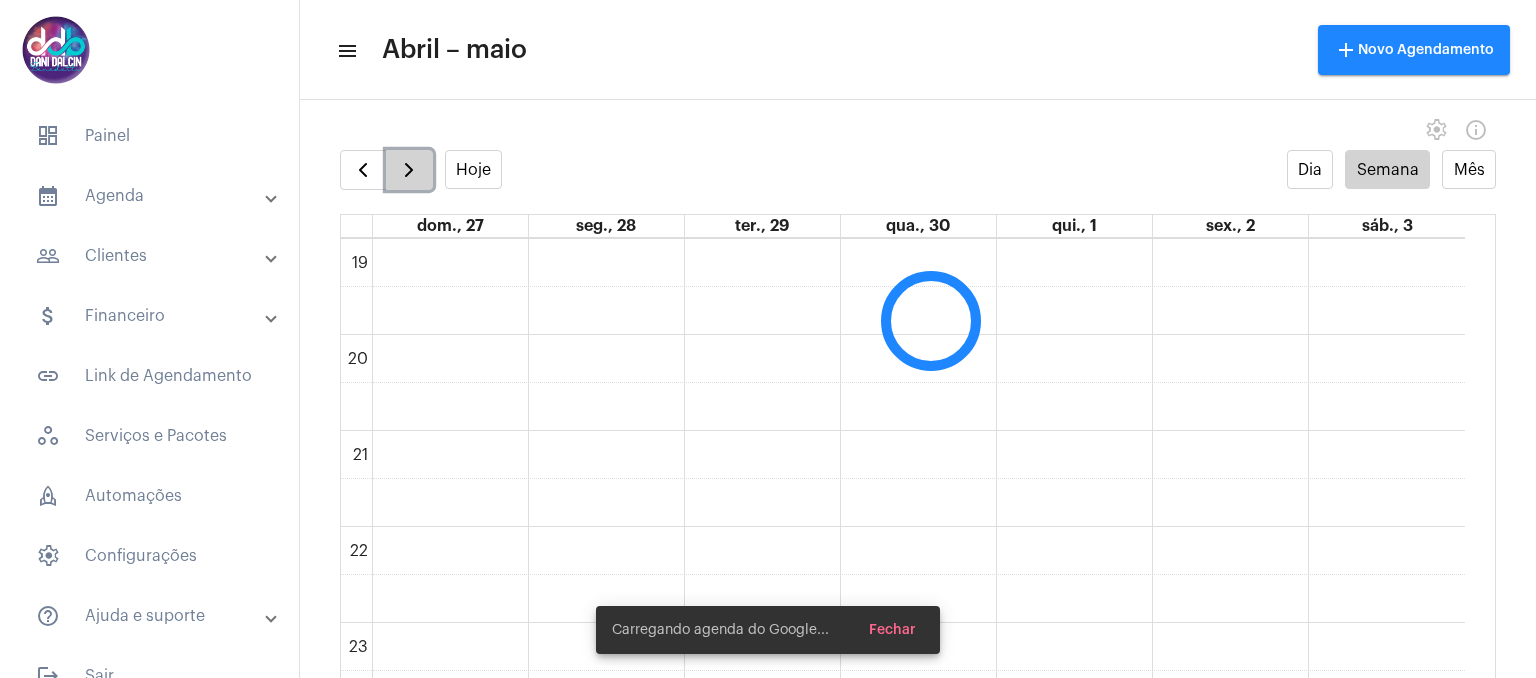 scroll, scrollTop: 576, scrollLeft: 0, axis: vertical 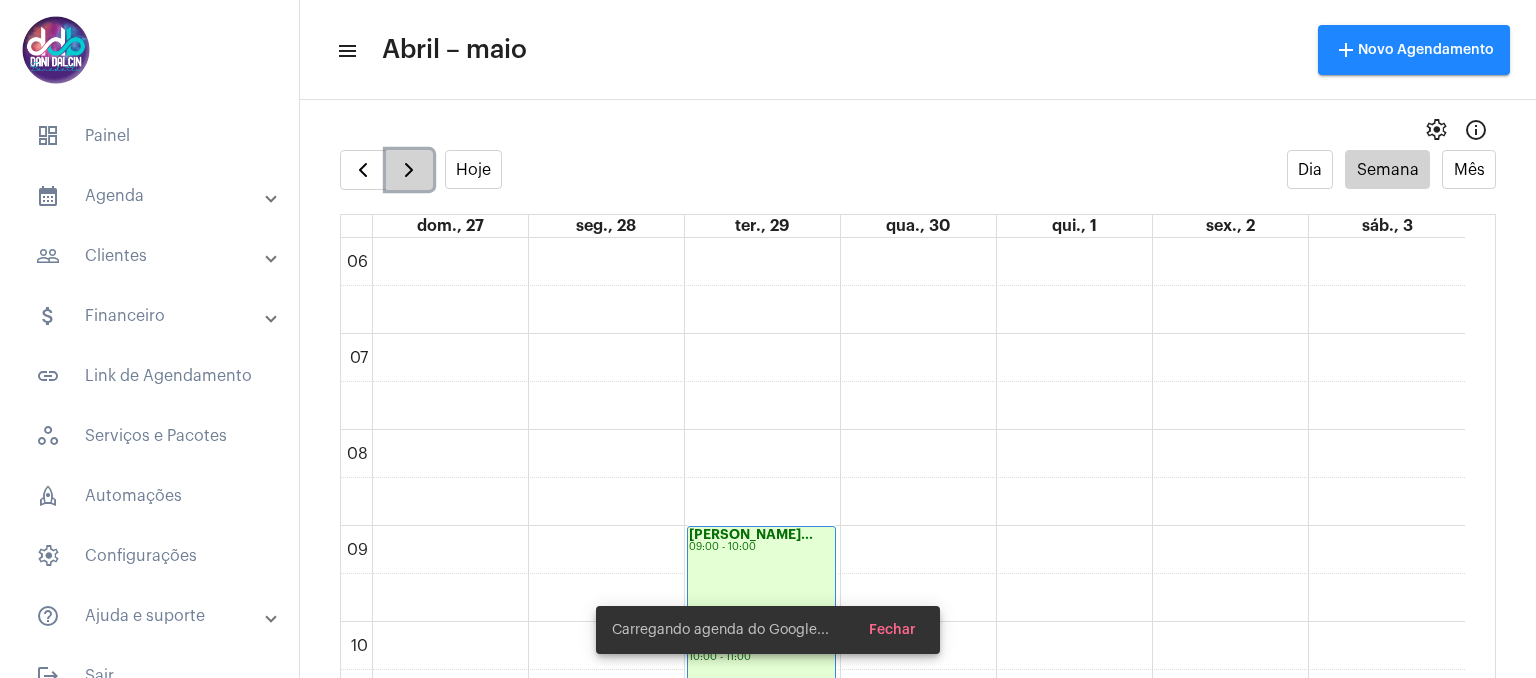 click 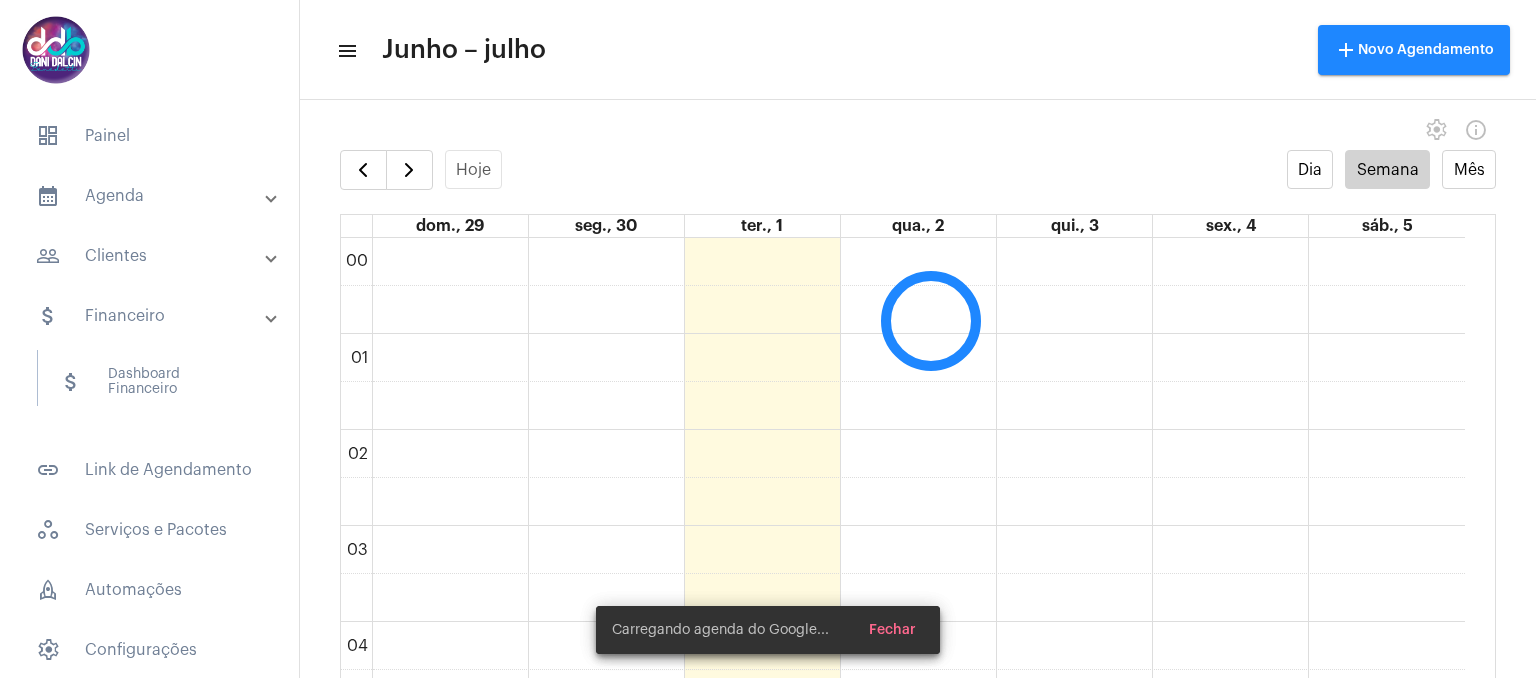 scroll, scrollTop: 0, scrollLeft: 0, axis: both 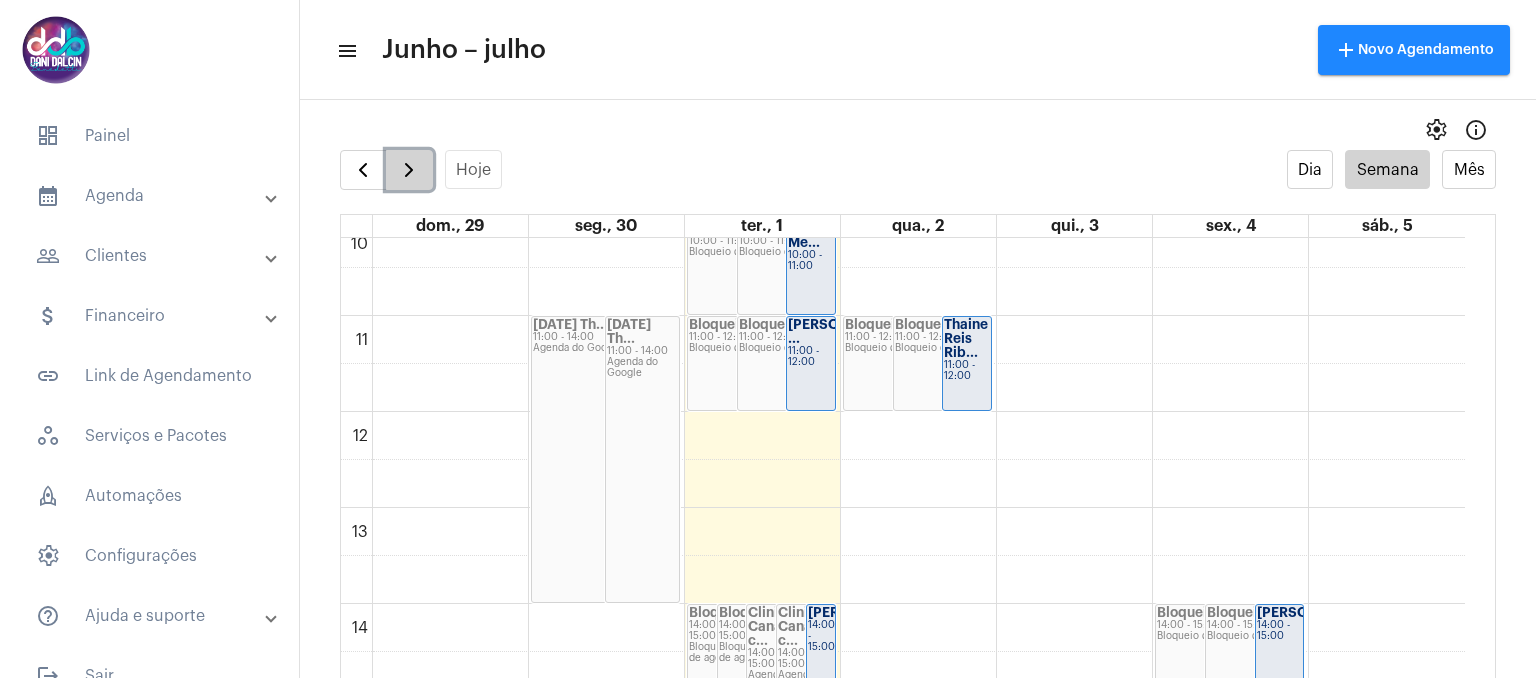 click 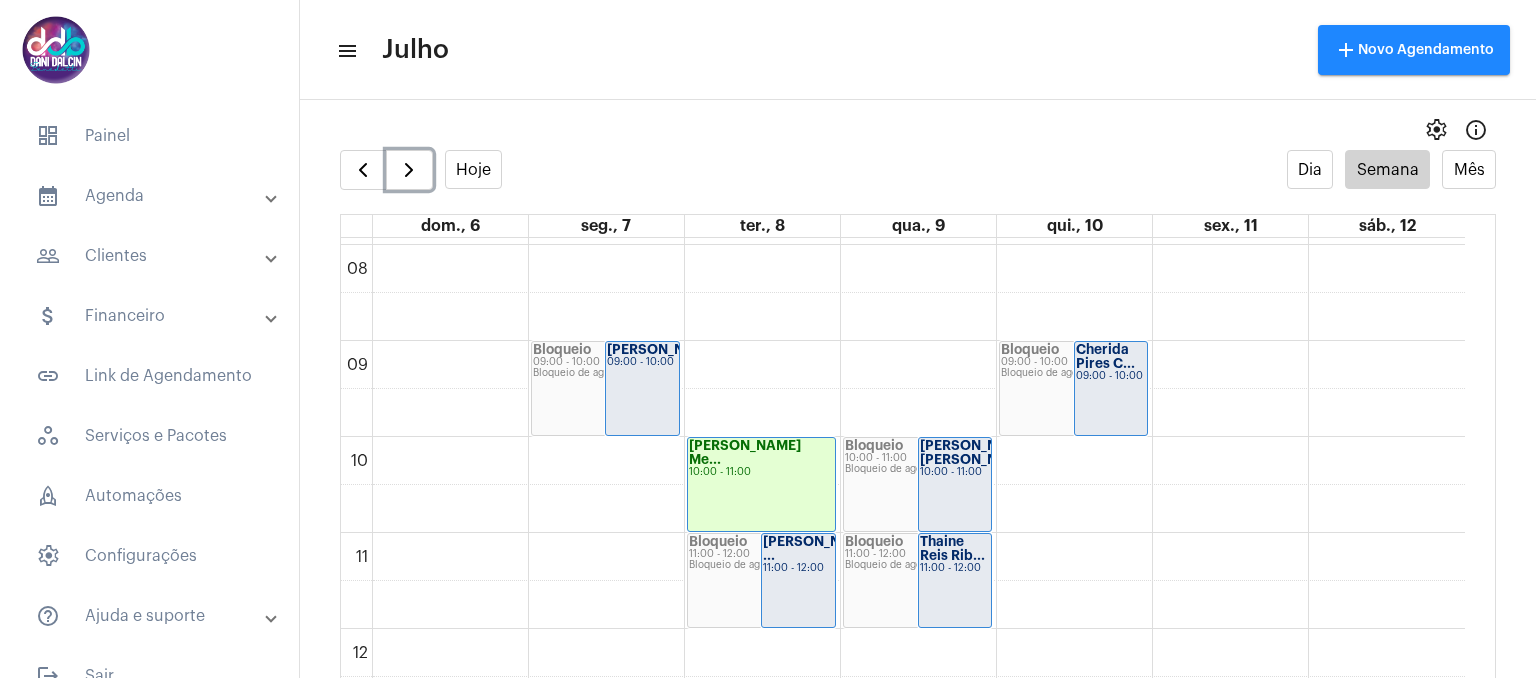 scroll, scrollTop: 778, scrollLeft: 0, axis: vertical 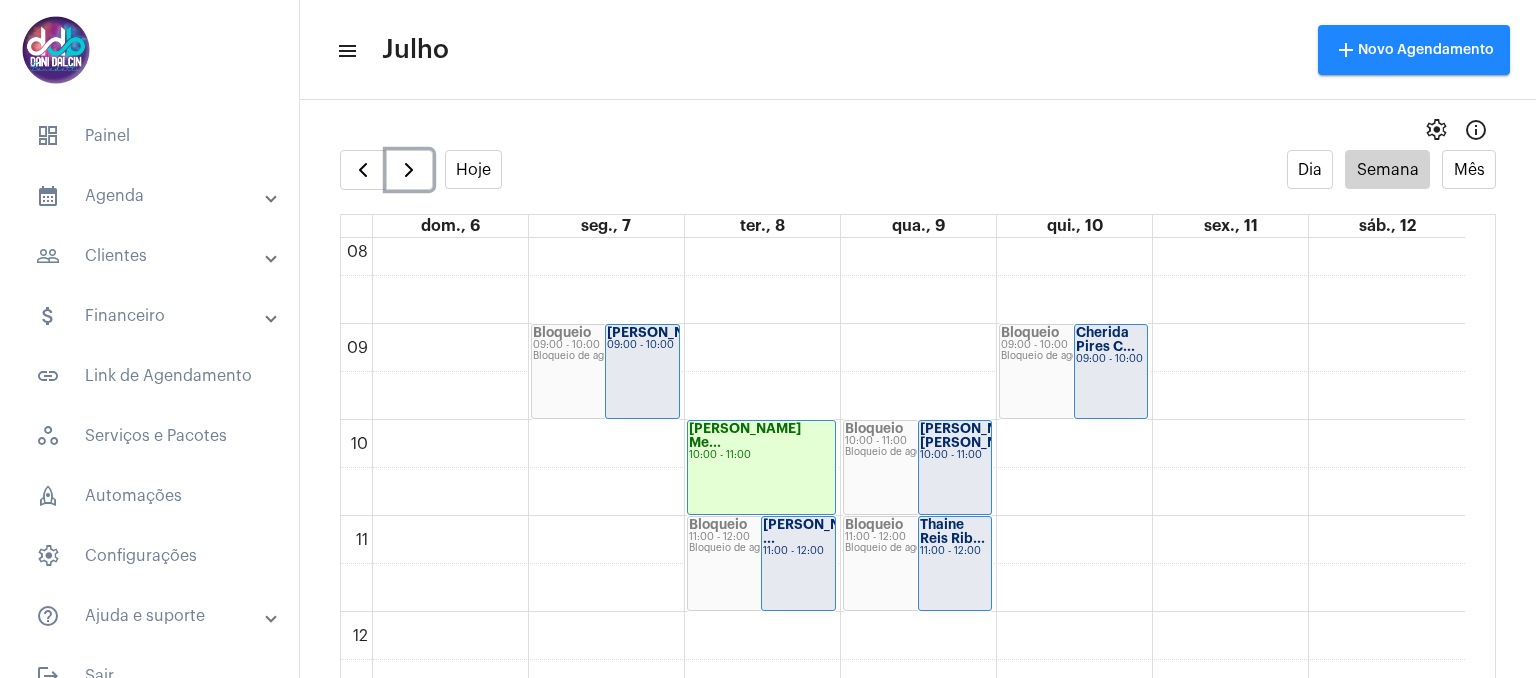 click on "[PERSON_NAME] Me...
10:00 - 11:00" 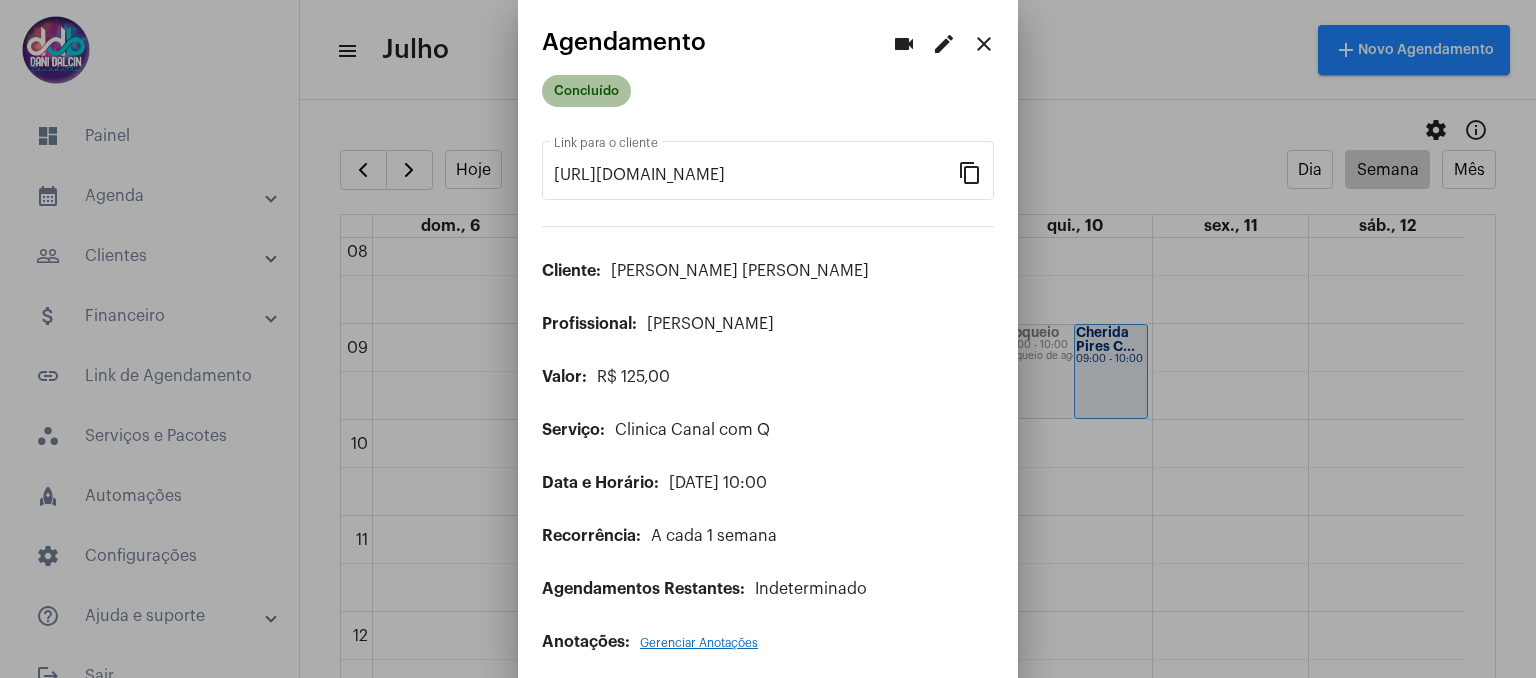 click on "Concluído" at bounding box center [586, 91] 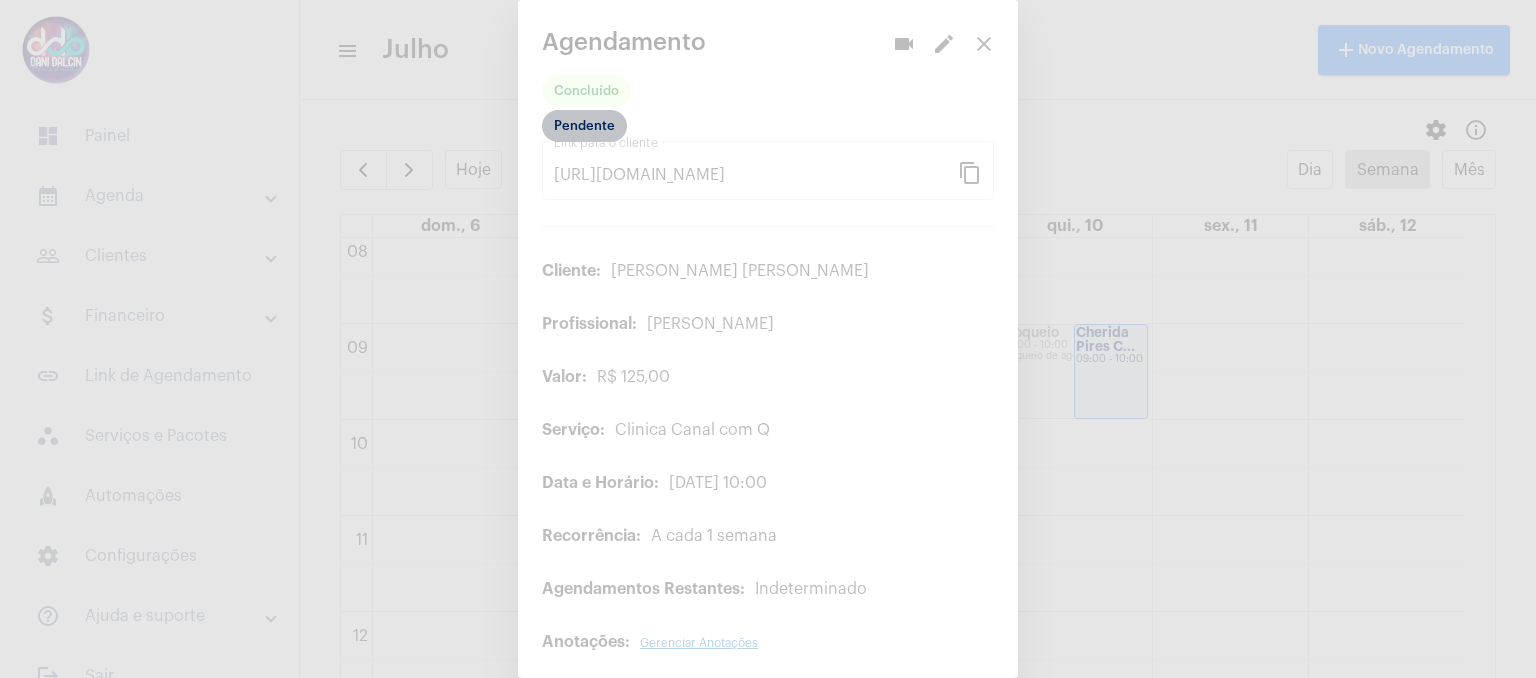 click on "Pendente" 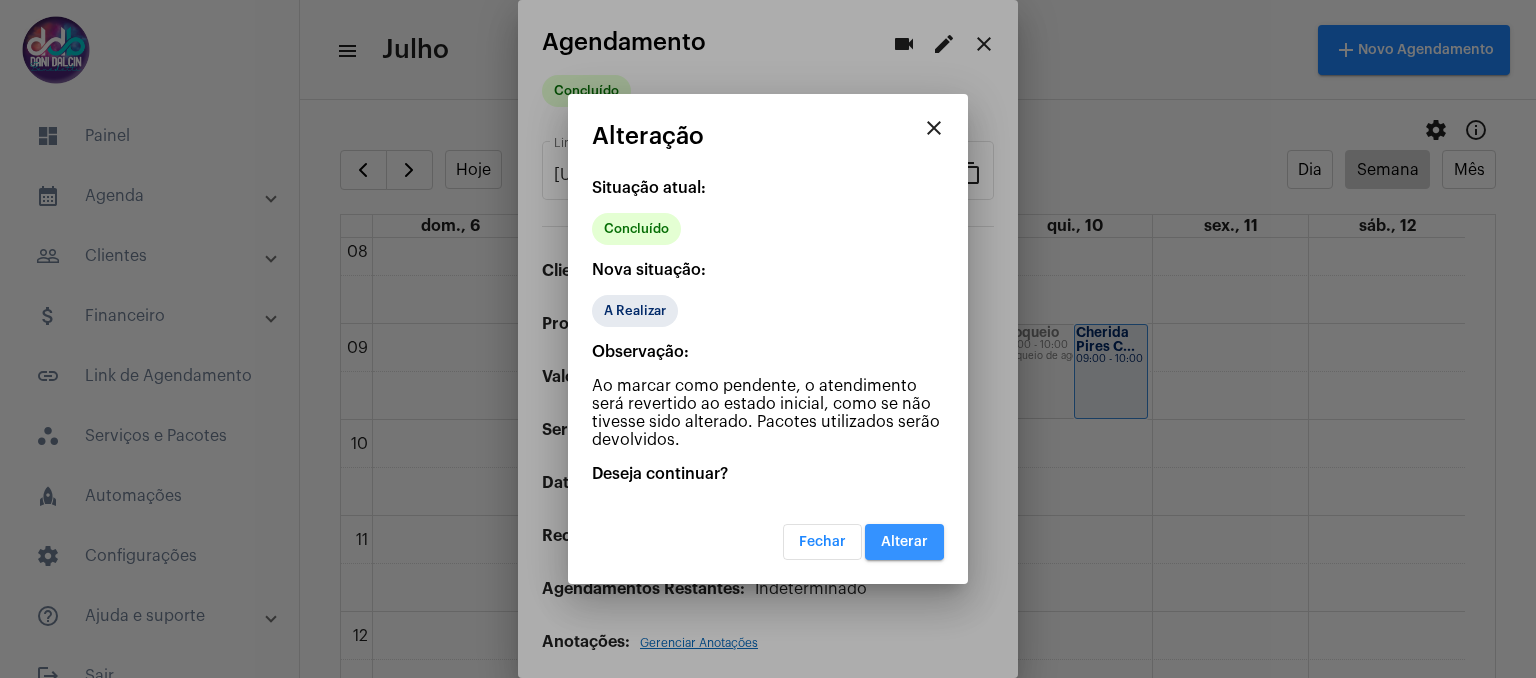 click on "Alterar" at bounding box center [904, 542] 